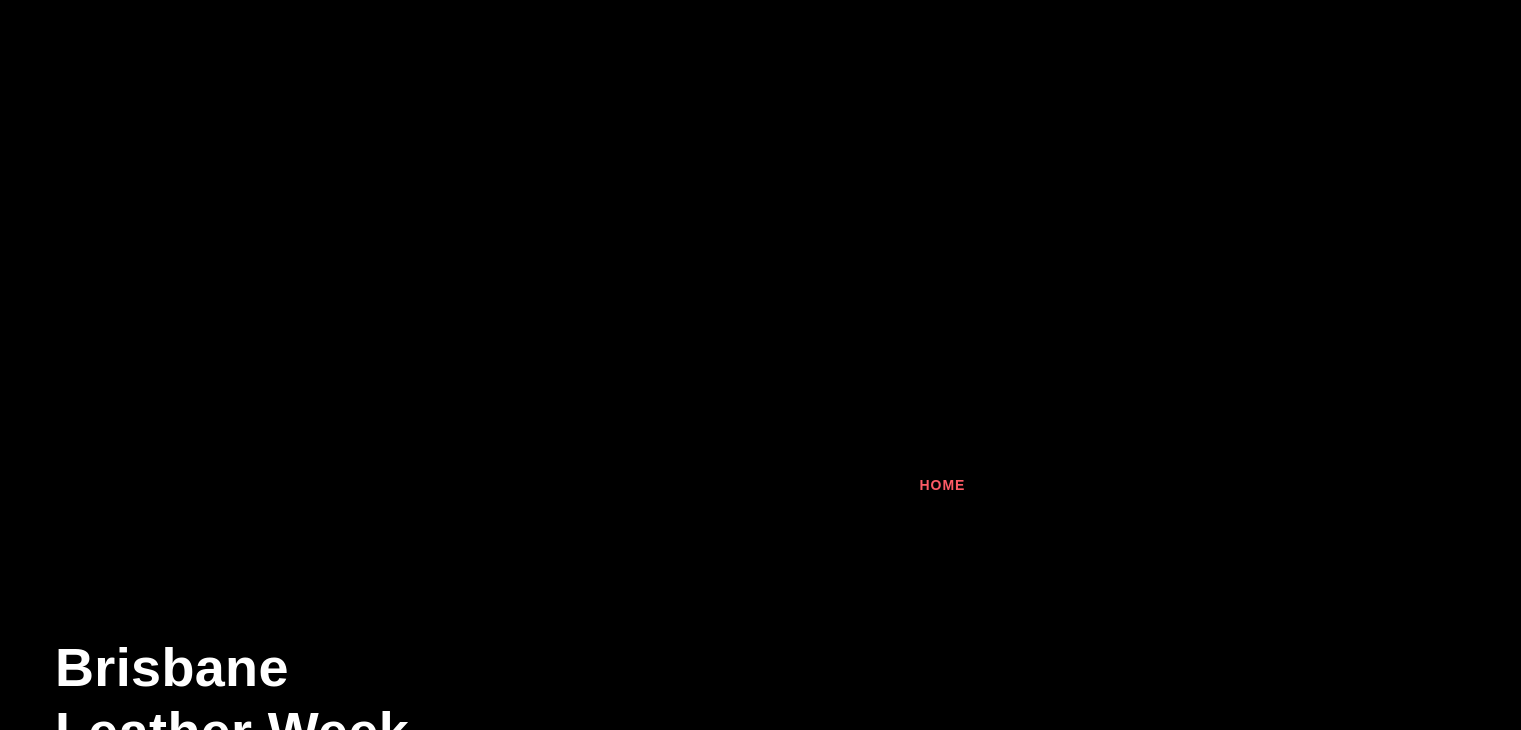 scroll, scrollTop: 0, scrollLeft: 0, axis: both 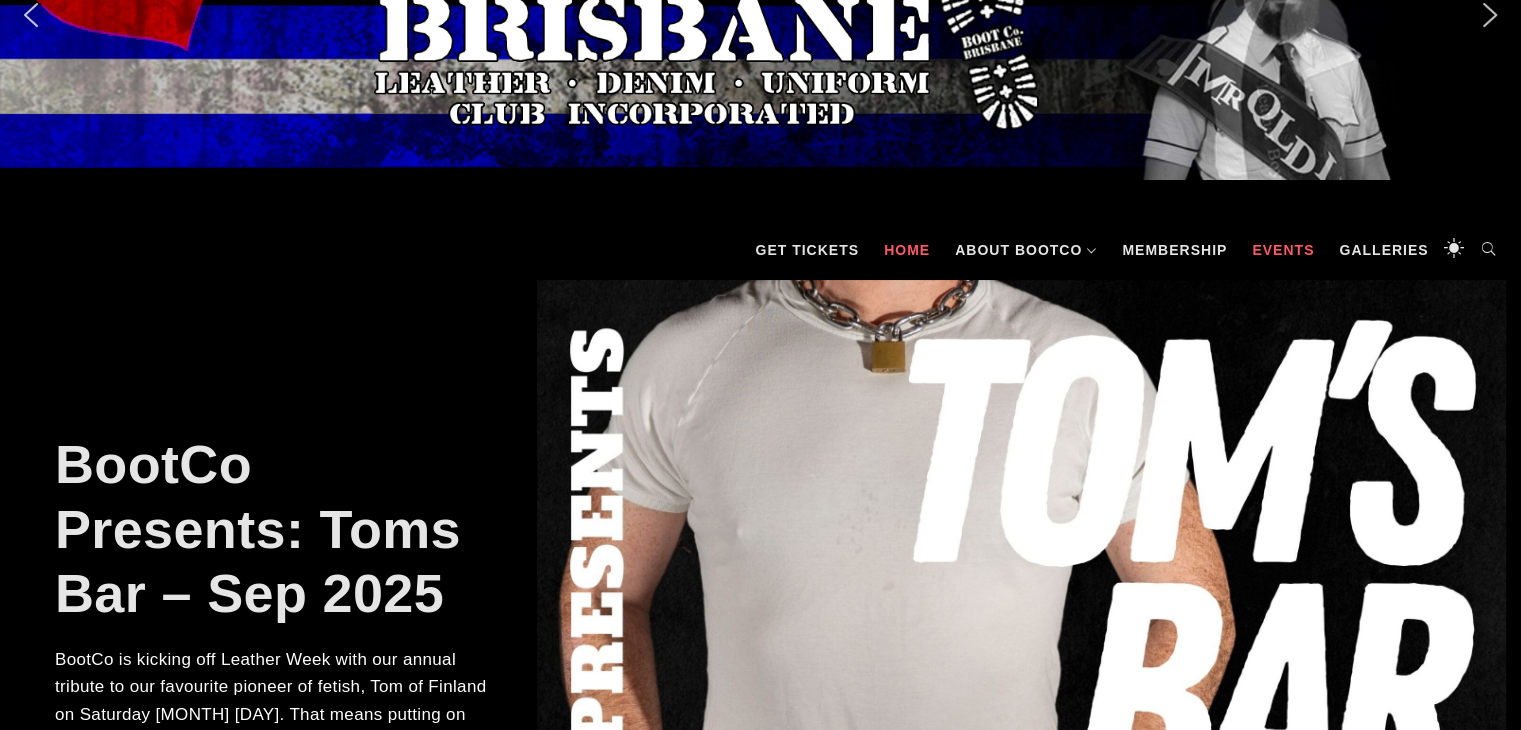 click on "Events" at bounding box center (1283, 250) 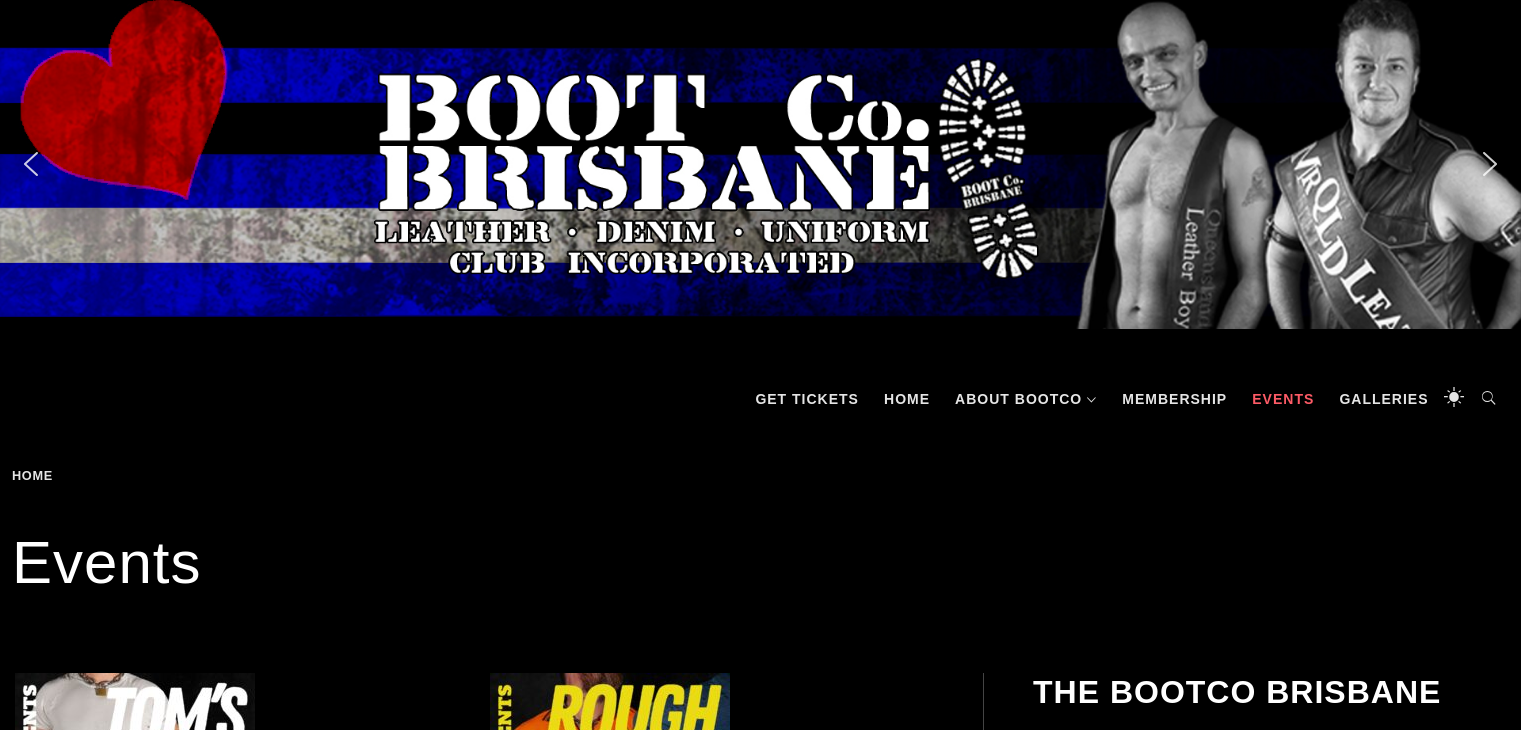 scroll, scrollTop: 0, scrollLeft: 0, axis: both 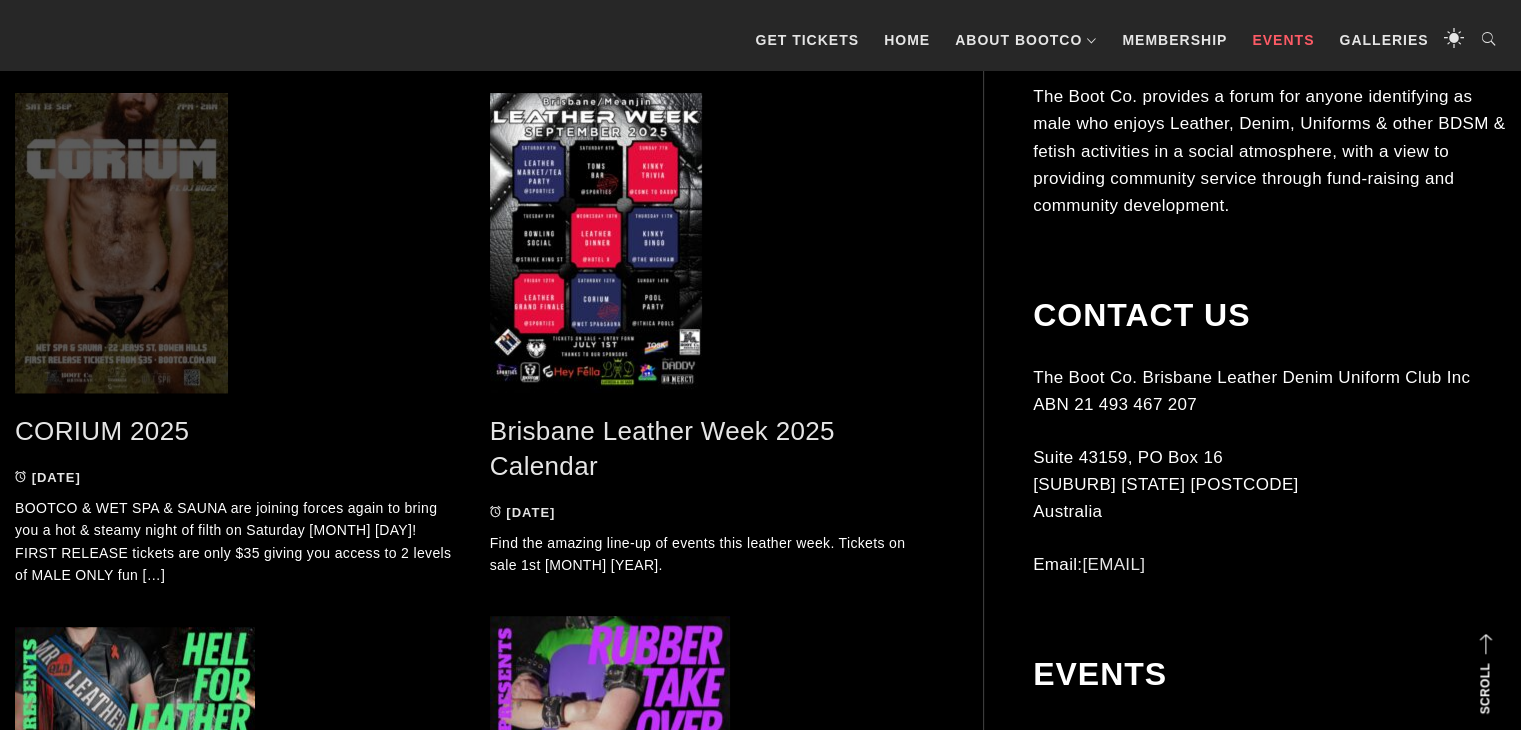 click at bounding box center (237, 243) 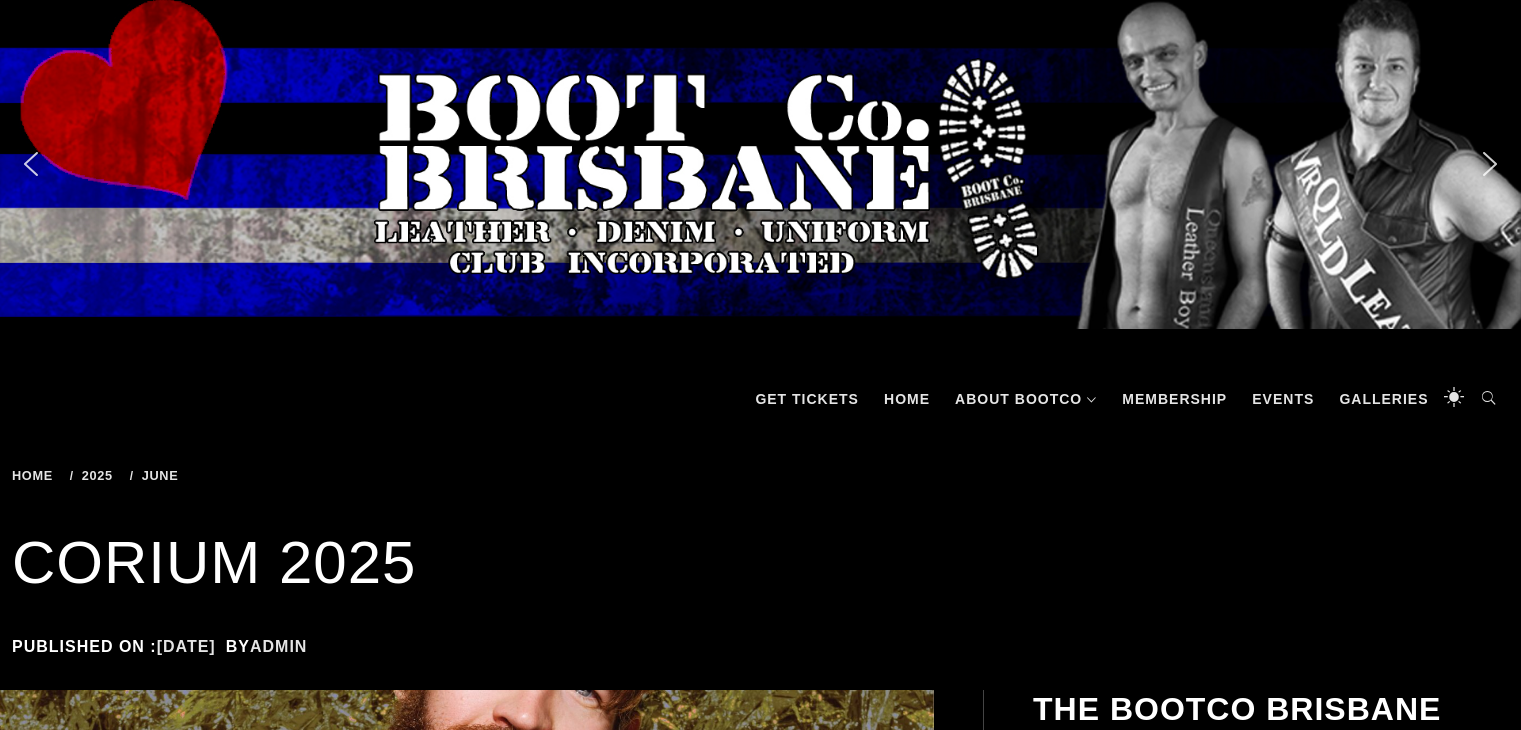 scroll, scrollTop: 0, scrollLeft: 0, axis: both 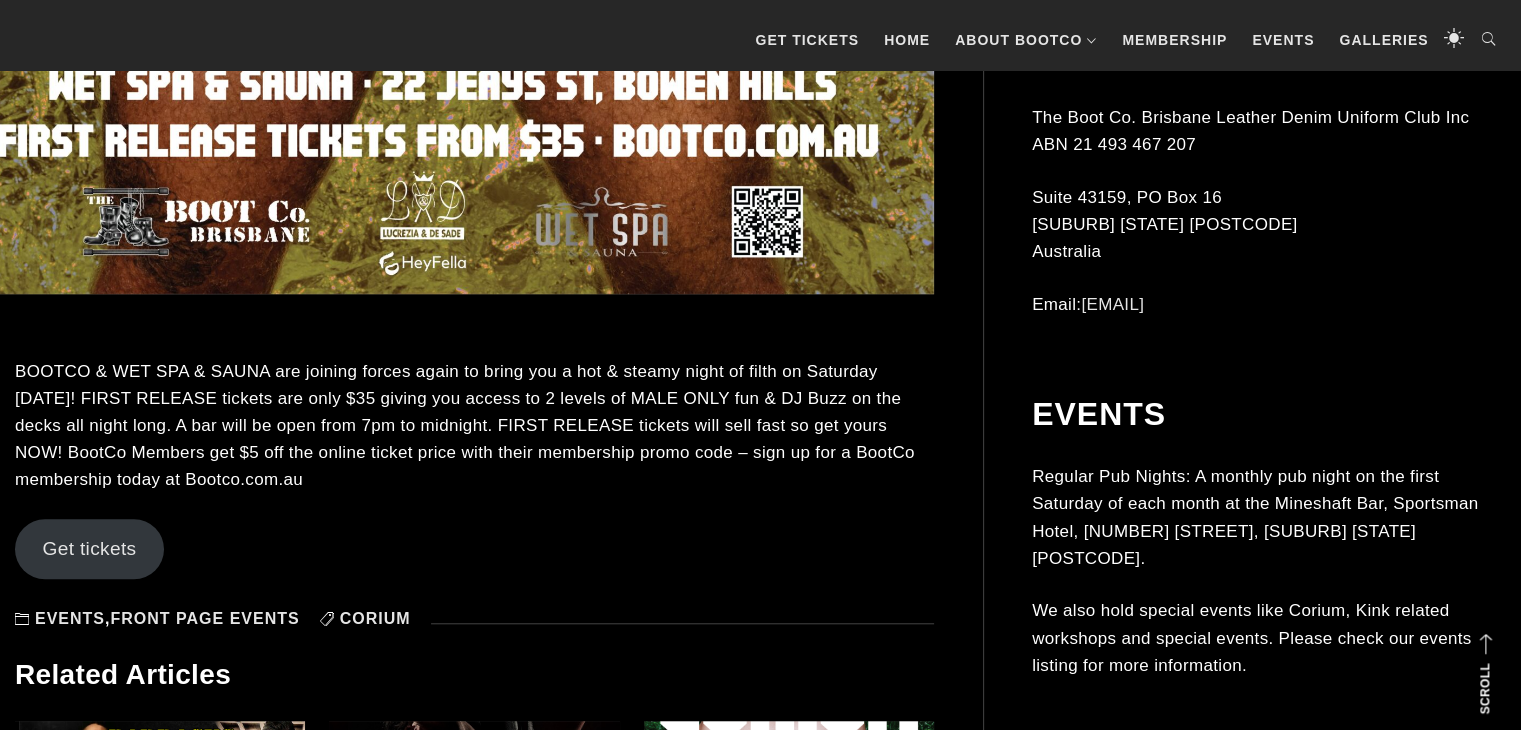 click on "Get tickets" at bounding box center [89, 549] 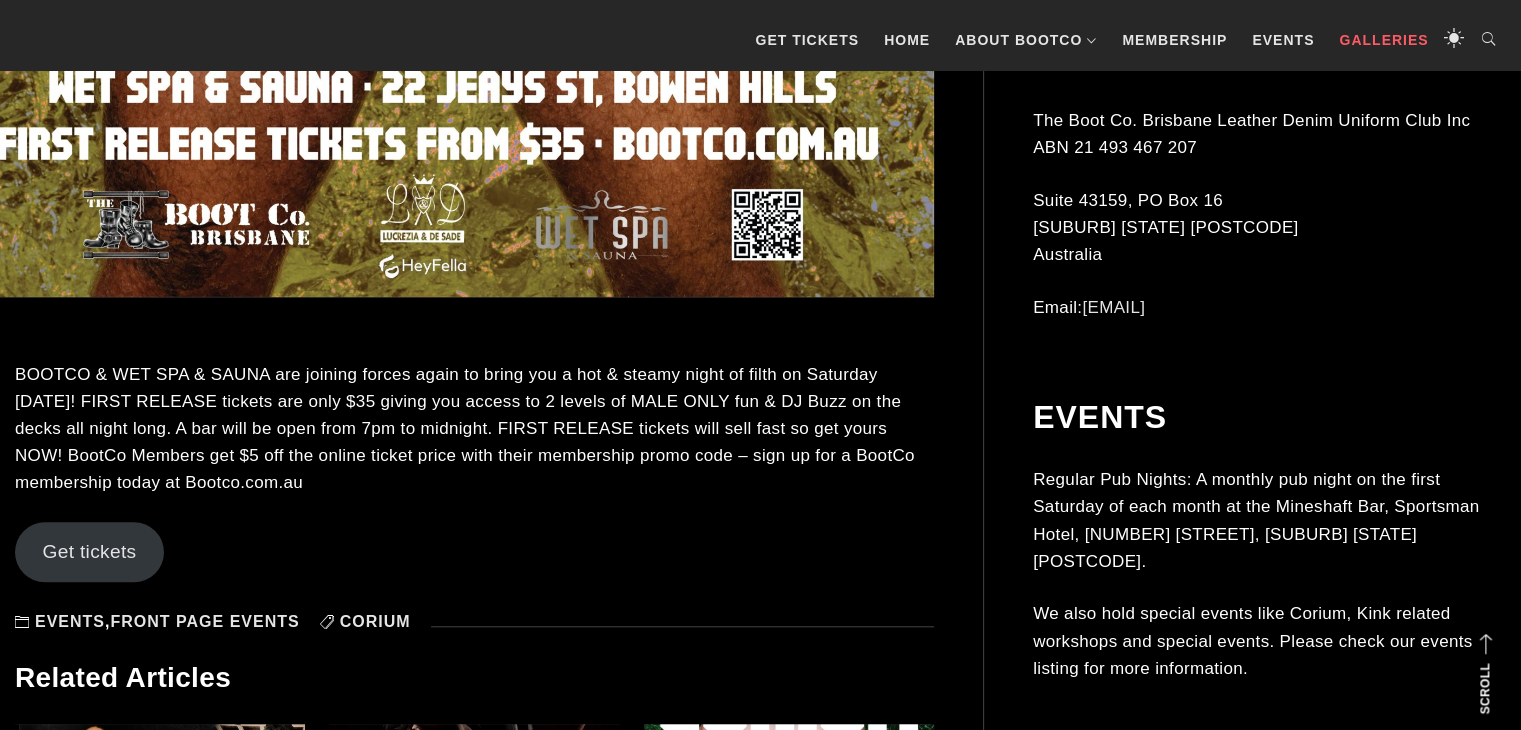 click on "Galleries" at bounding box center (1383, 40) 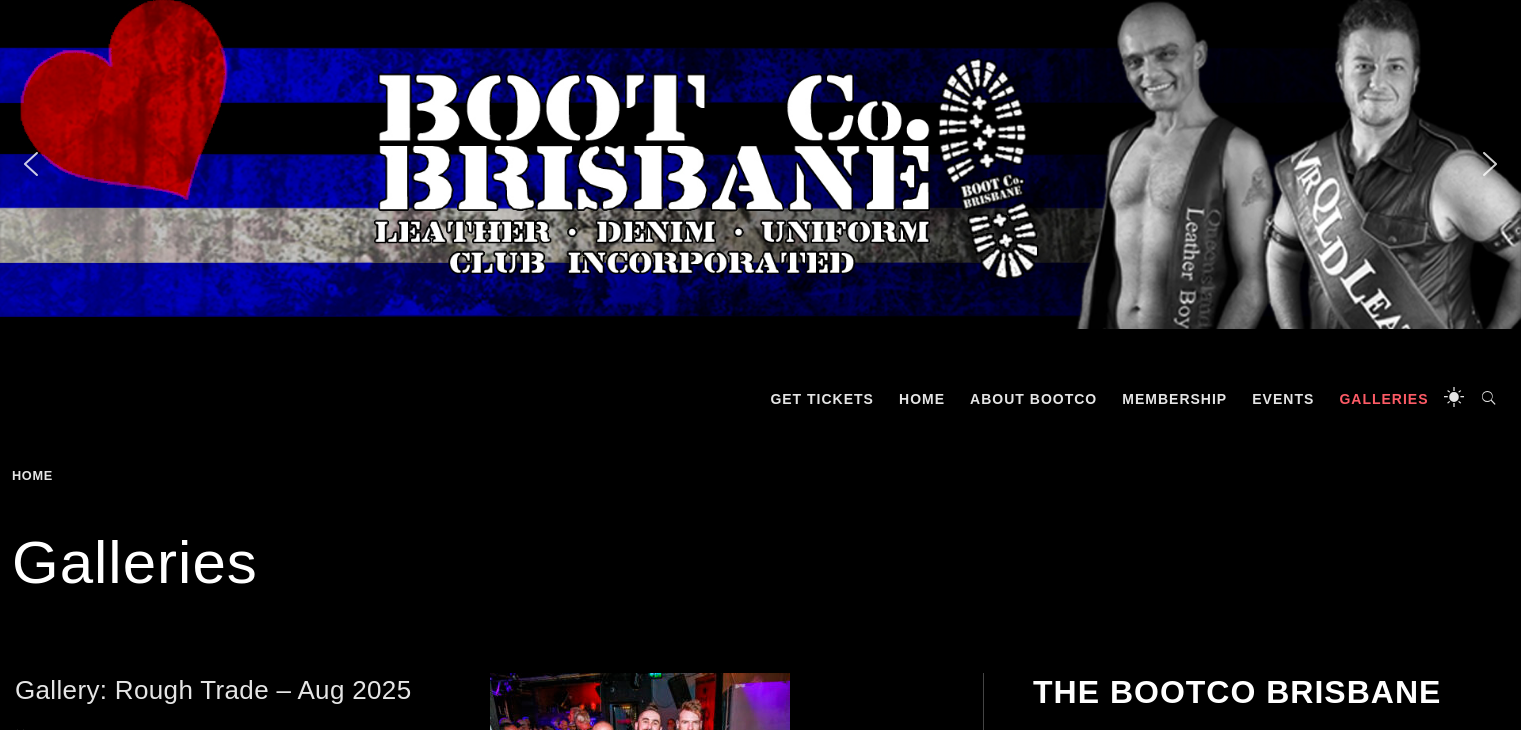 scroll, scrollTop: 0, scrollLeft: 0, axis: both 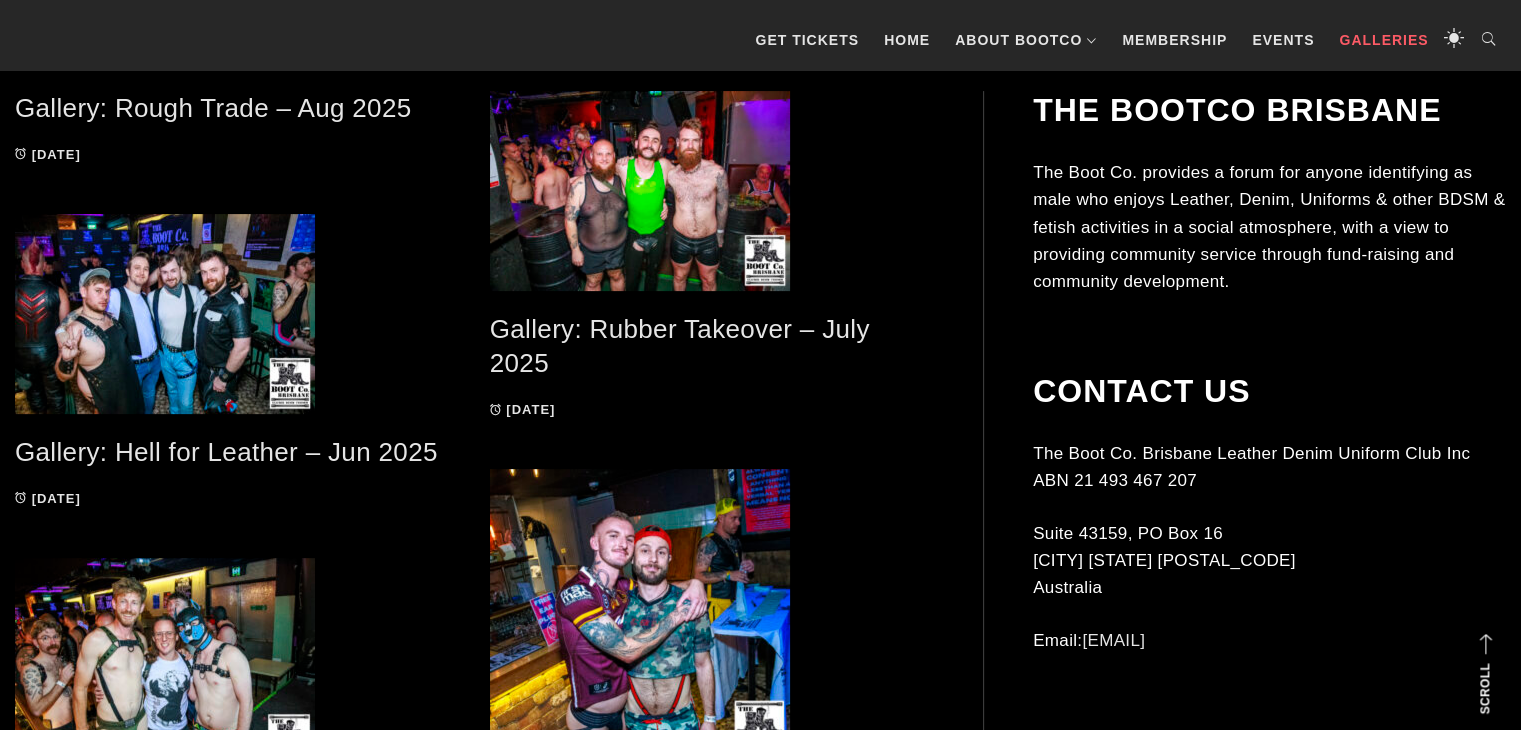 drag, startPoint x: 1535, startPoint y: 61, endPoint x: 1535, endPoint y: 127, distance: 66 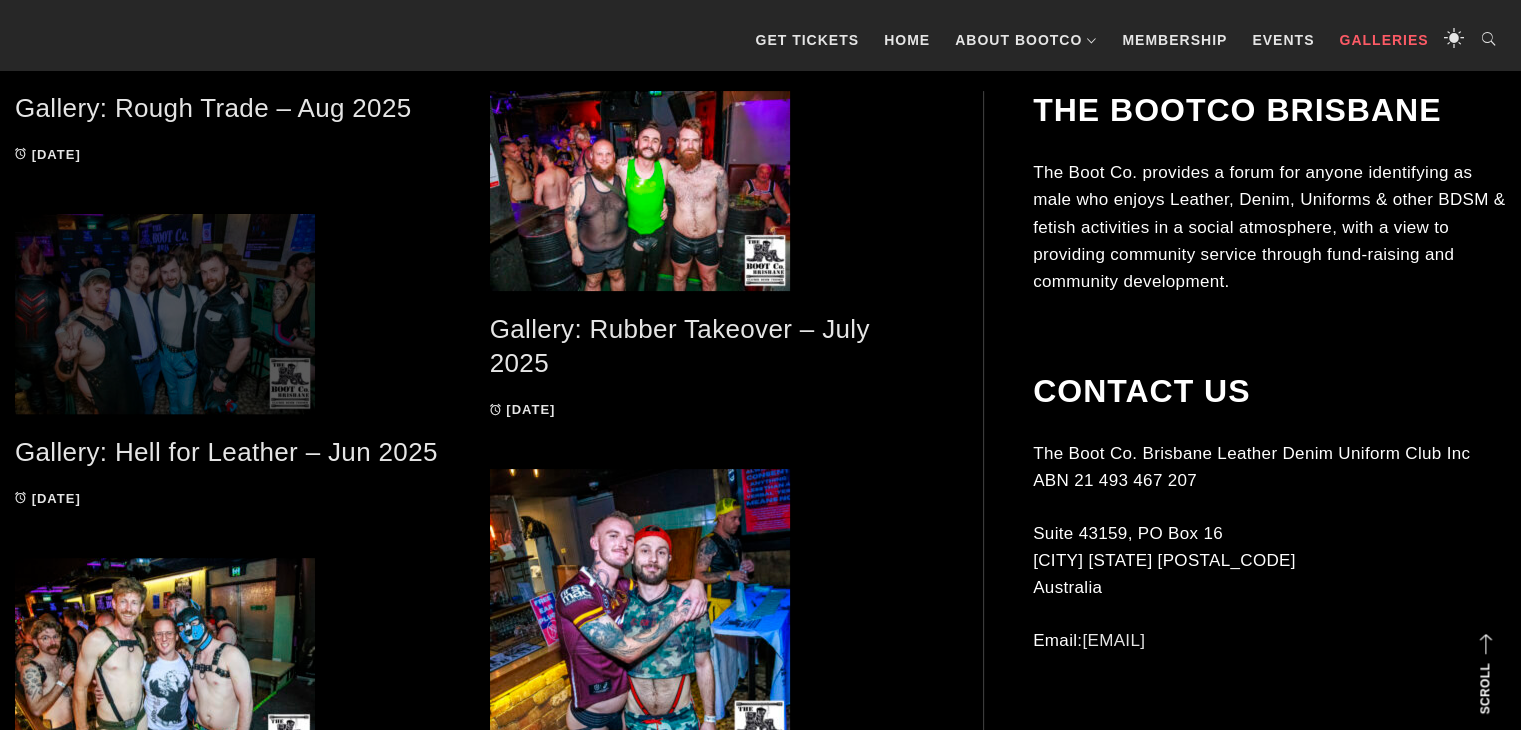 click at bounding box center [237, 314] 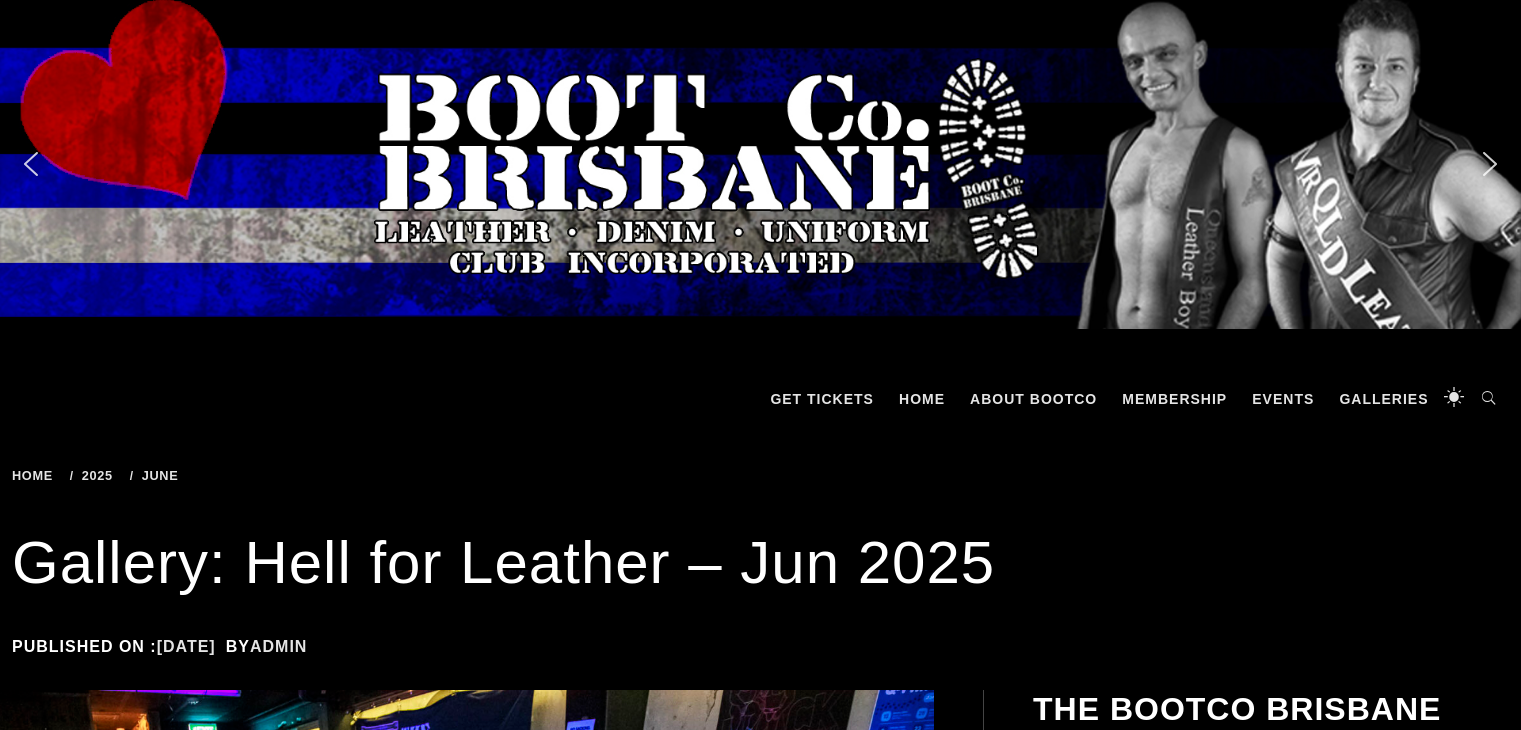 scroll, scrollTop: 0, scrollLeft: 0, axis: both 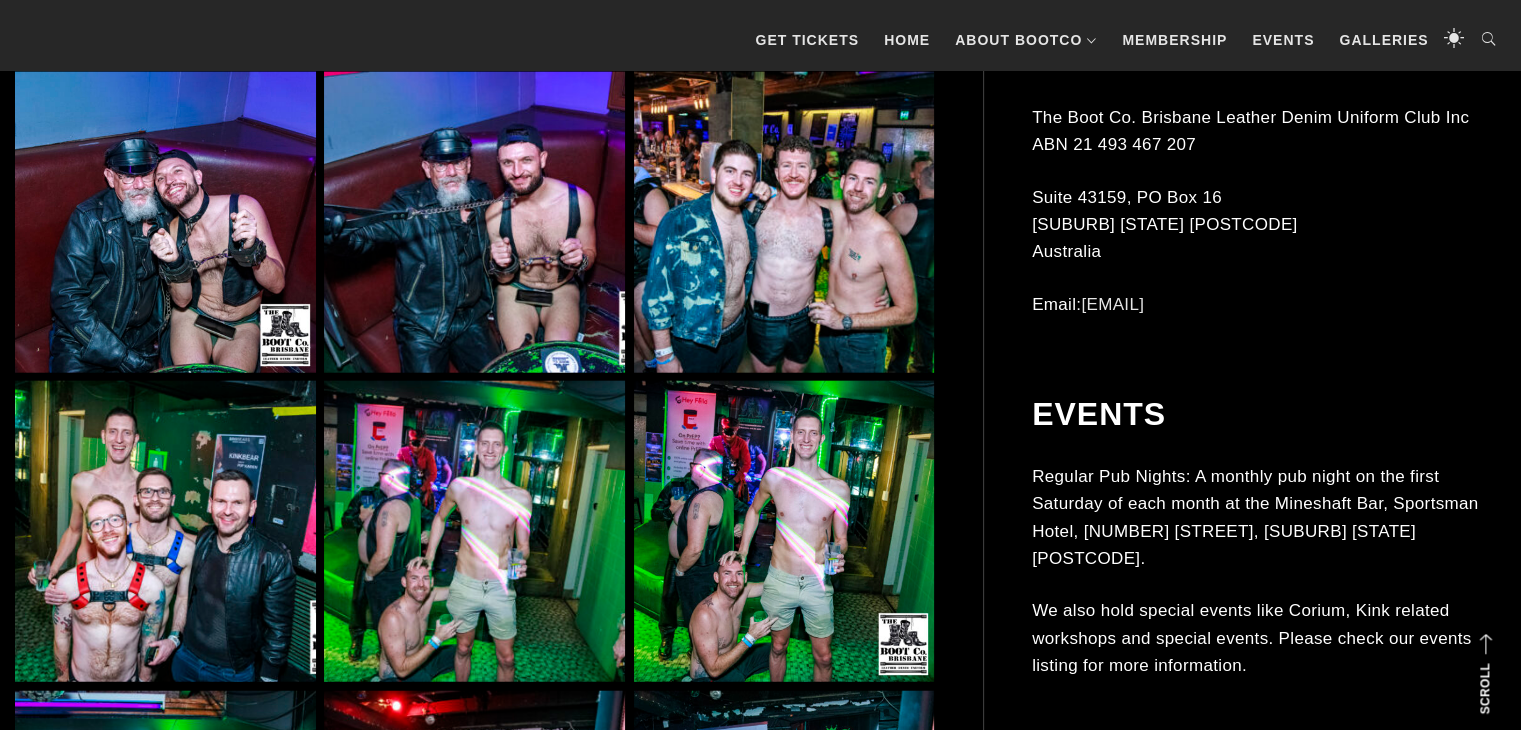 click at bounding box center (784, 222) 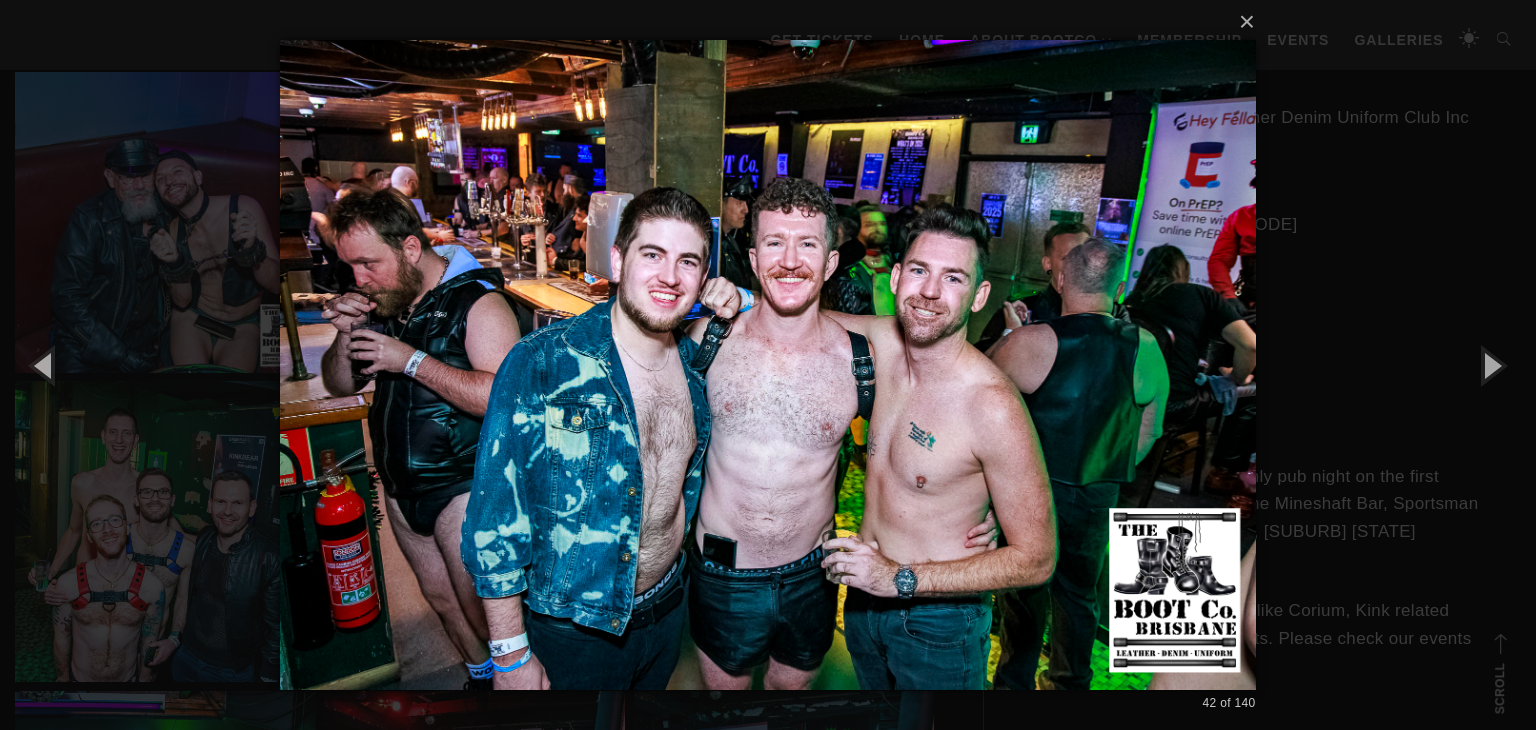 click on "× 42 of 140 Loading..." at bounding box center [768, 365] 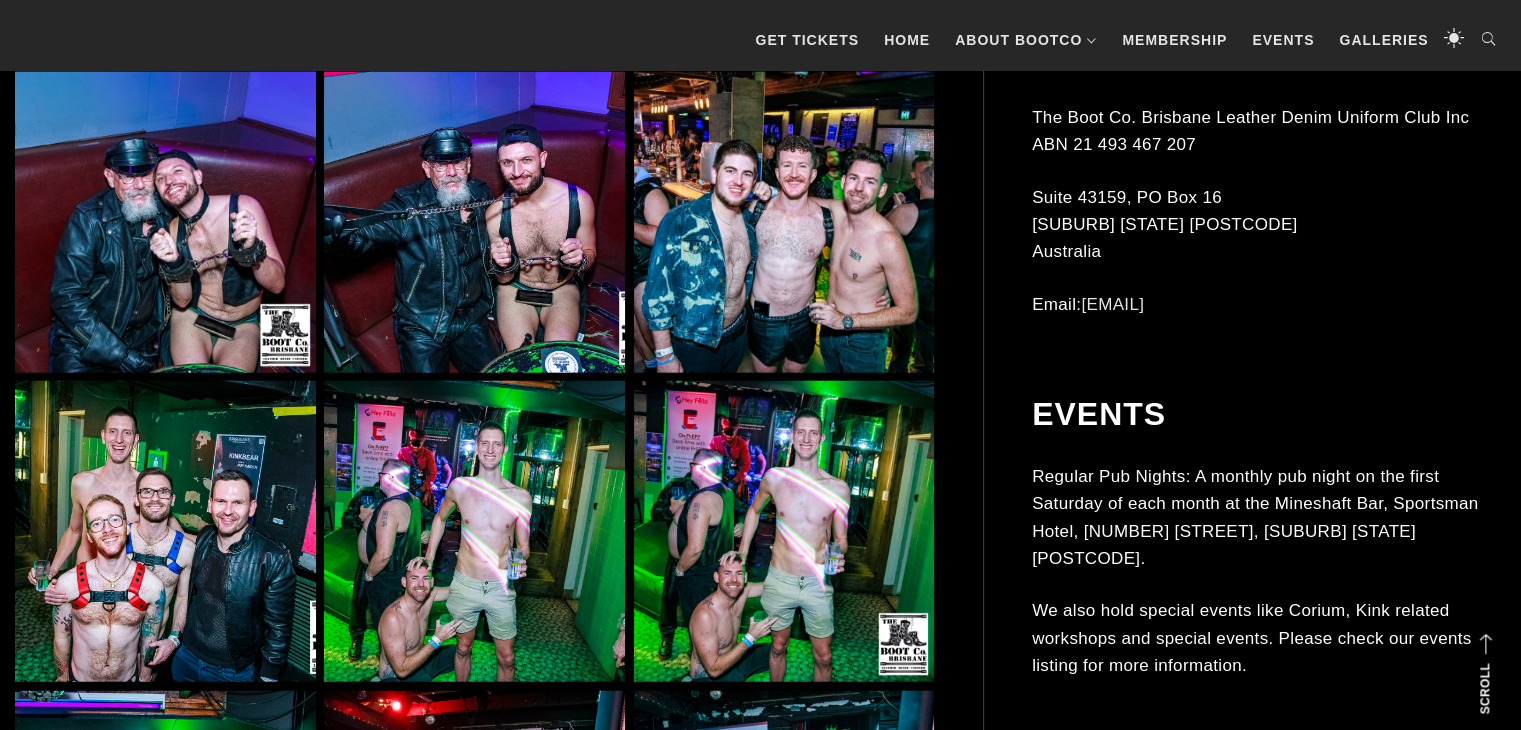 click at bounding box center (474, 531) 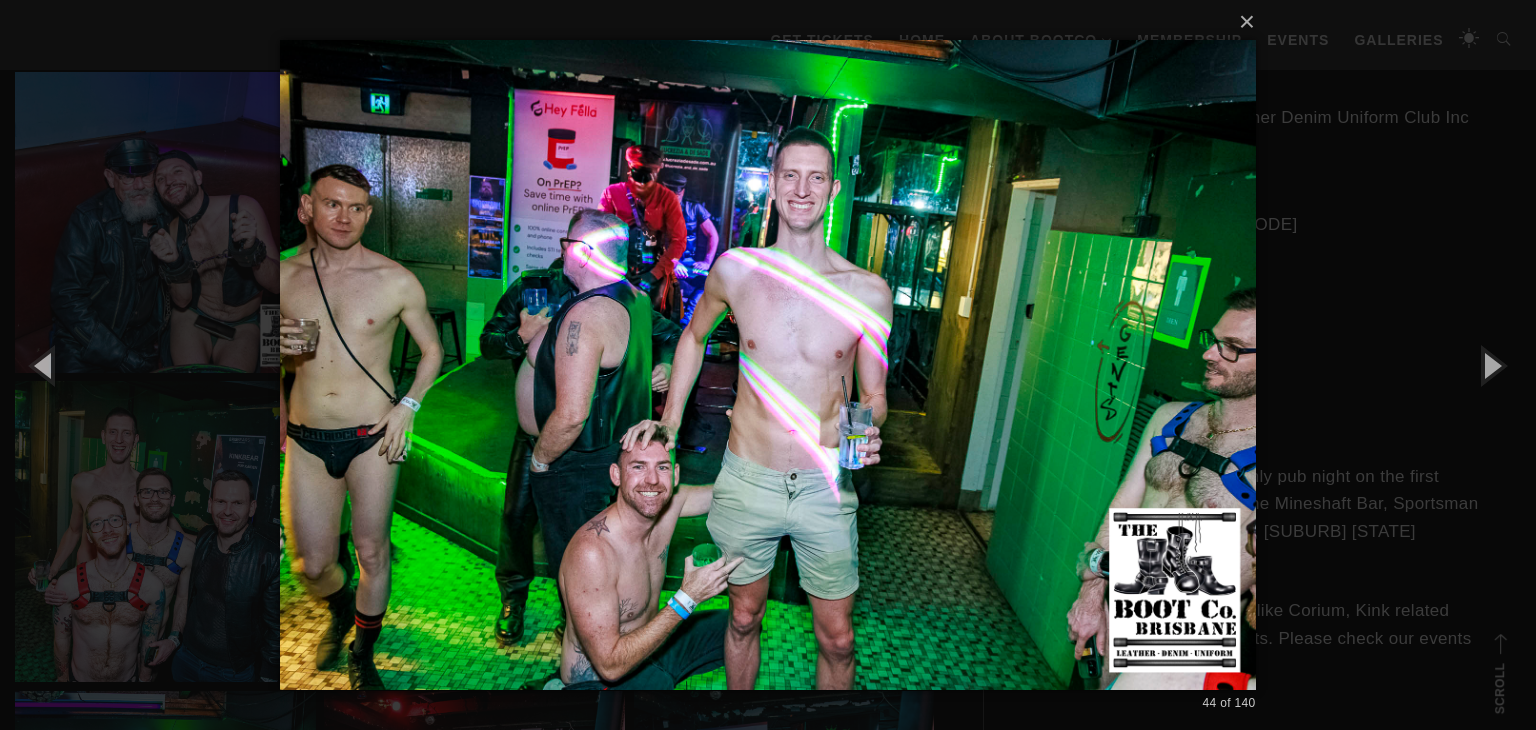 click on "× 44 of 140 Loading..." at bounding box center [768, 365] 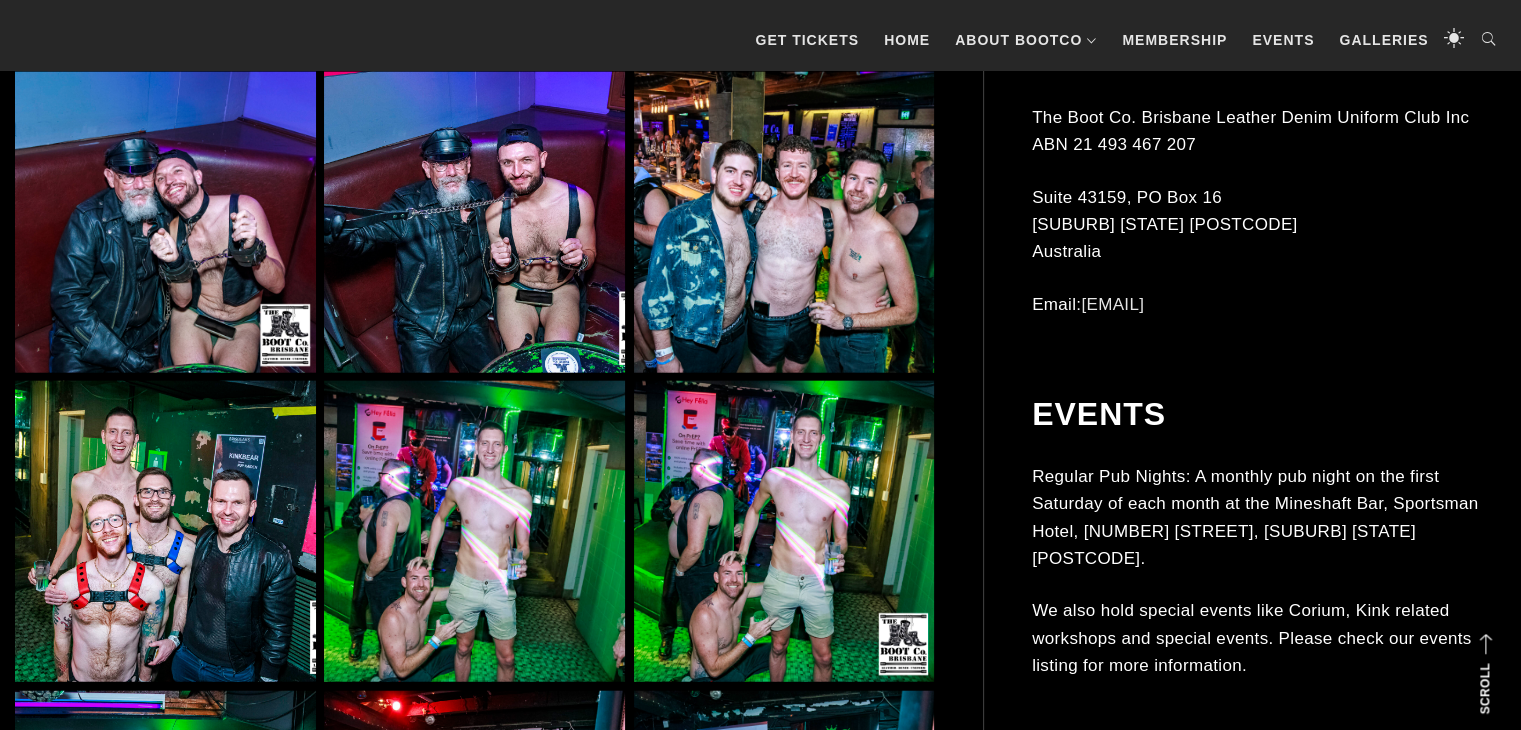click at bounding box center [165, 531] 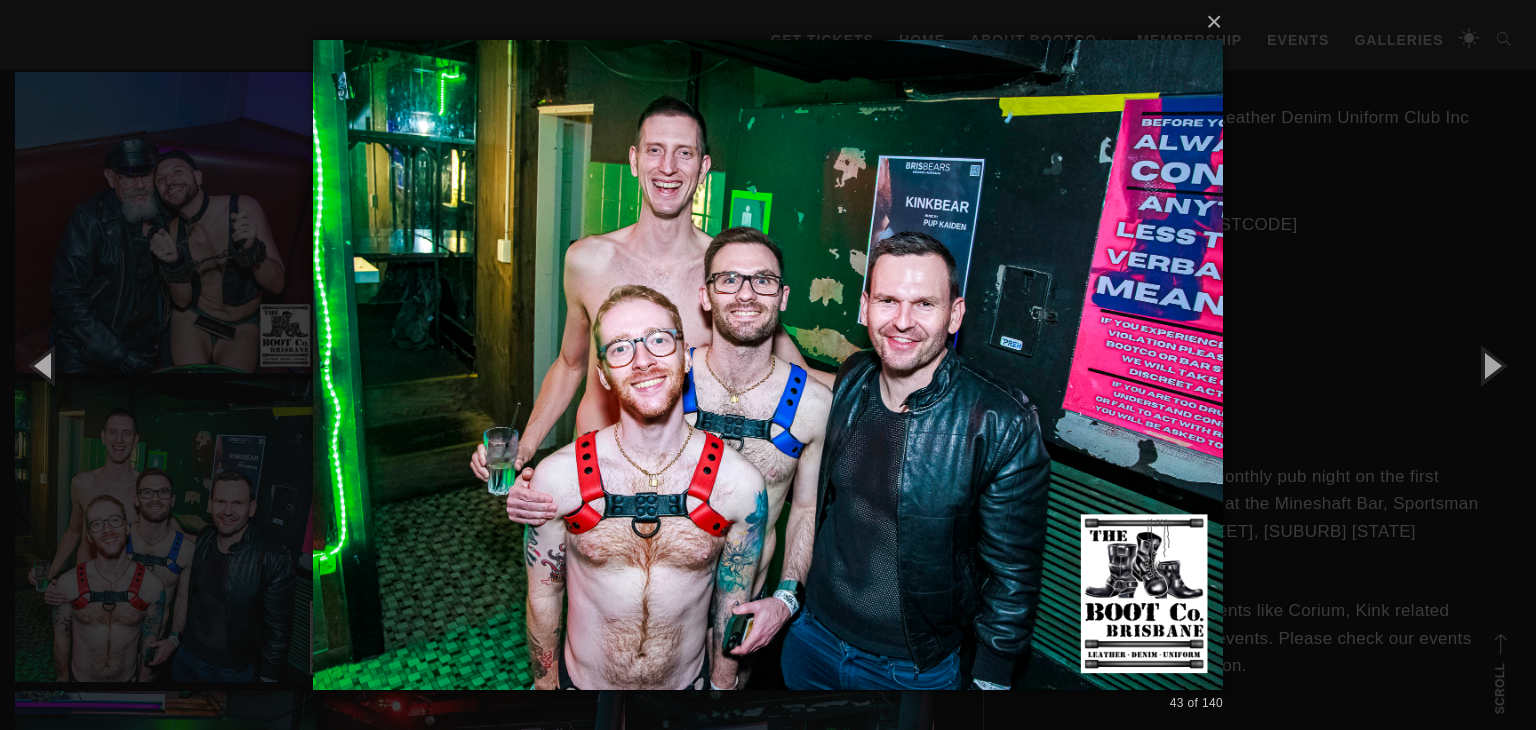 click on "× 43 of 140 Loading..." at bounding box center (768, 365) 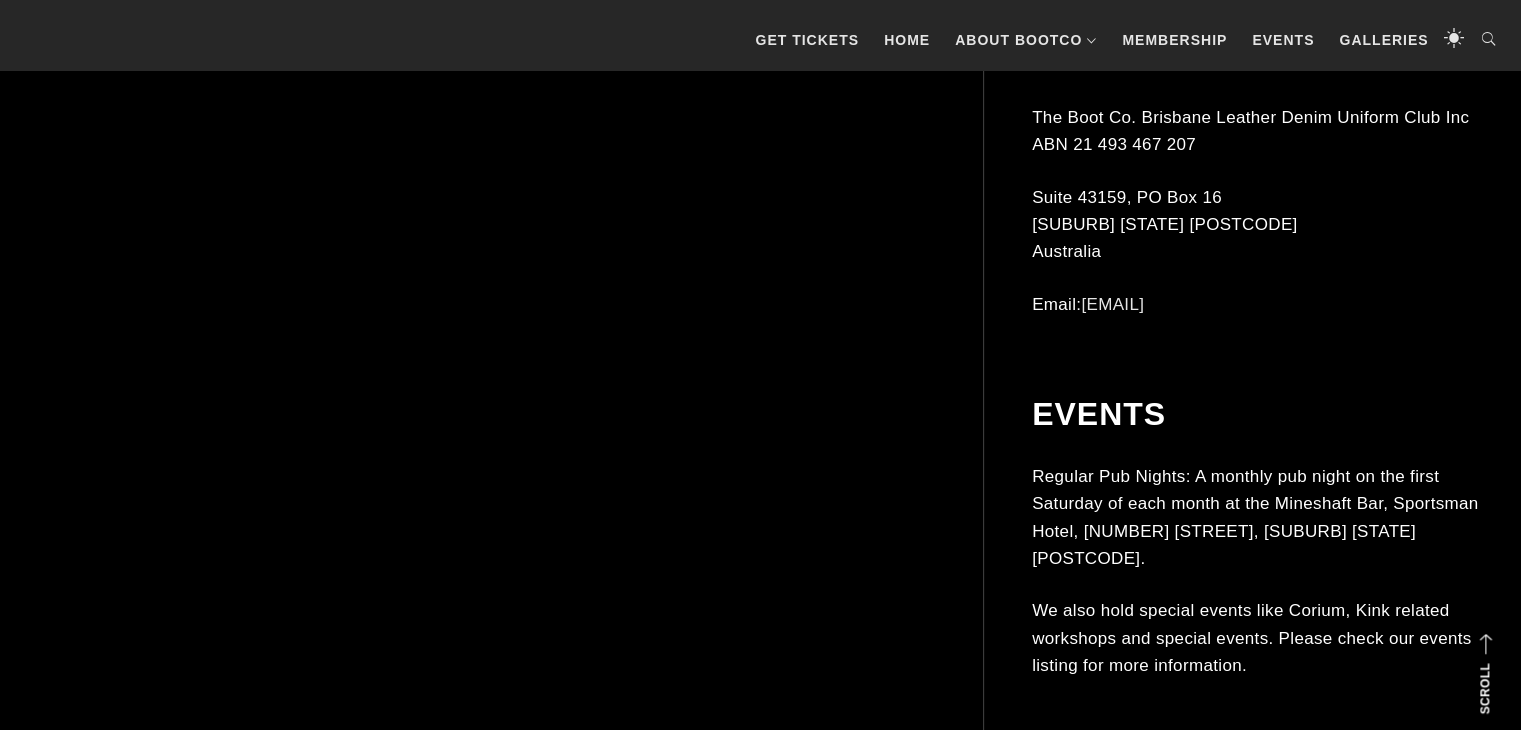 scroll, scrollTop: 11358, scrollLeft: 0, axis: vertical 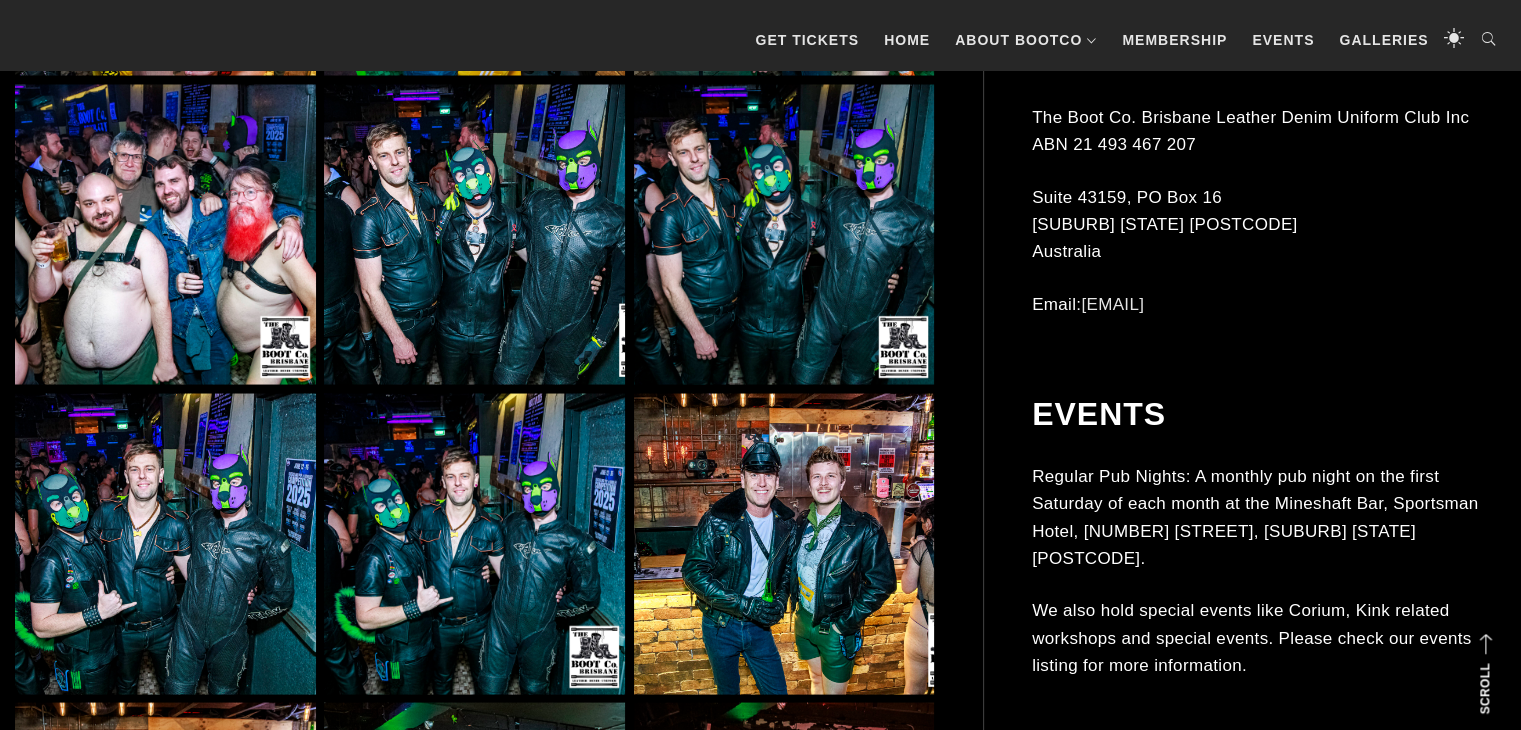 click at bounding box center (474, 543) 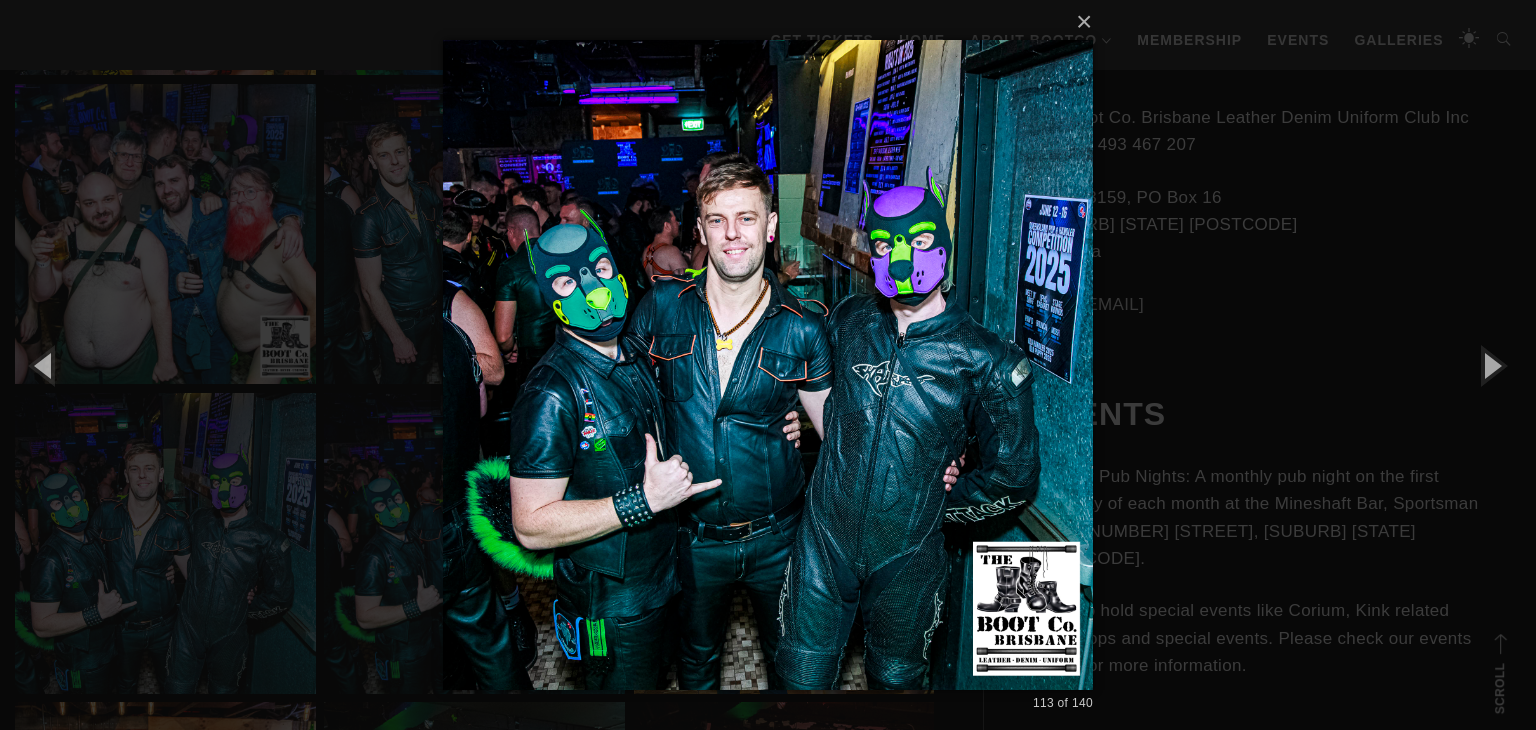 click on "× 113 of 140 Loading..." at bounding box center [768, 365] 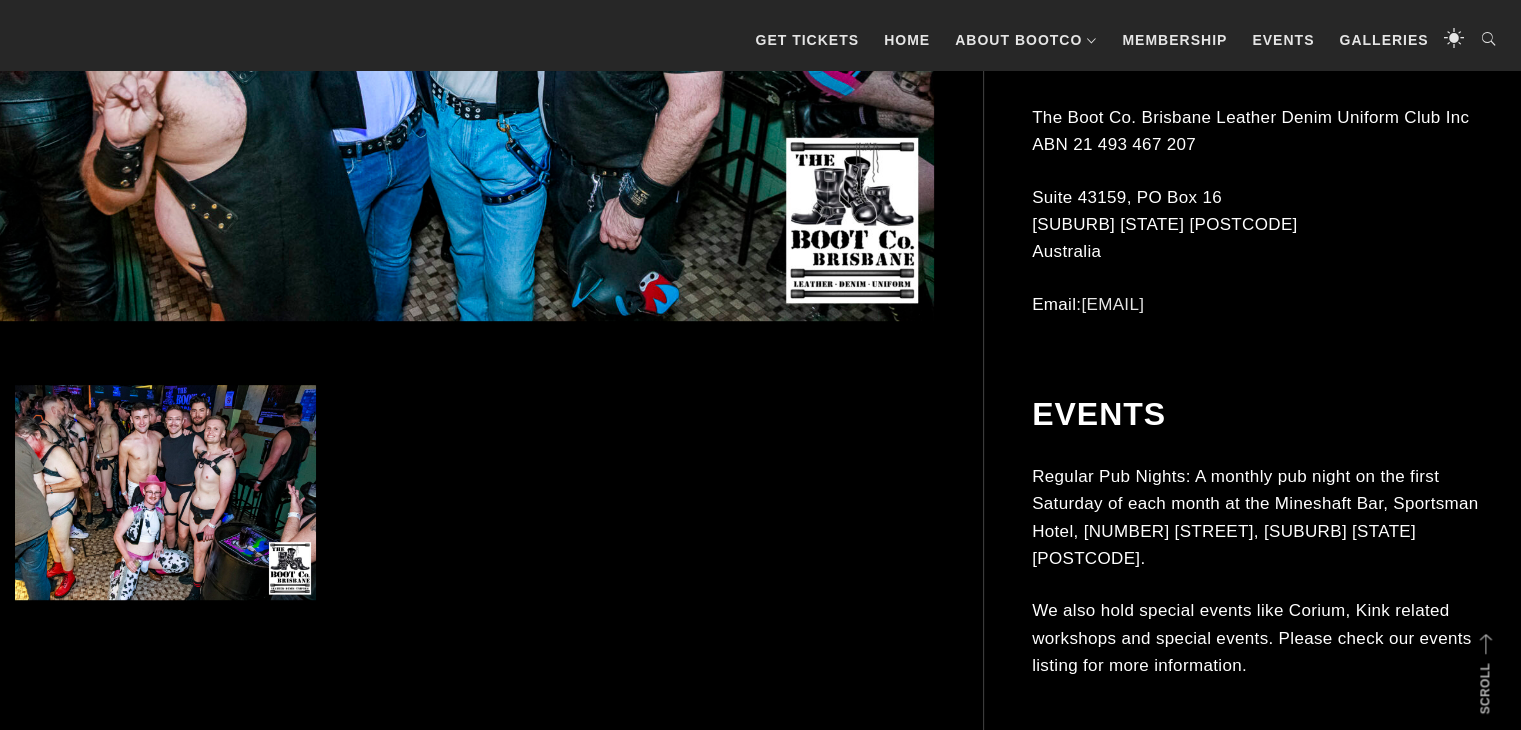scroll, scrollTop: 976, scrollLeft: 0, axis: vertical 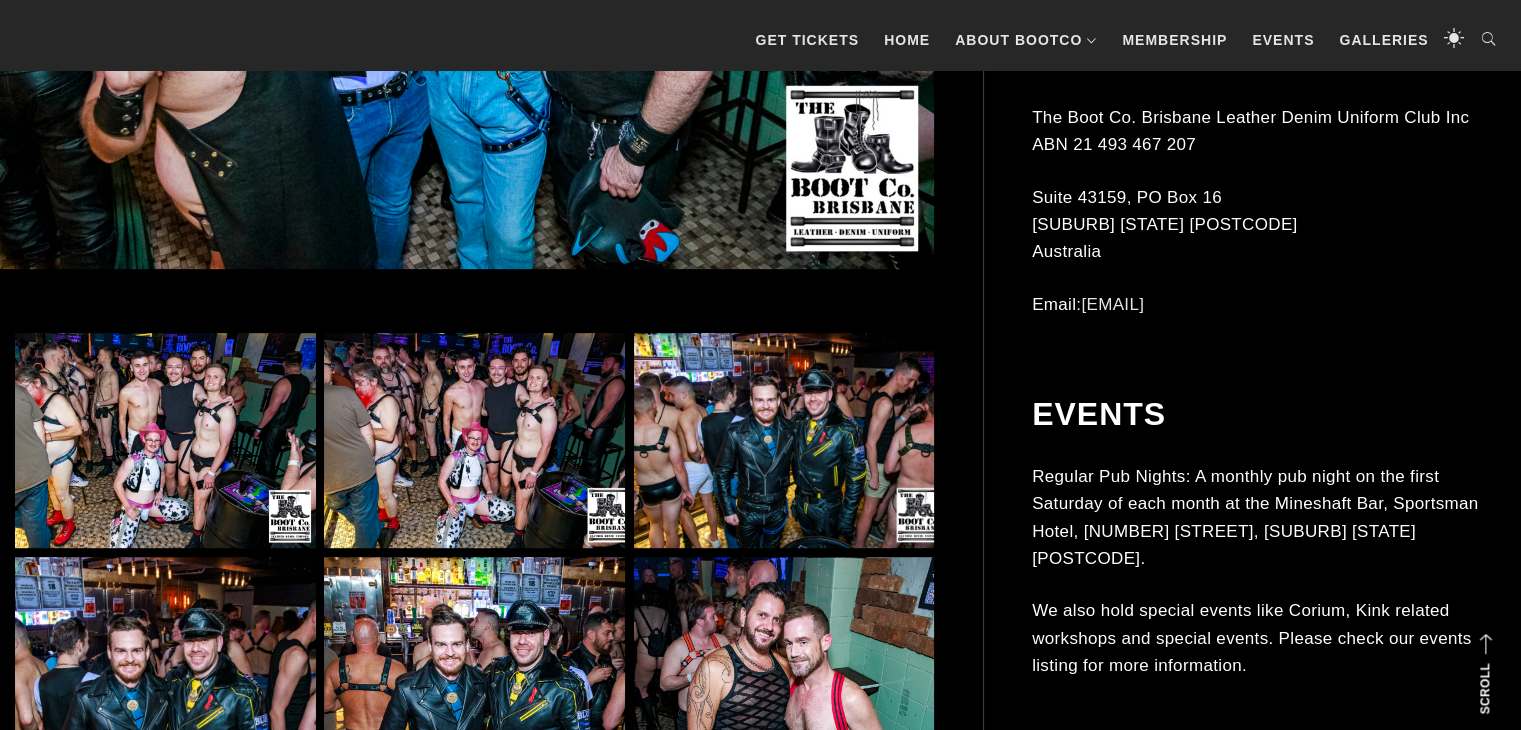 click at bounding box center (474, 440) 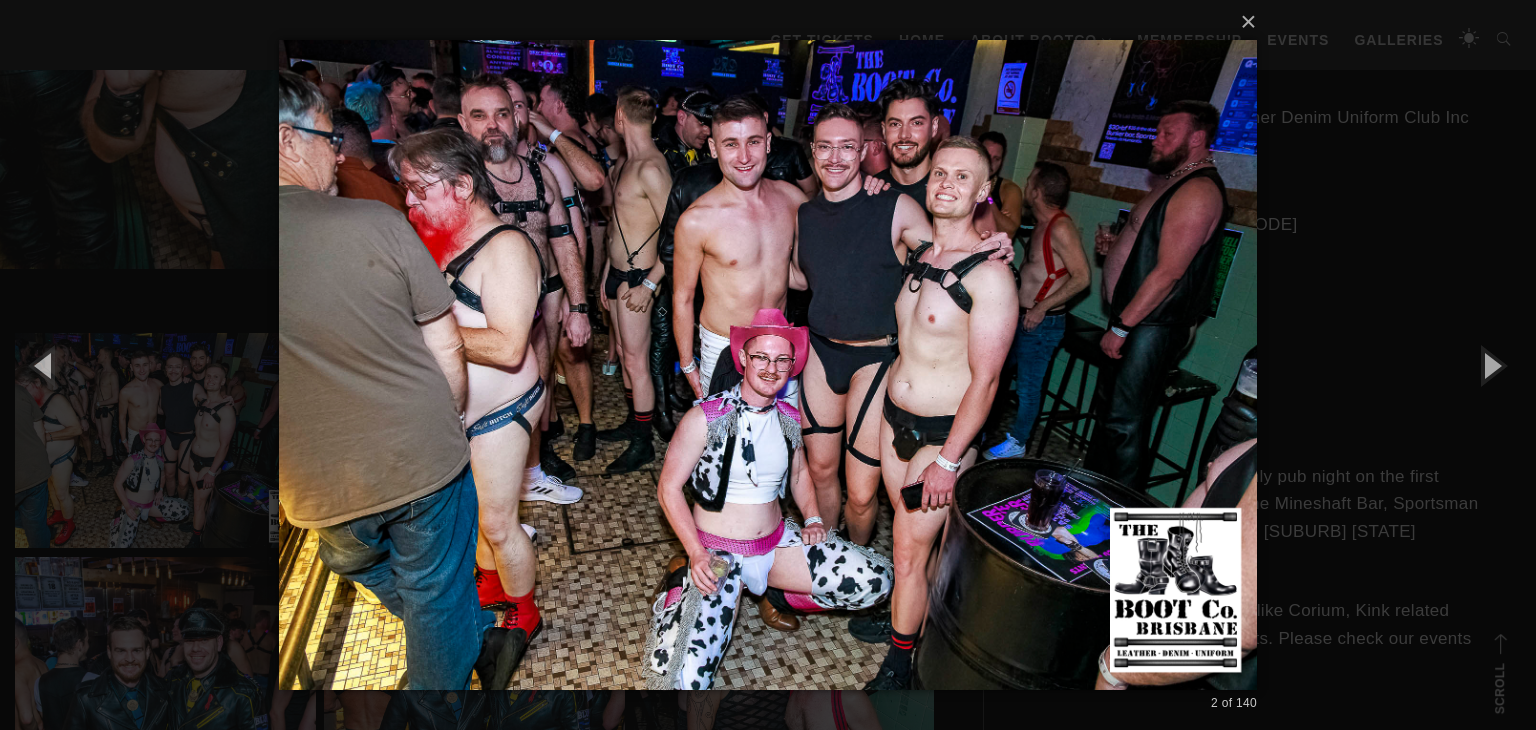 click on "× 2 of 140 Loading..." at bounding box center (768, 365) 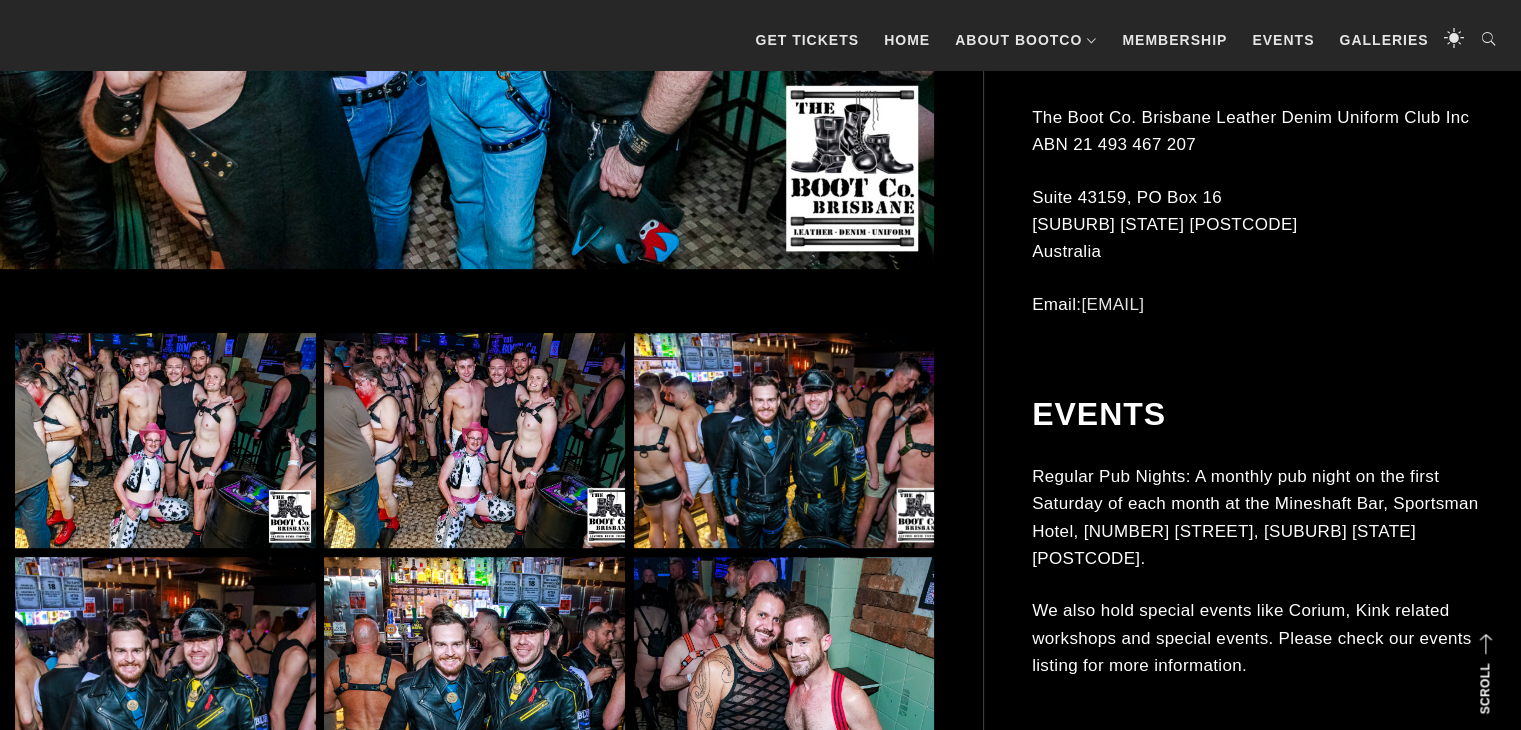 click at bounding box center [474, 440] 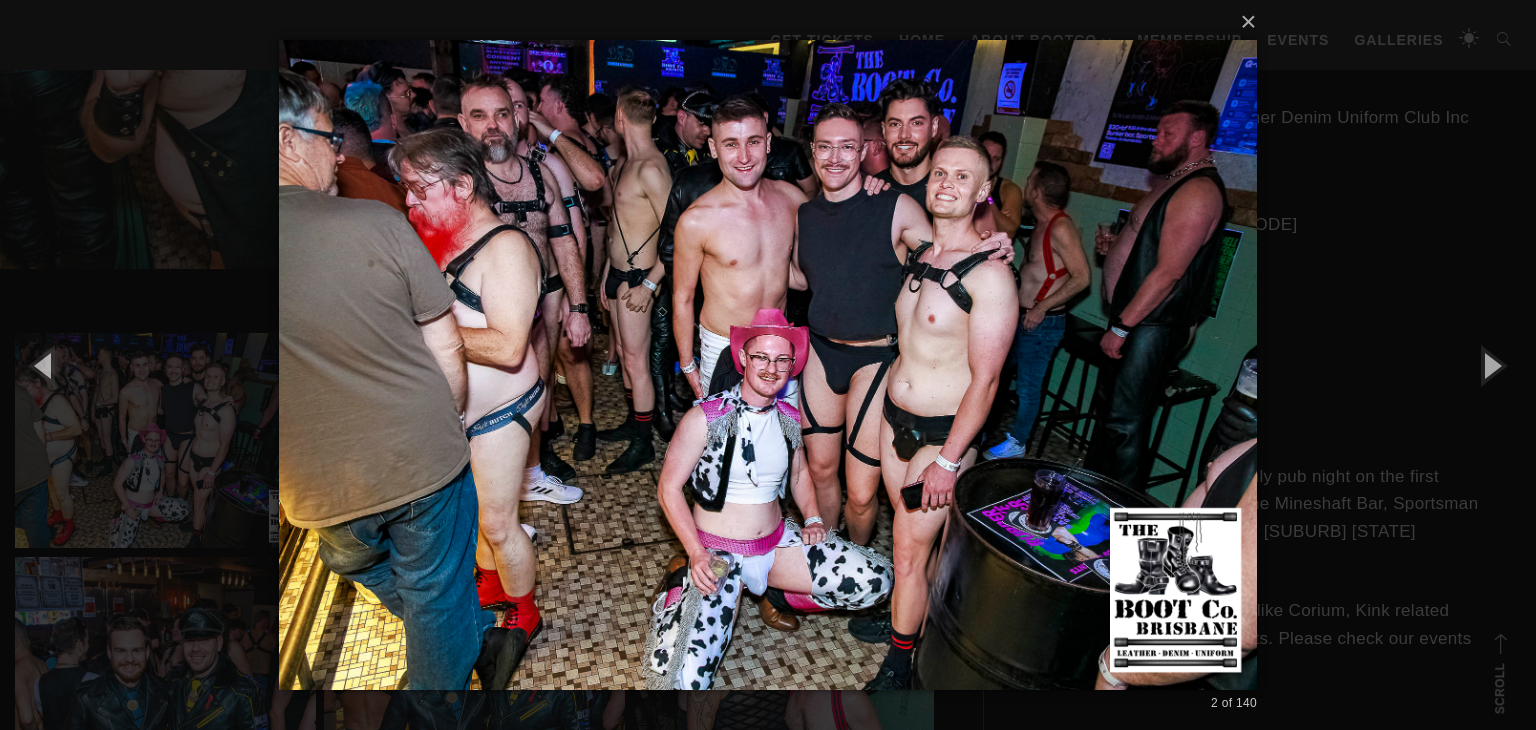 click on "× 2 of 140 Loading..." at bounding box center (768, 365) 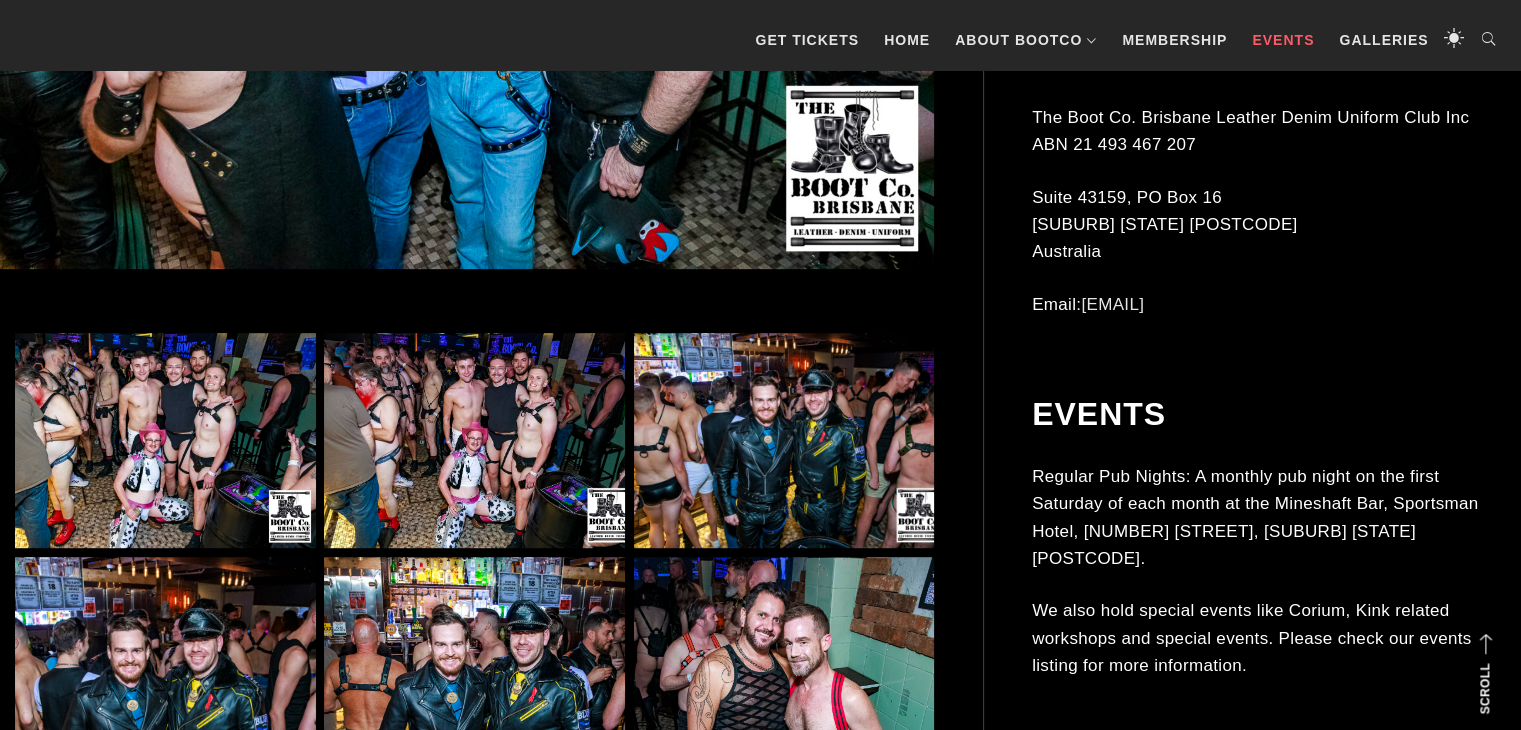 click on "Events" at bounding box center [1283, 40] 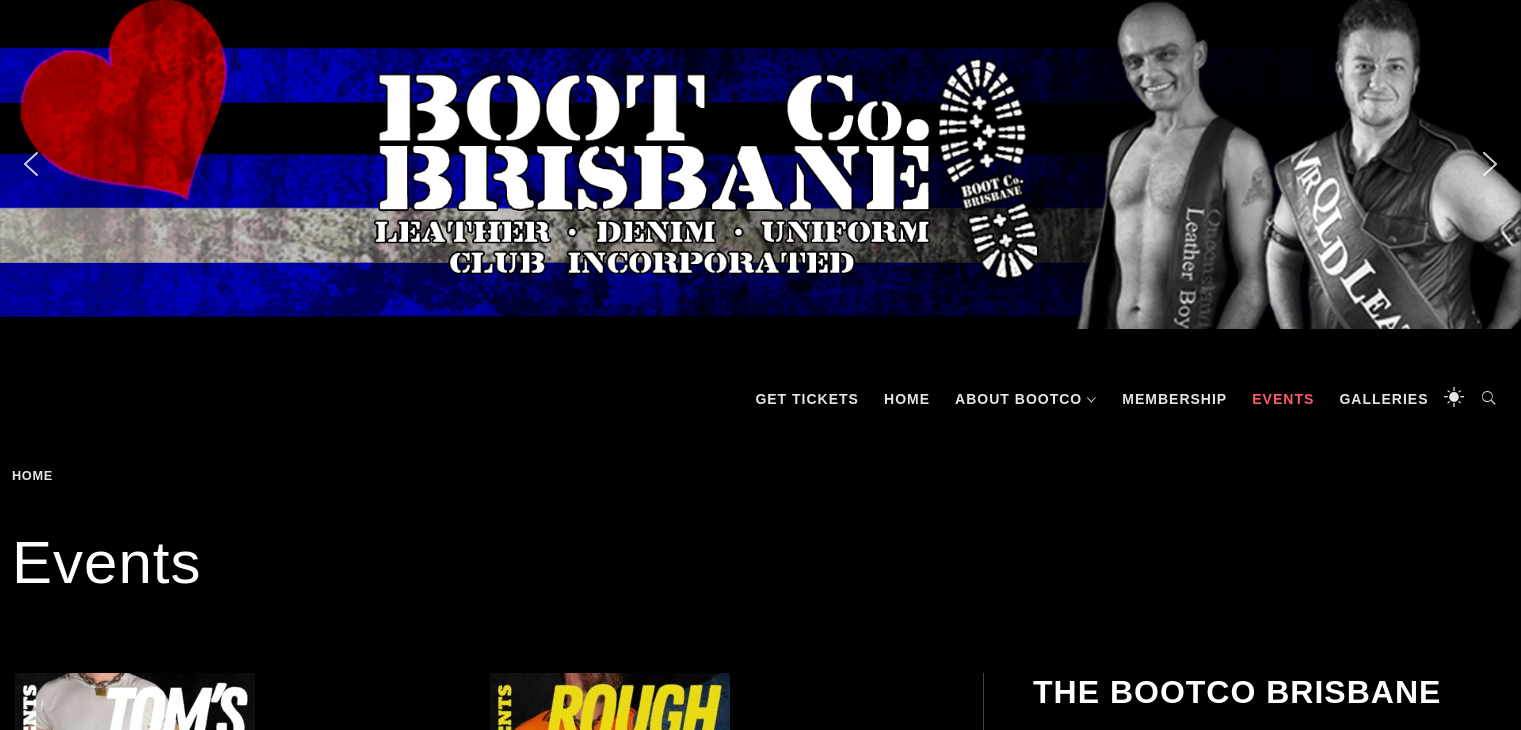 scroll, scrollTop: 0, scrollLeft: 0, axis: both 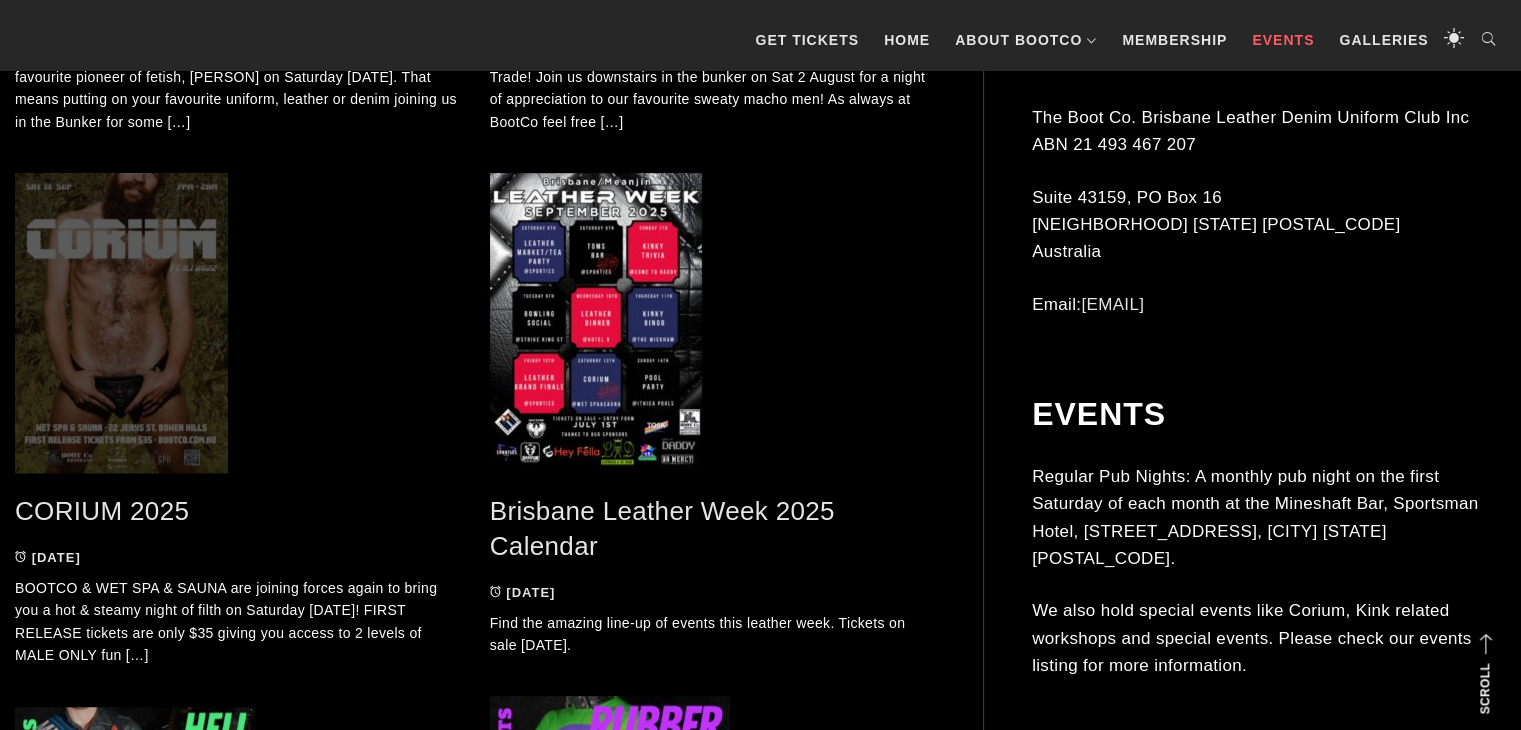 click at bounding box center [237, 323] 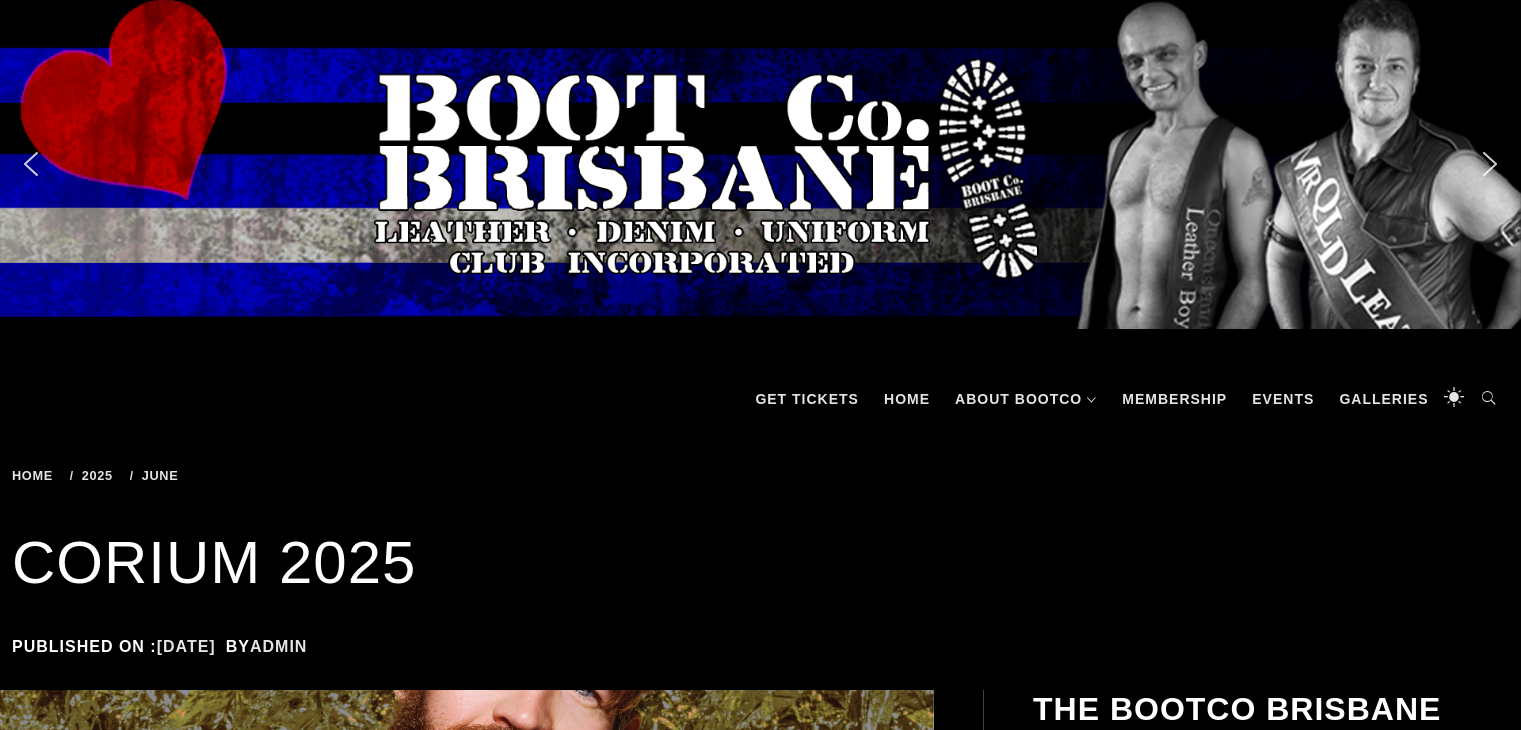 scroll, scrollTop: 0, scrollLeft: 0, axis: both 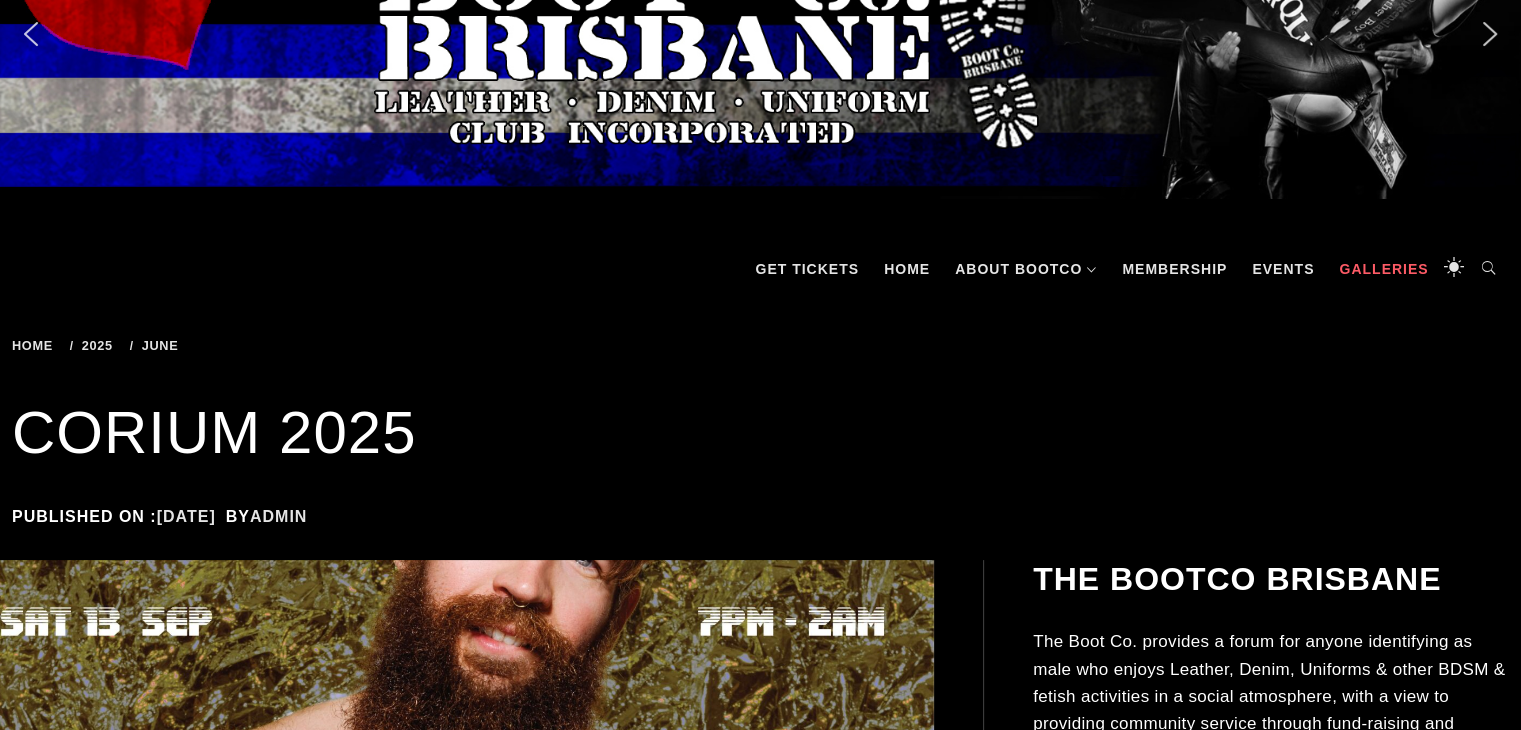 click on "Galleries" at bounding box center (1383, 269) 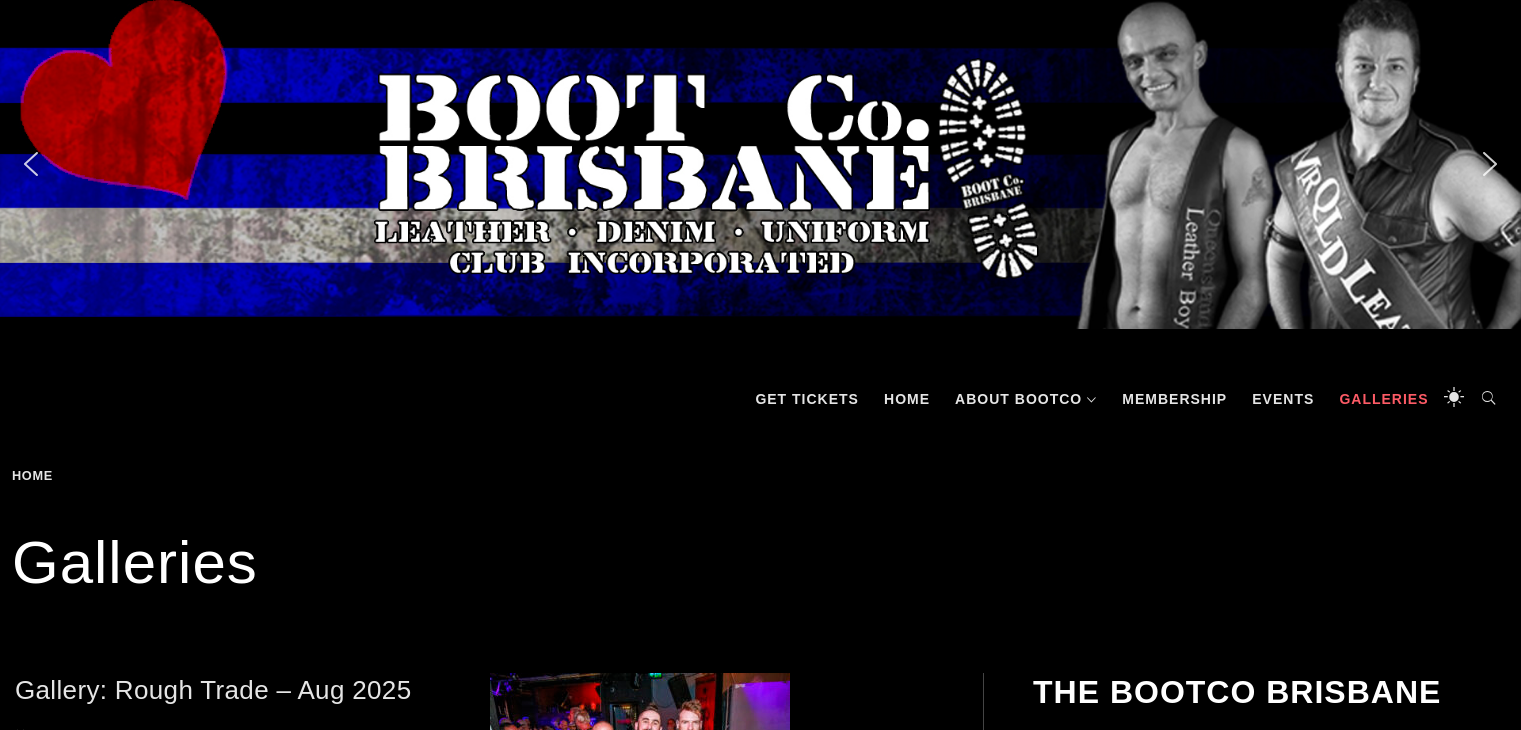 scroll, scrollTop: 0, scrollLeft: 0, axis: both 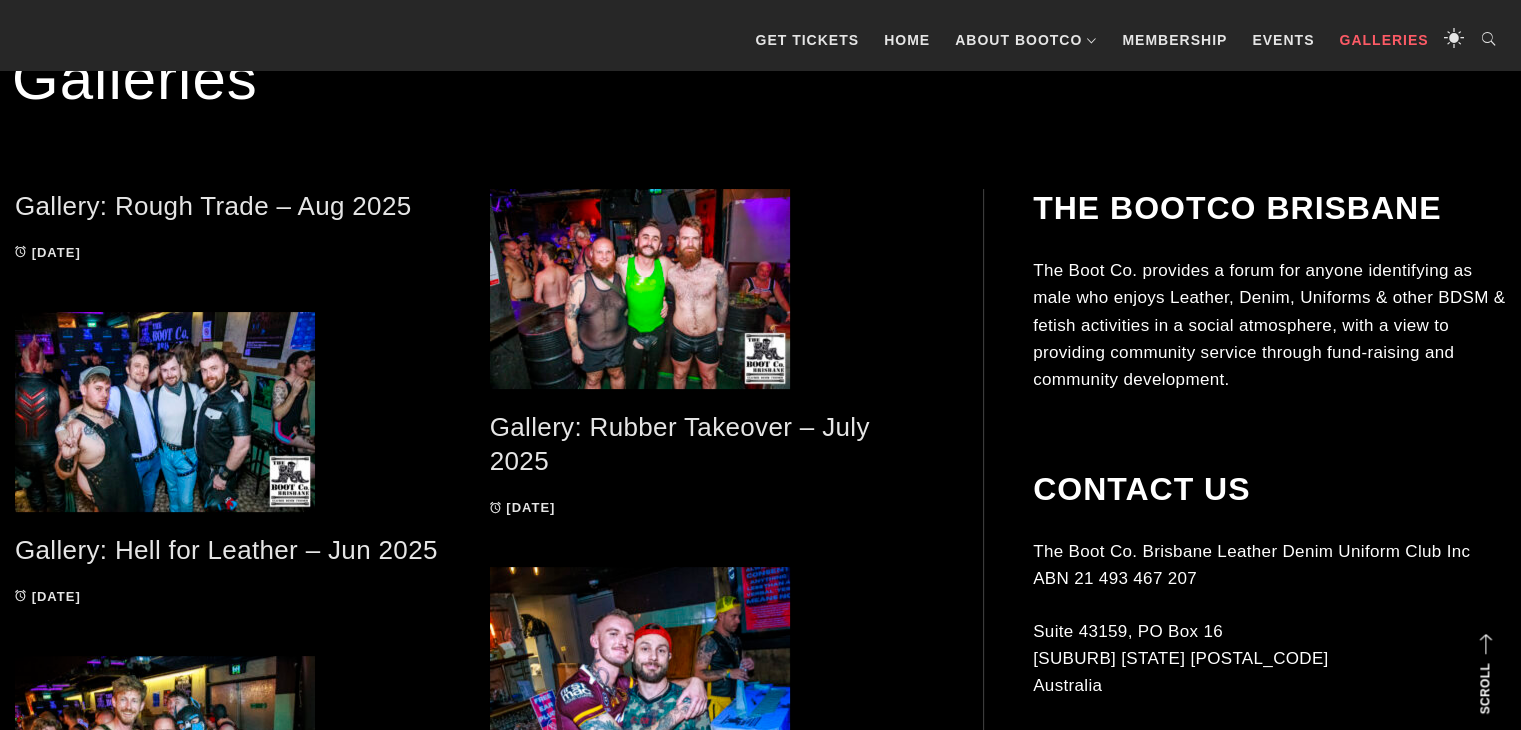 click on "Gallery: Rough Trade – Aug 2025" at bounding box center (213, 206) 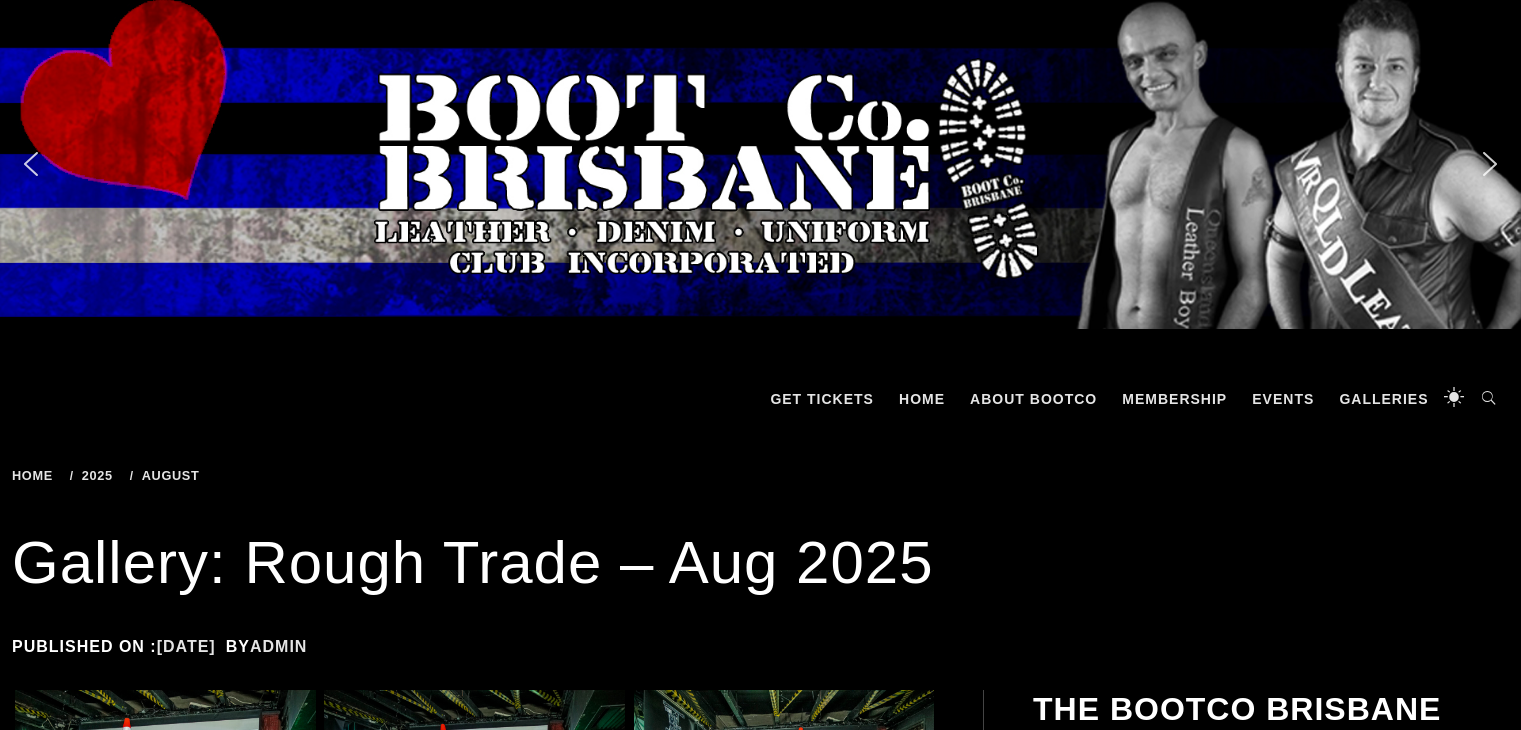scroll, scrollTop: 0, scrollLeft: 0, axis: both 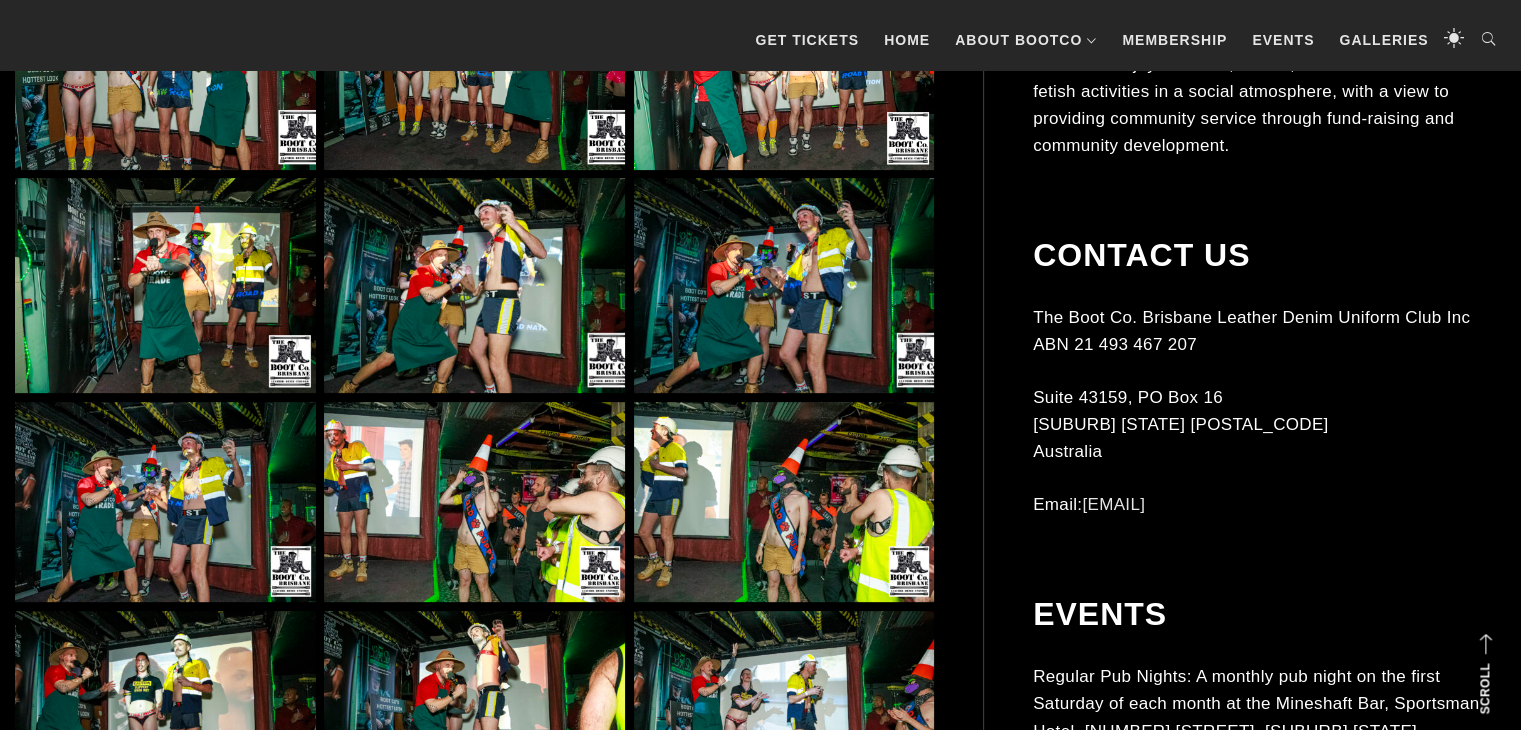click at bounding box center (784, 285) 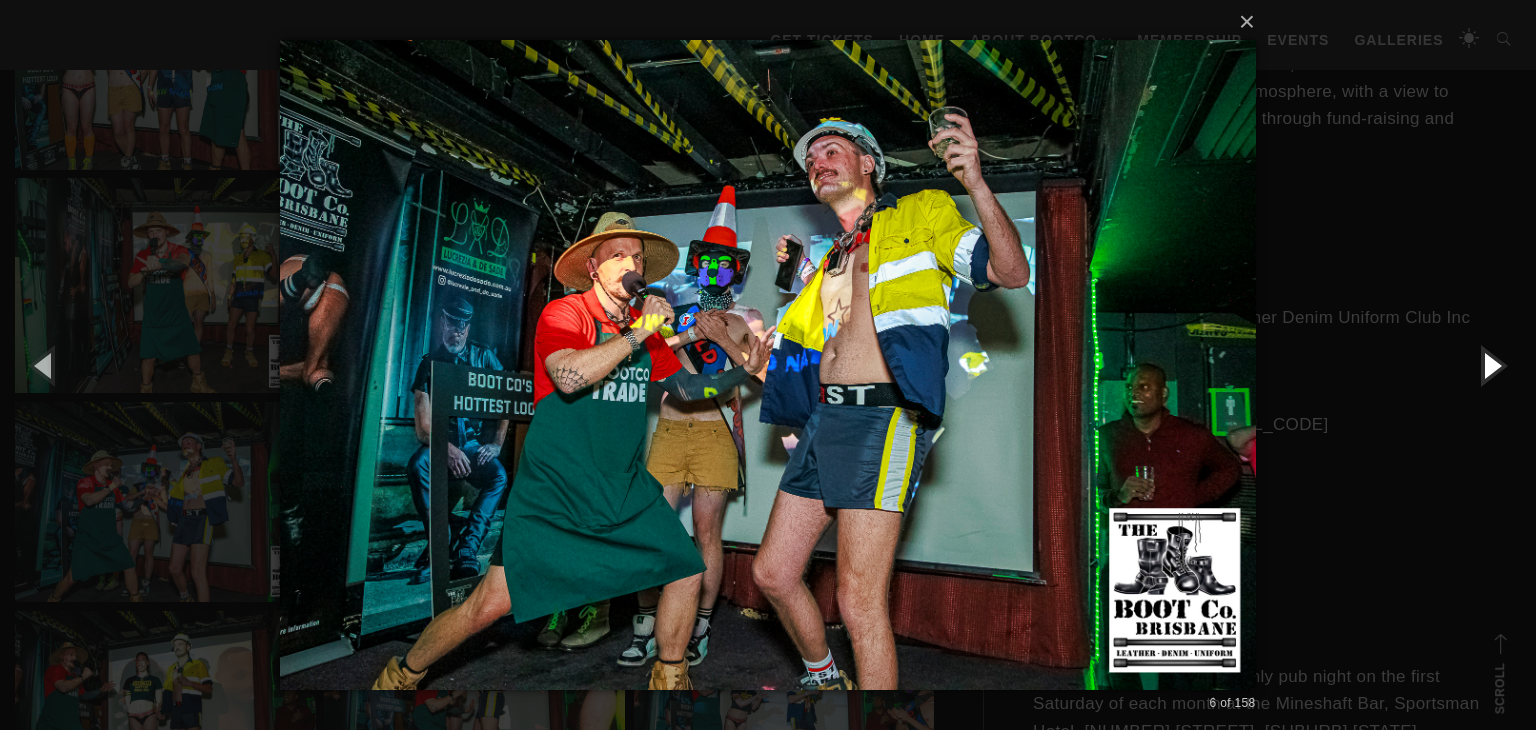 click at bounding box center [1491, 365] 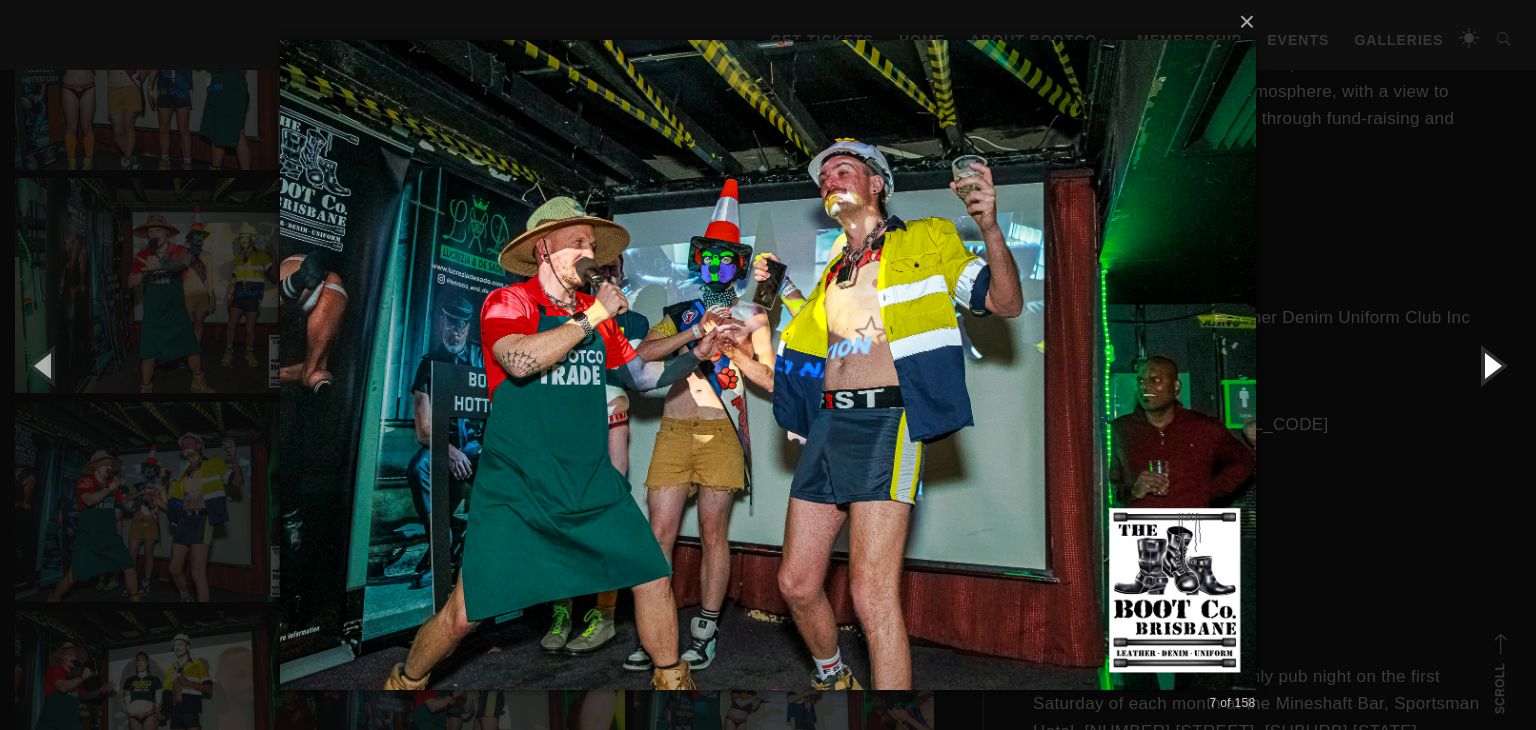 click at bounding box center (1491, 365) 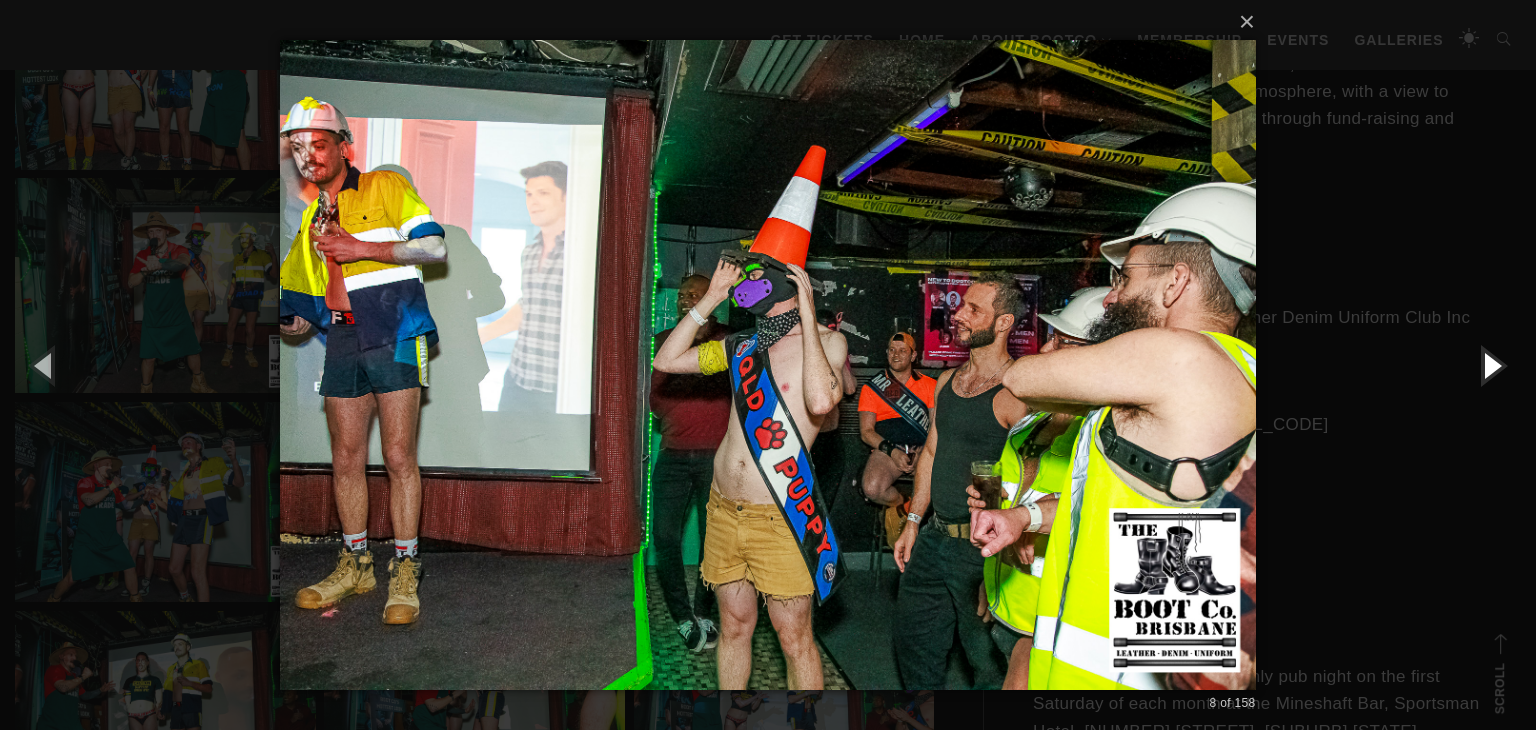 click at bounding box center (1491, 365) 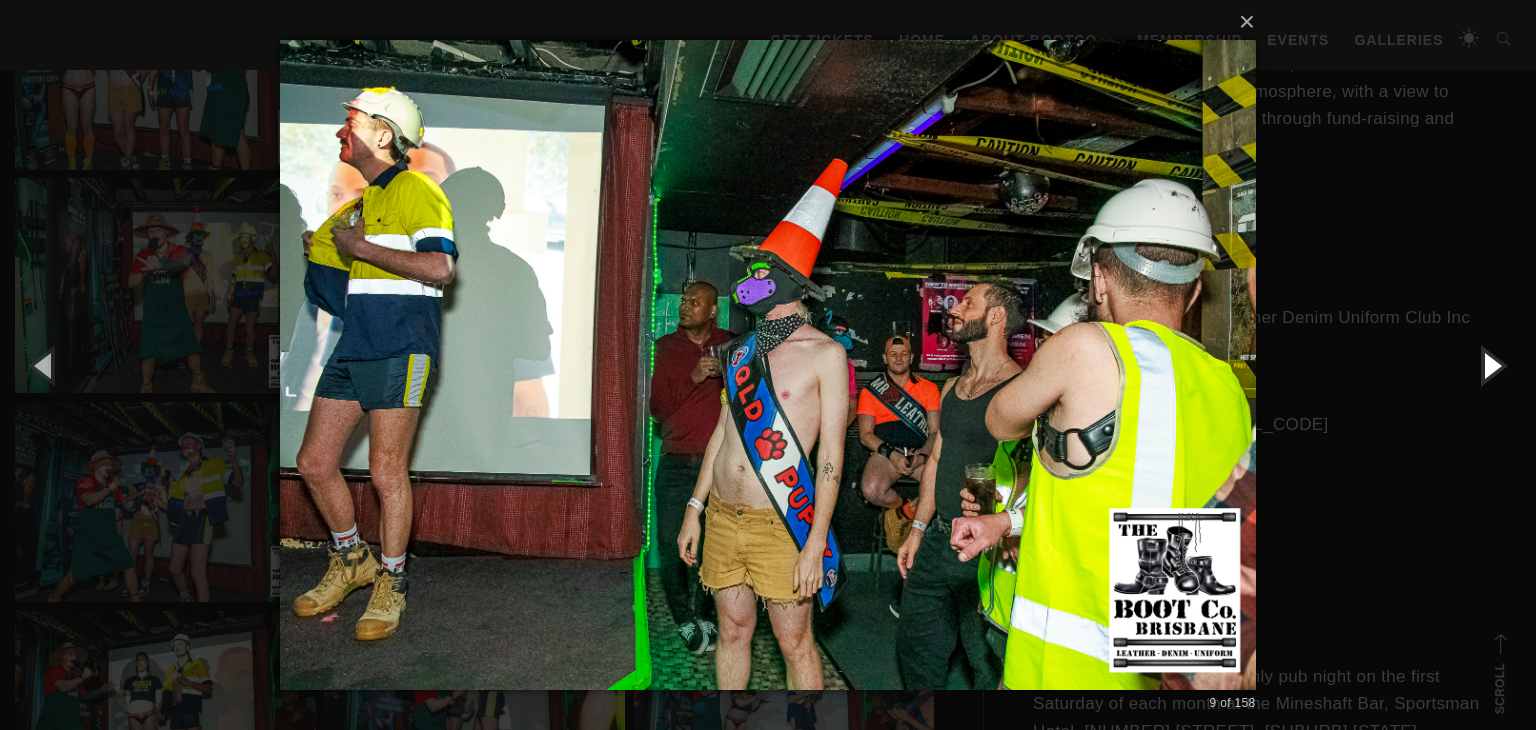 click at bounding box center [1491, 365] 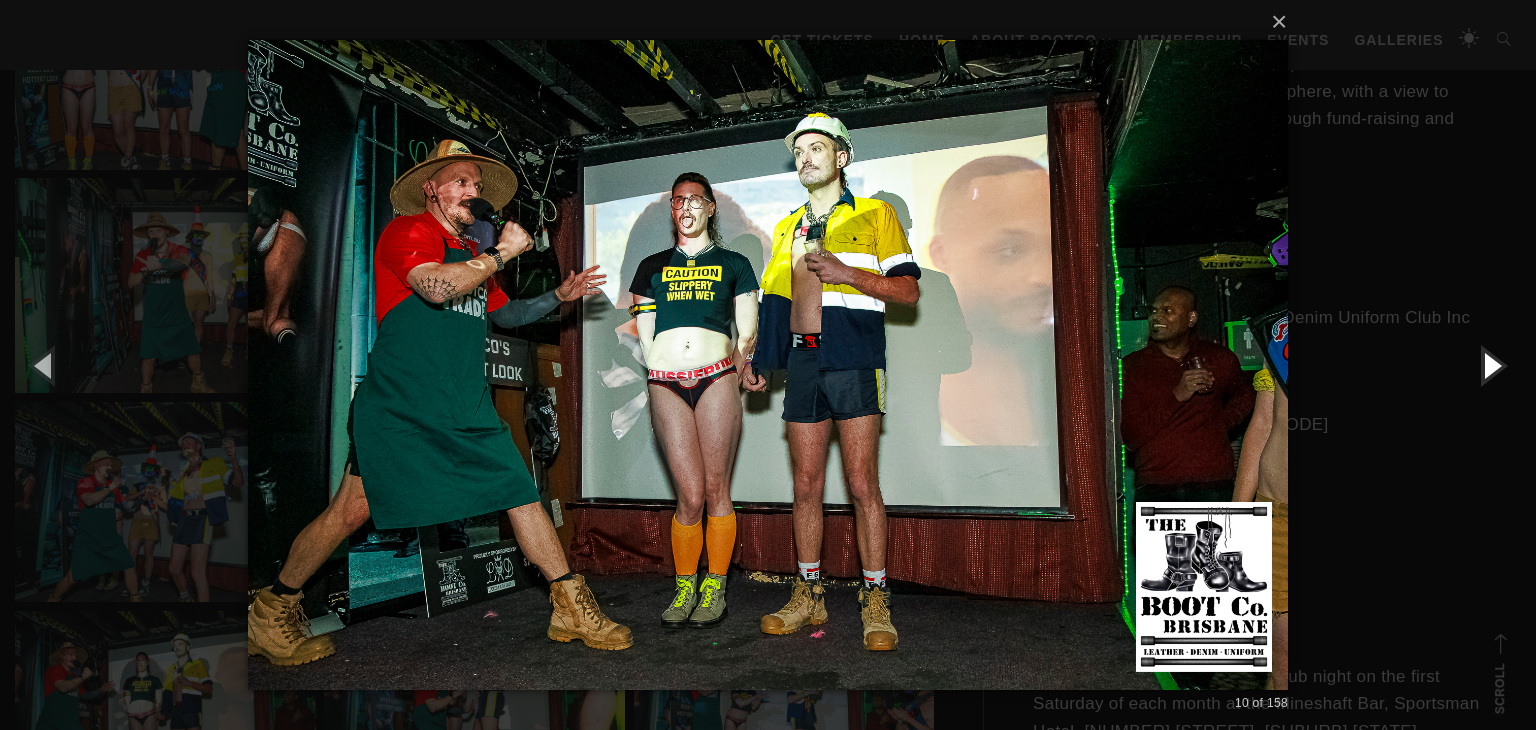 click at bounding box center [1491, 365] 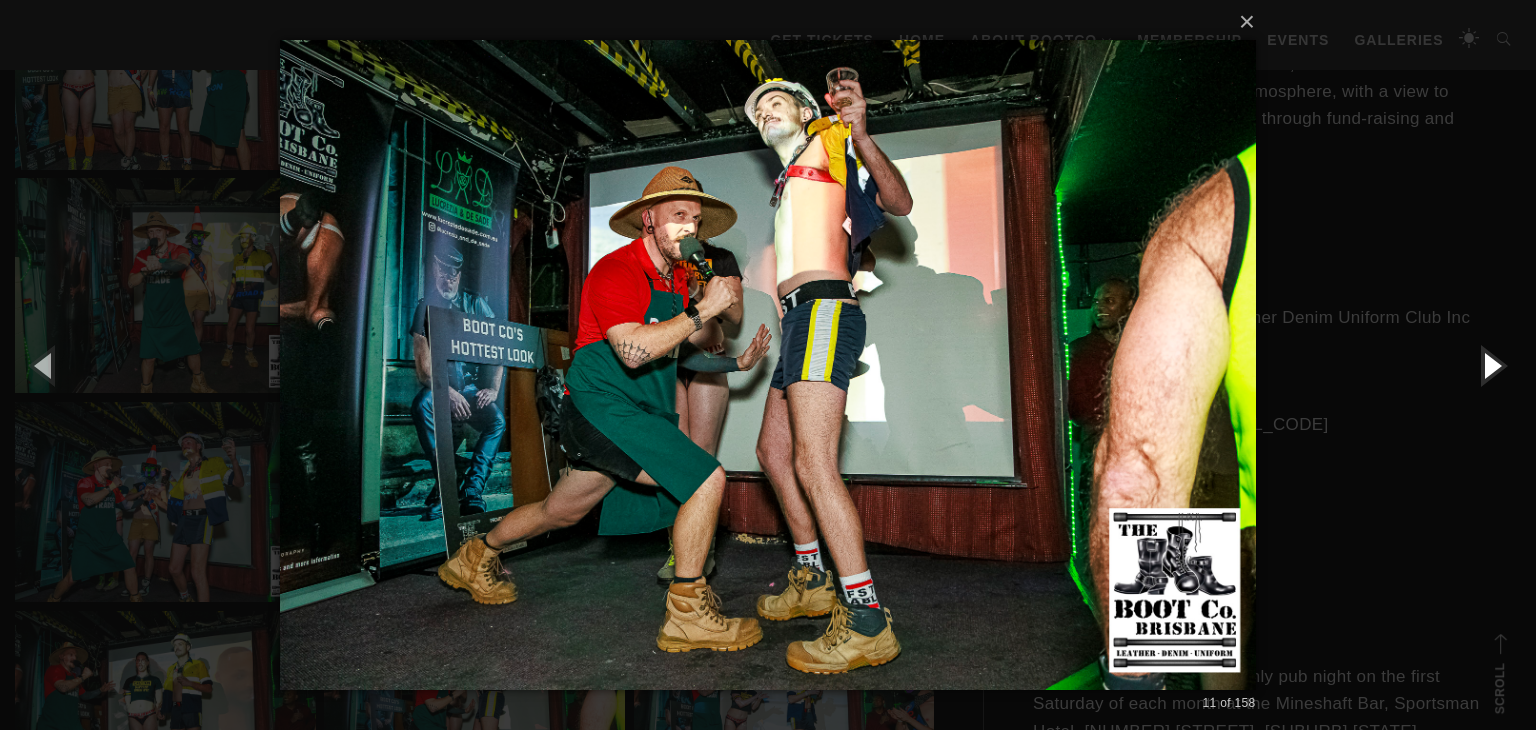 click at bounding box center [1491, 365] 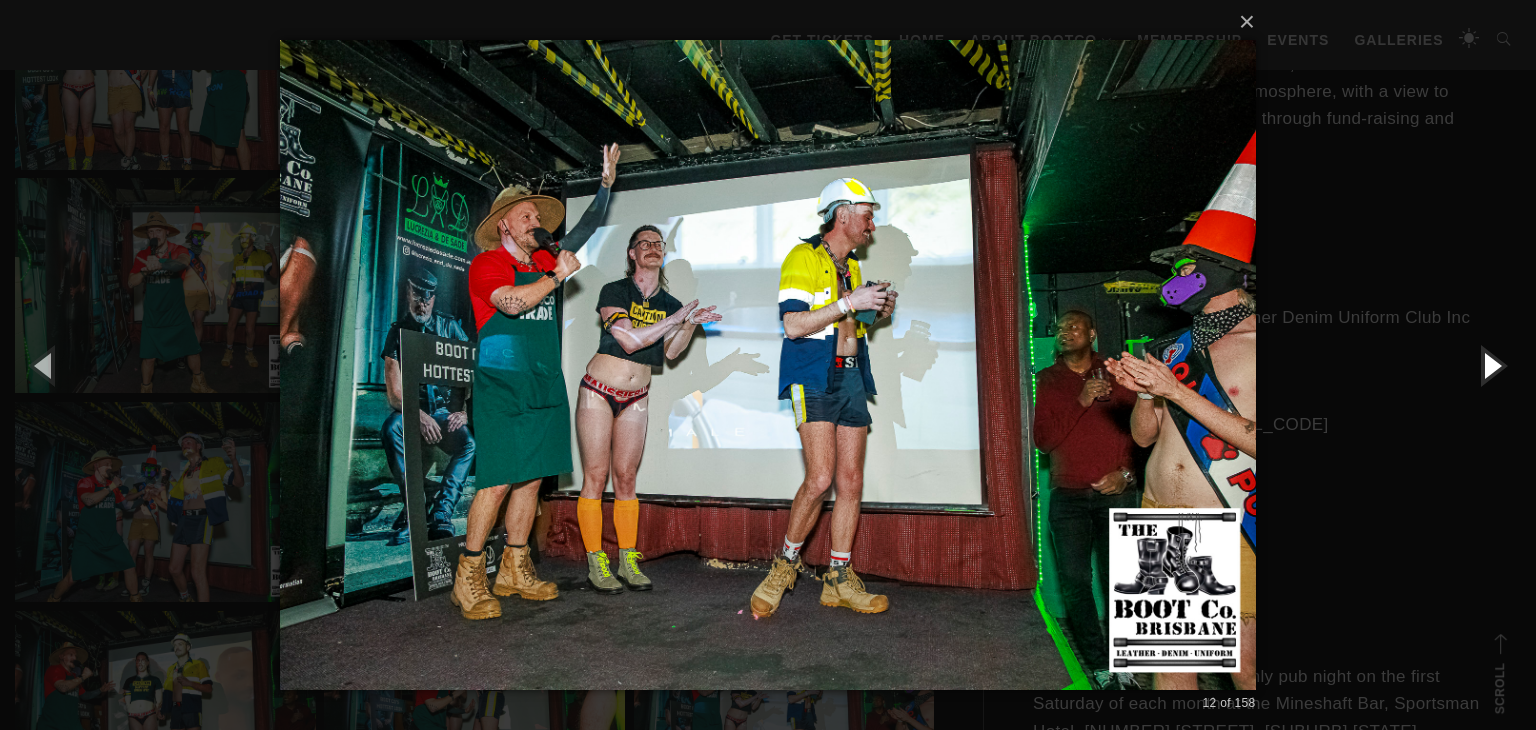 click at bounding box center [1491, 365] 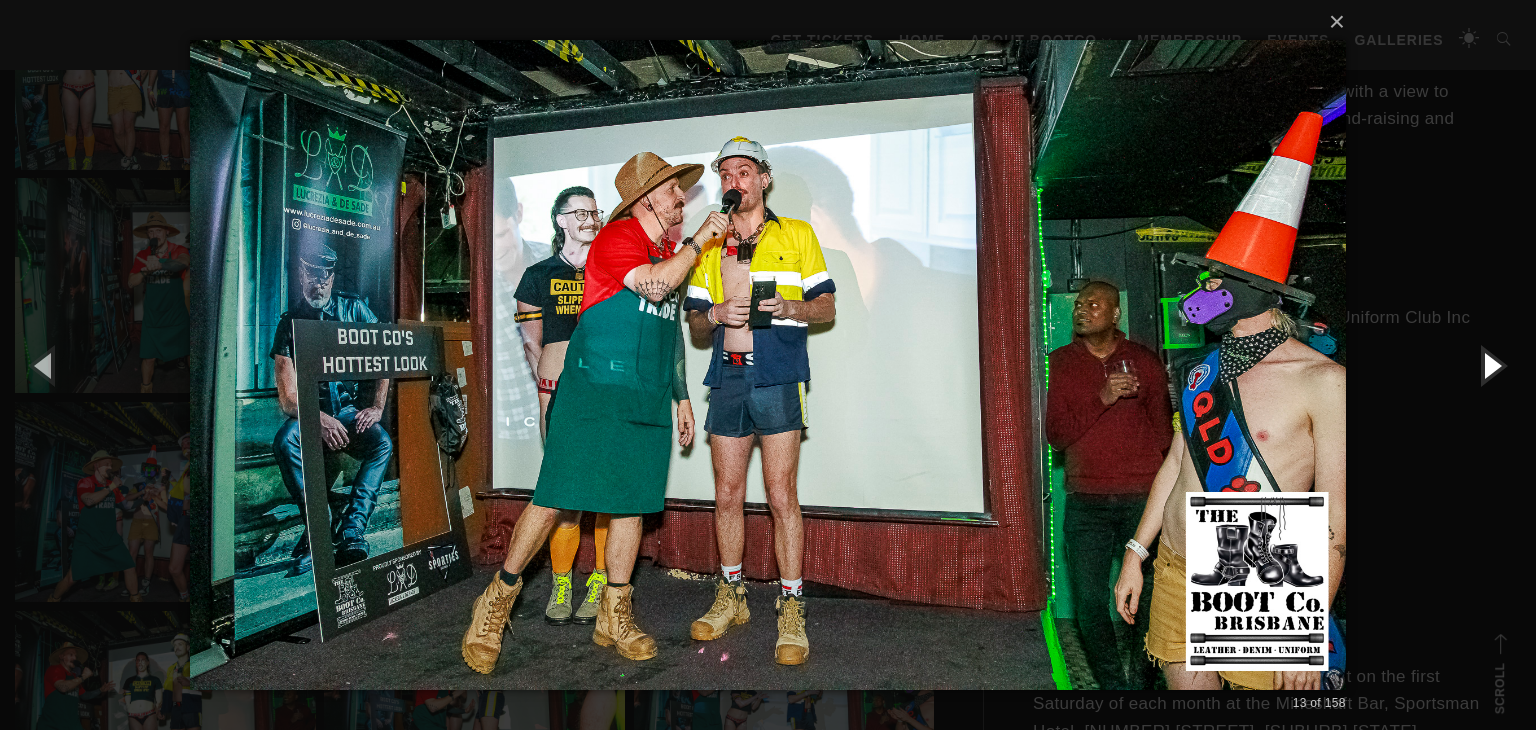 click at bounding box center [1491, 365] 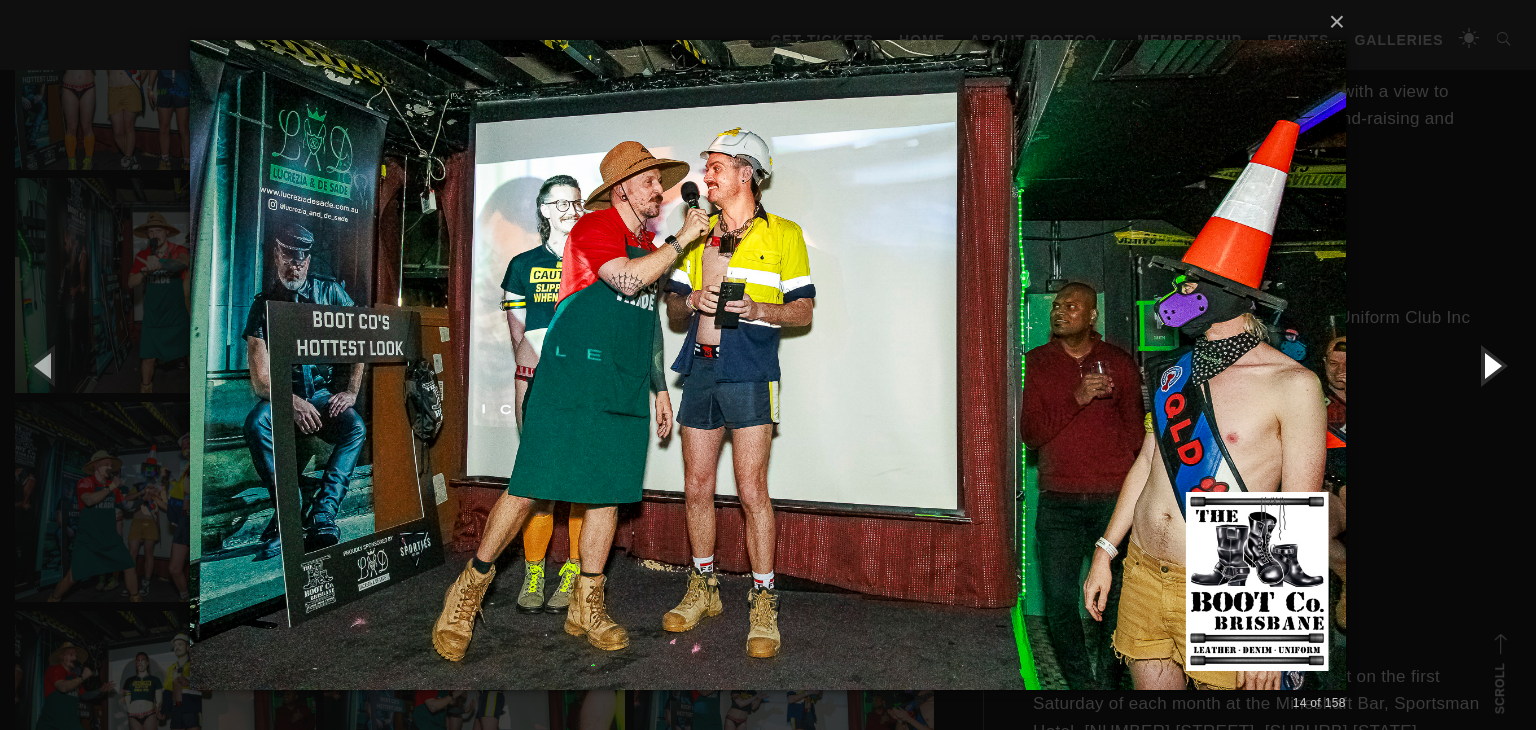 click at bounding box center (1491, 365) 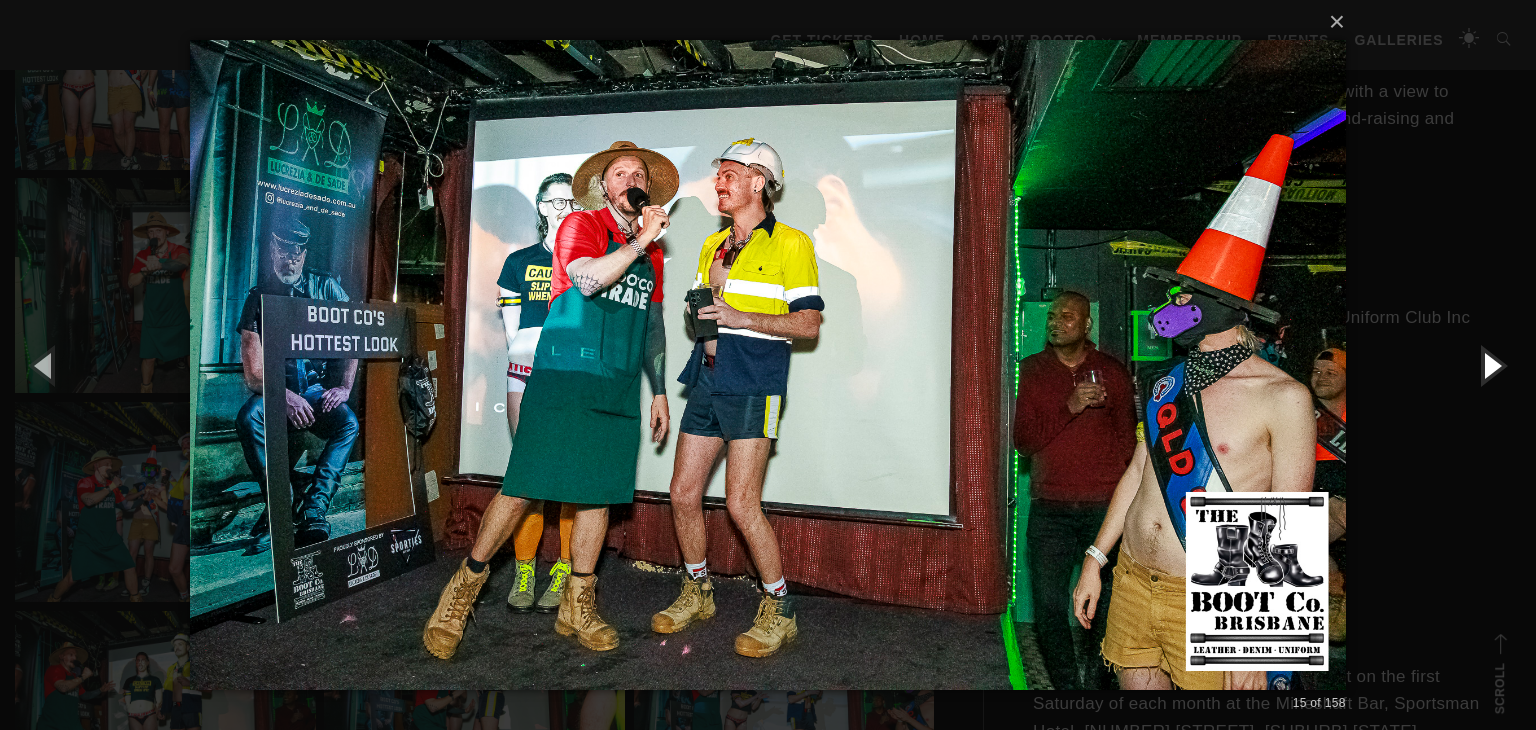click at bounding box center (1491, 365) 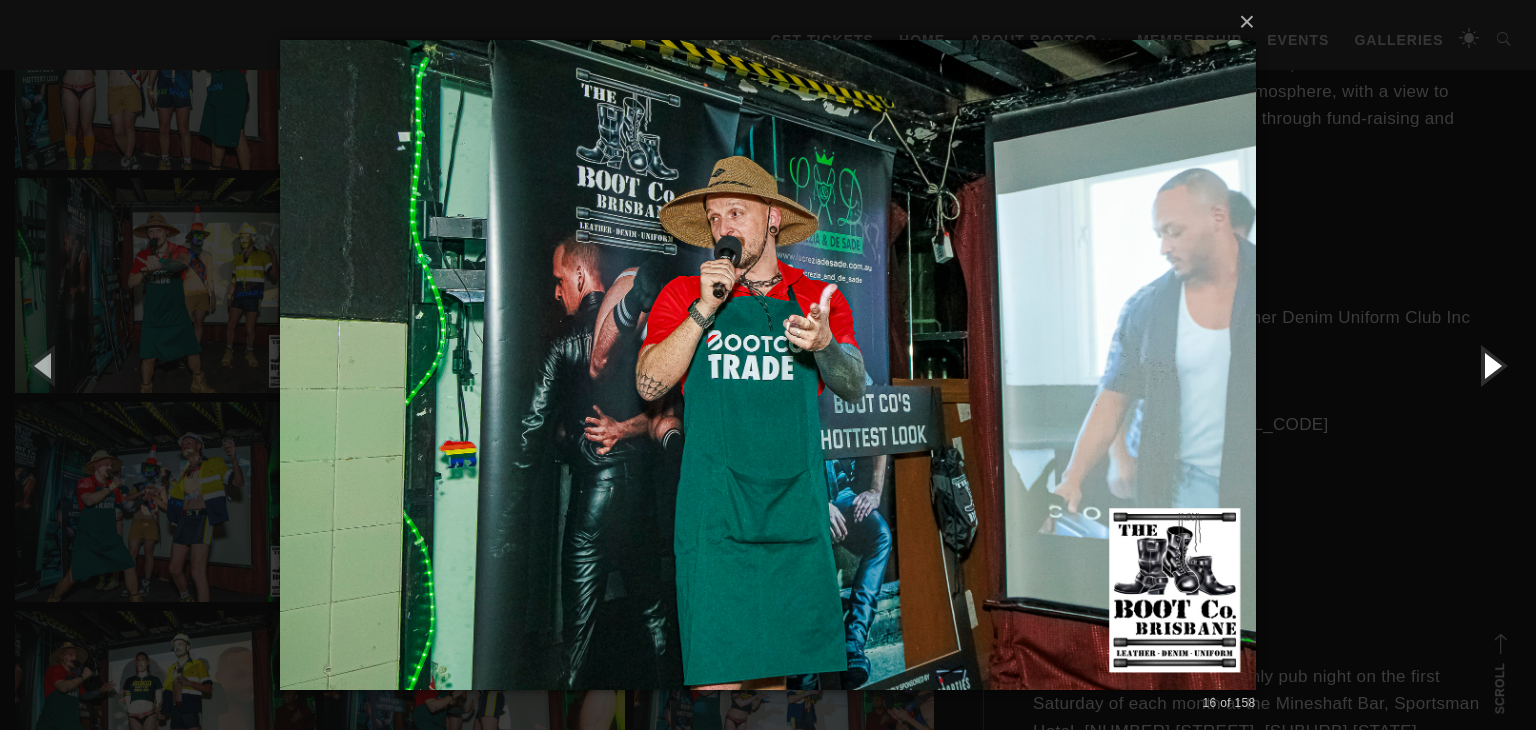 click at bounding box center (1491, 365) 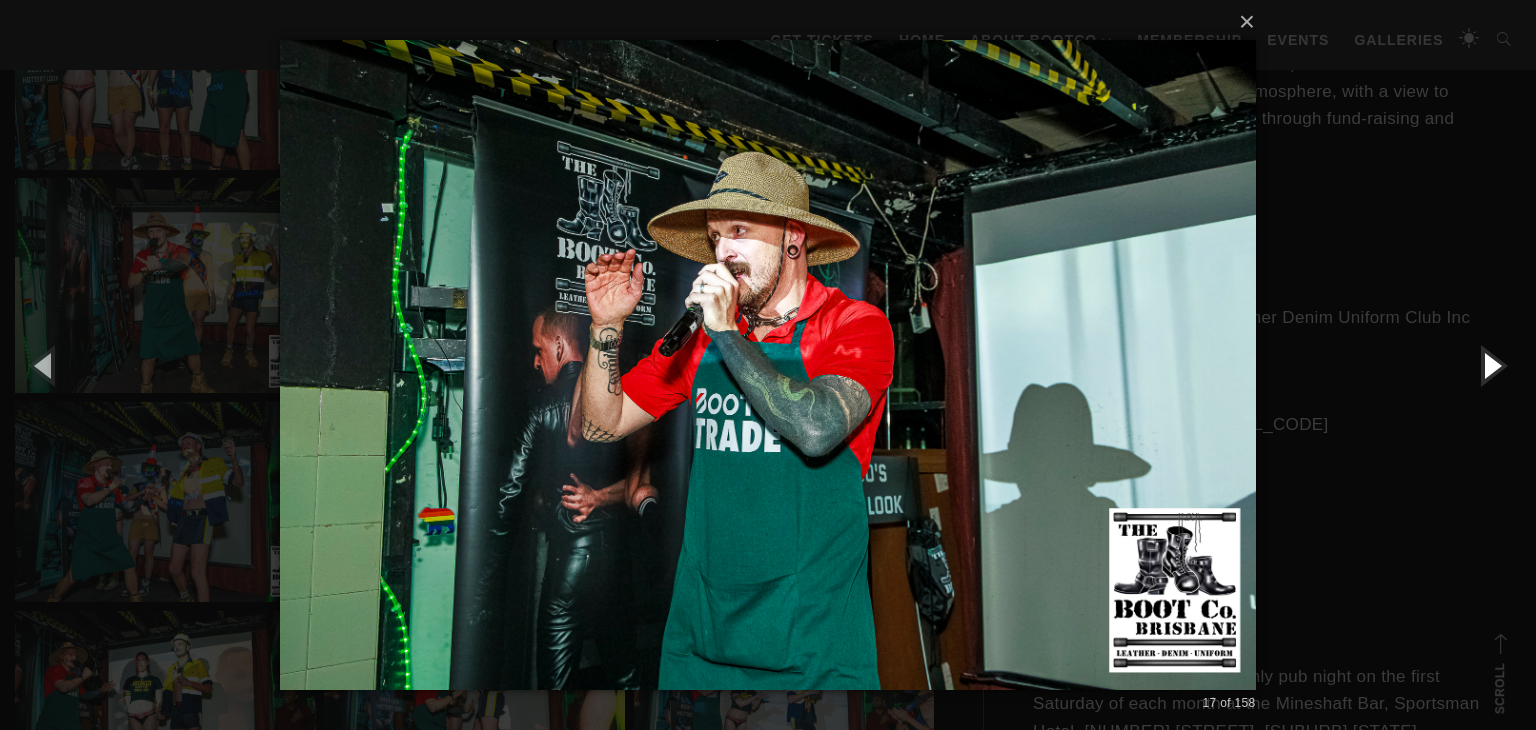 click at bounding box center [1491, 365] 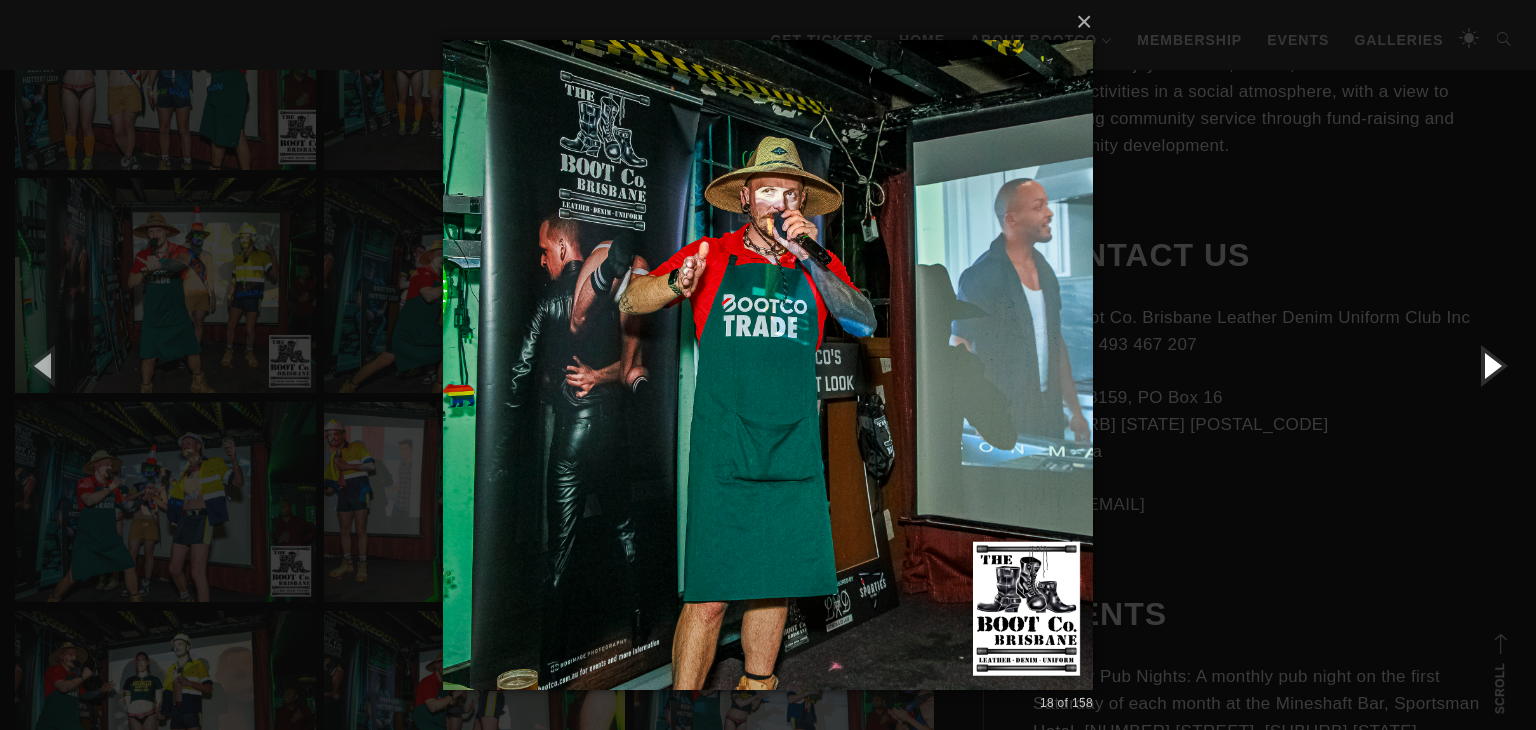click at bounding box center [1491, 365] 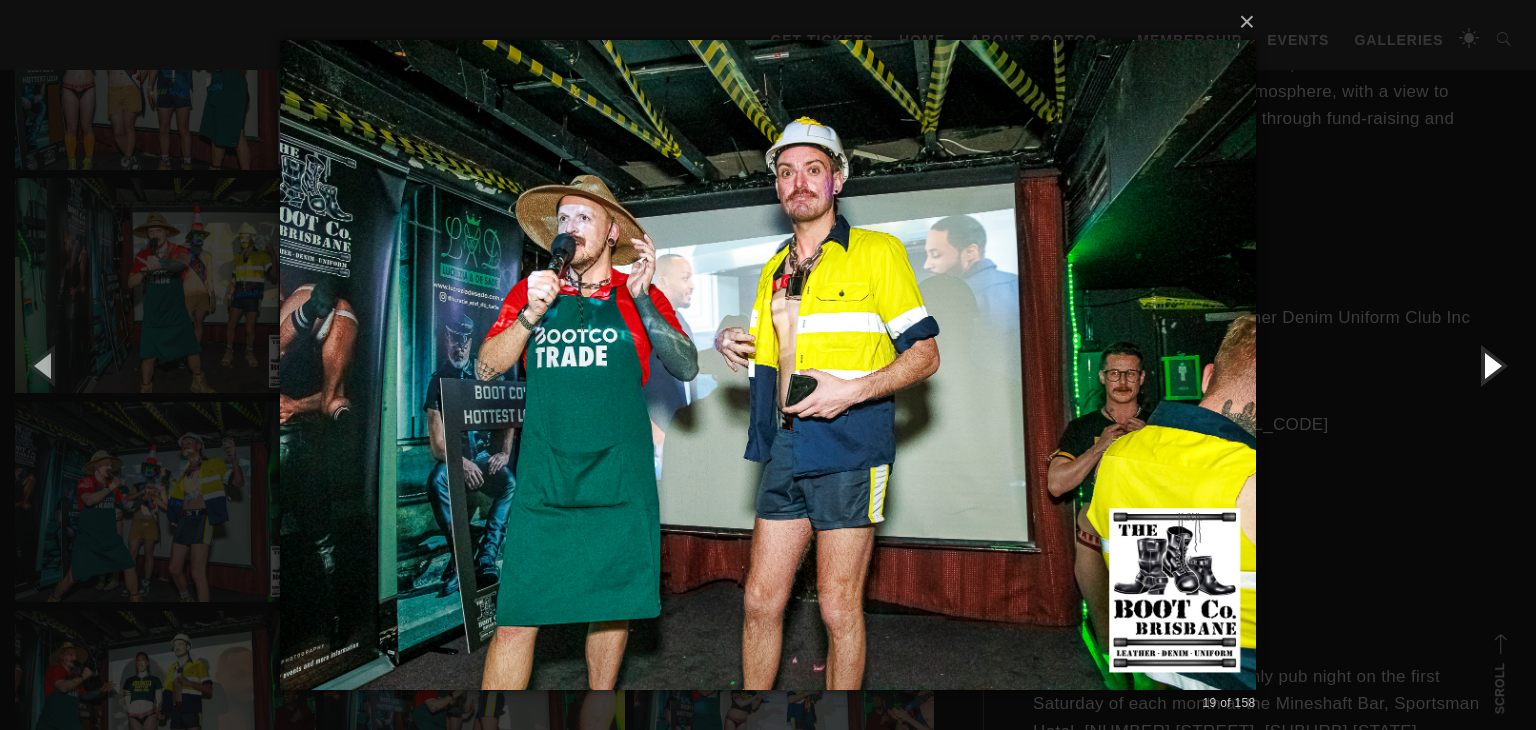 click at bounding box center [1491, 365] 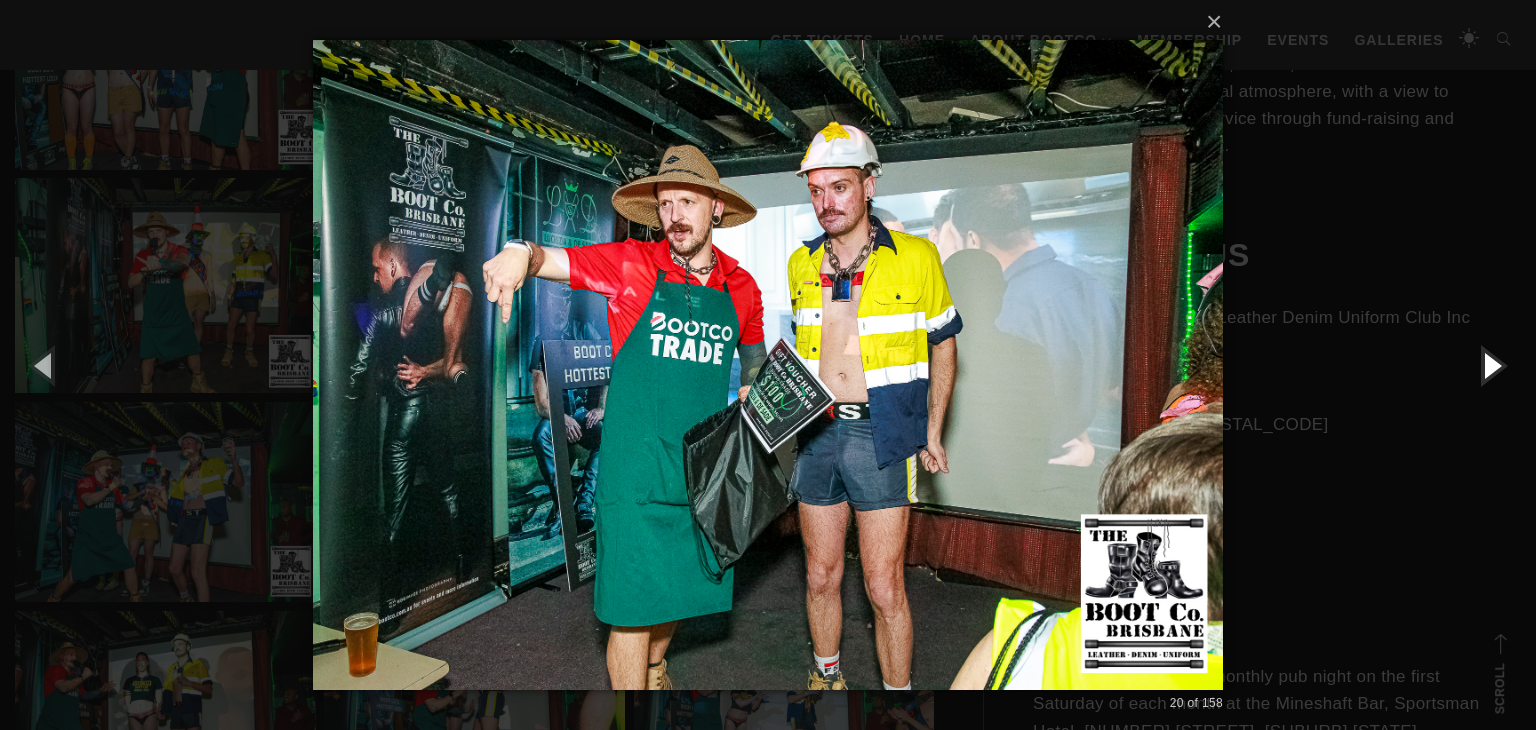click at bounding box center (1491, 365) 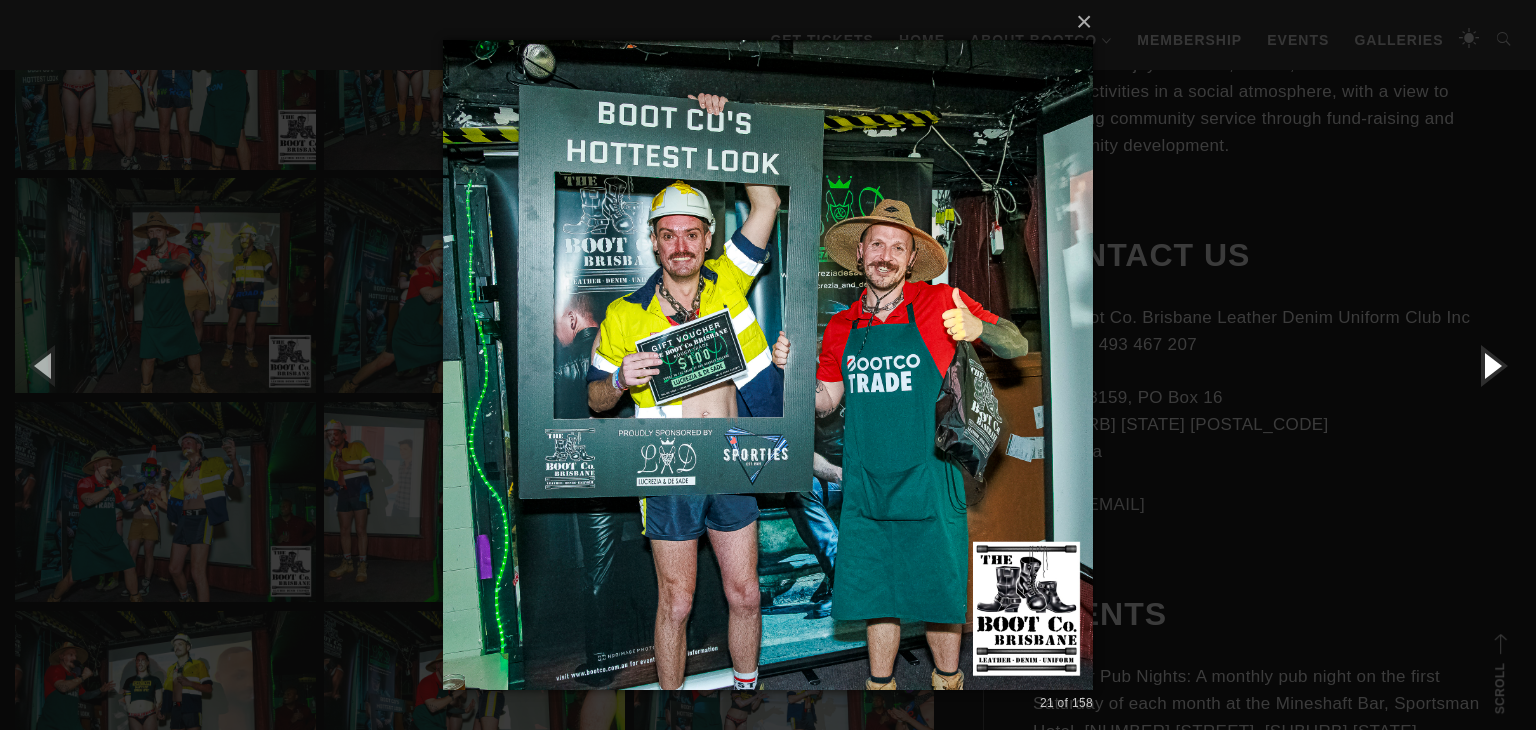 click at bounding box center [1491, 365] 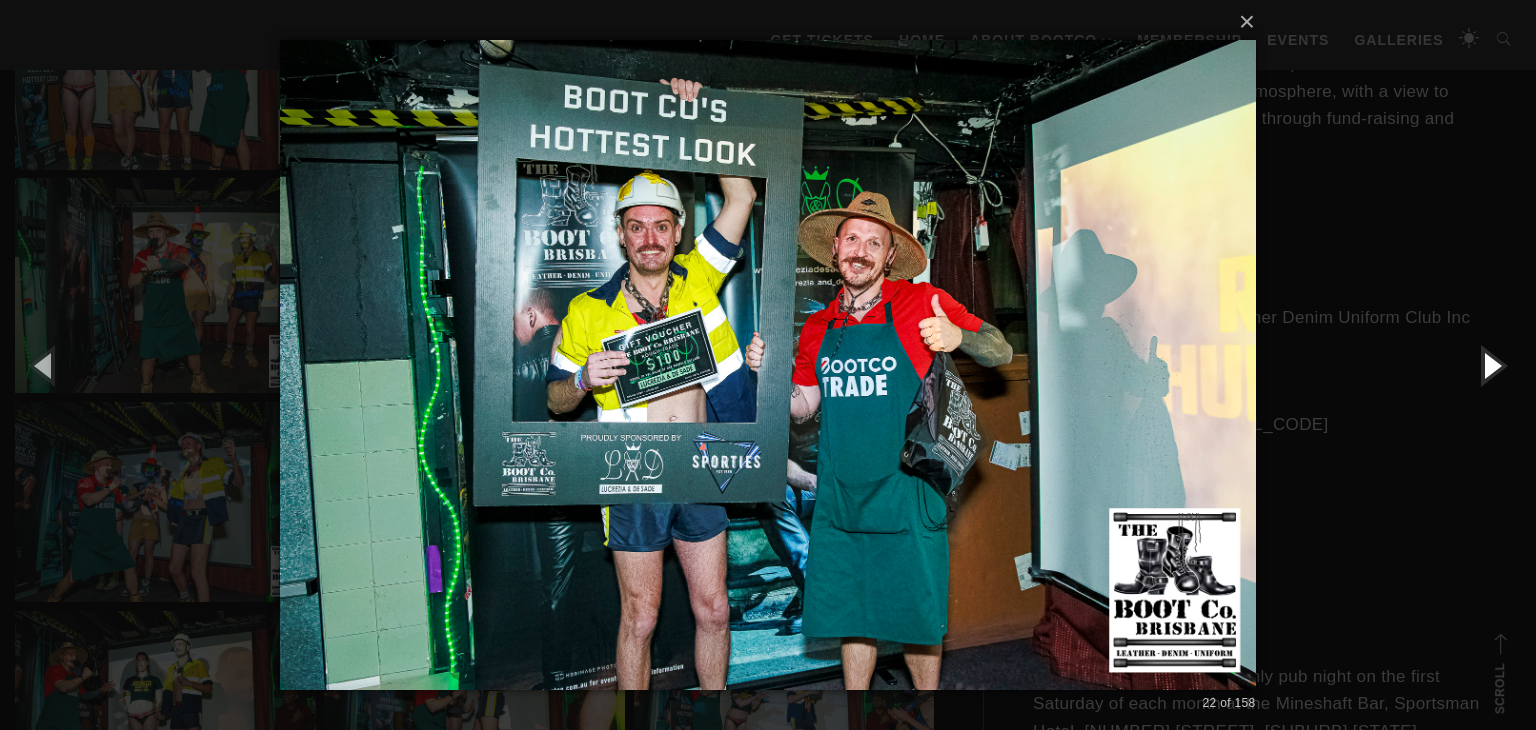 click at bounding box center (1491, 365) 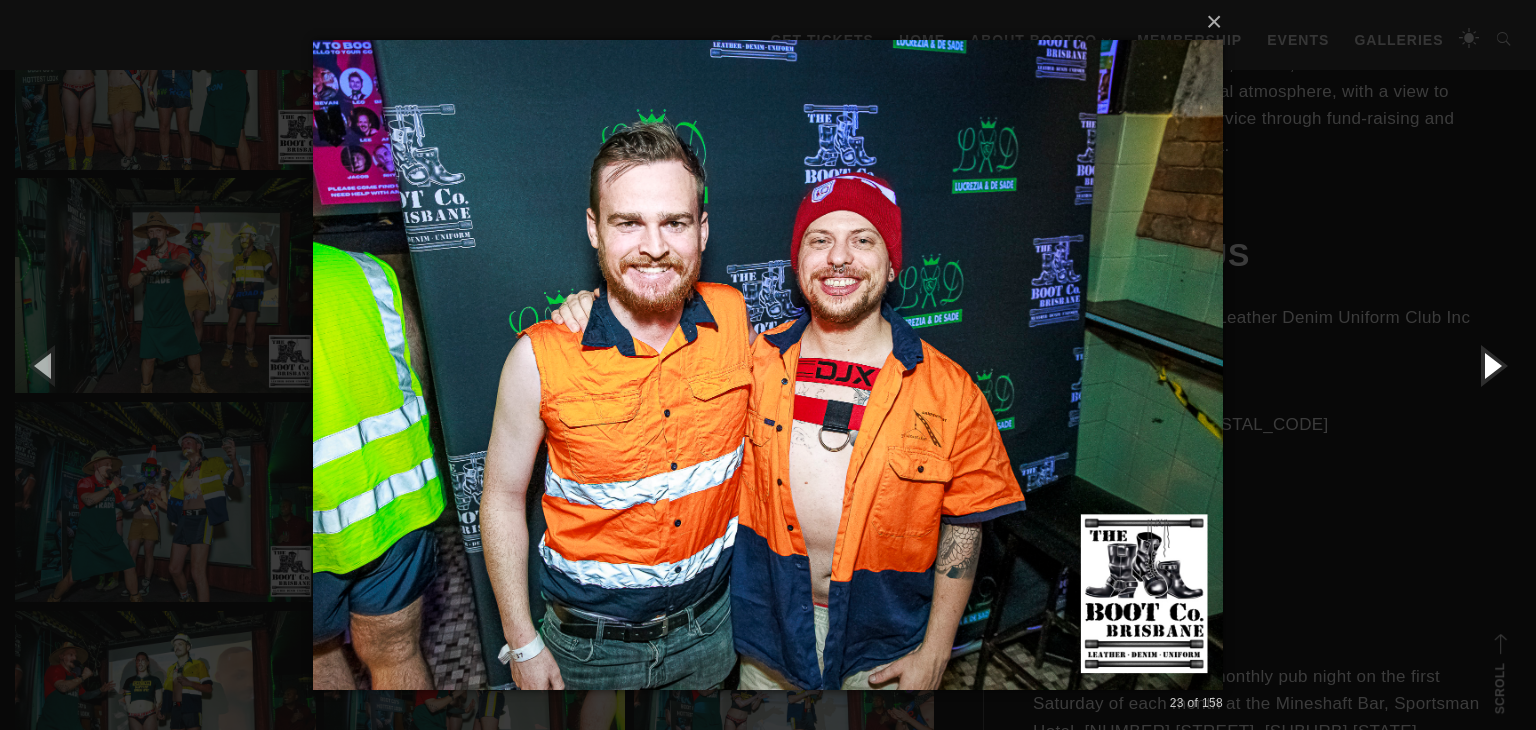 click at bounding box center (1491, 365) 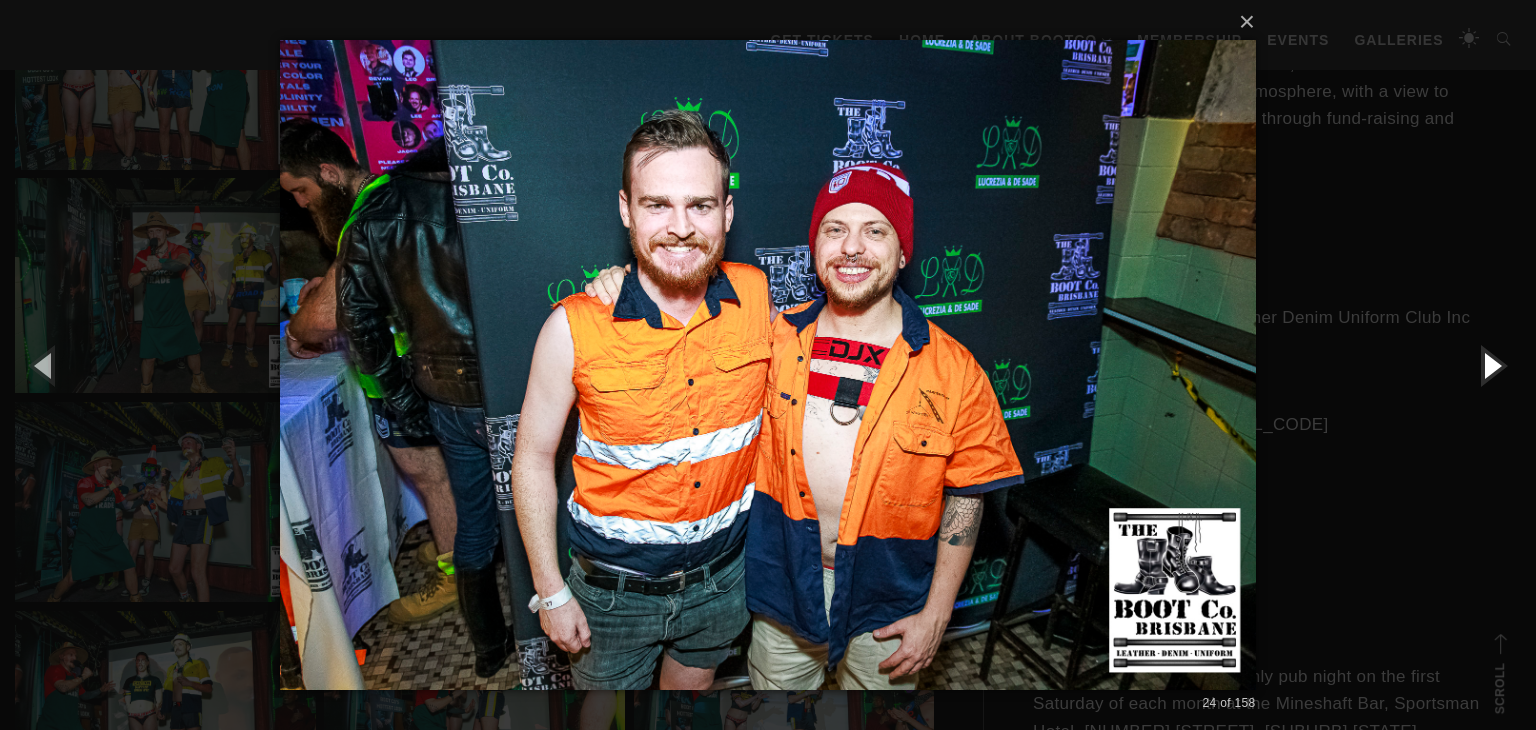 click at bounding box center (1491, 365) 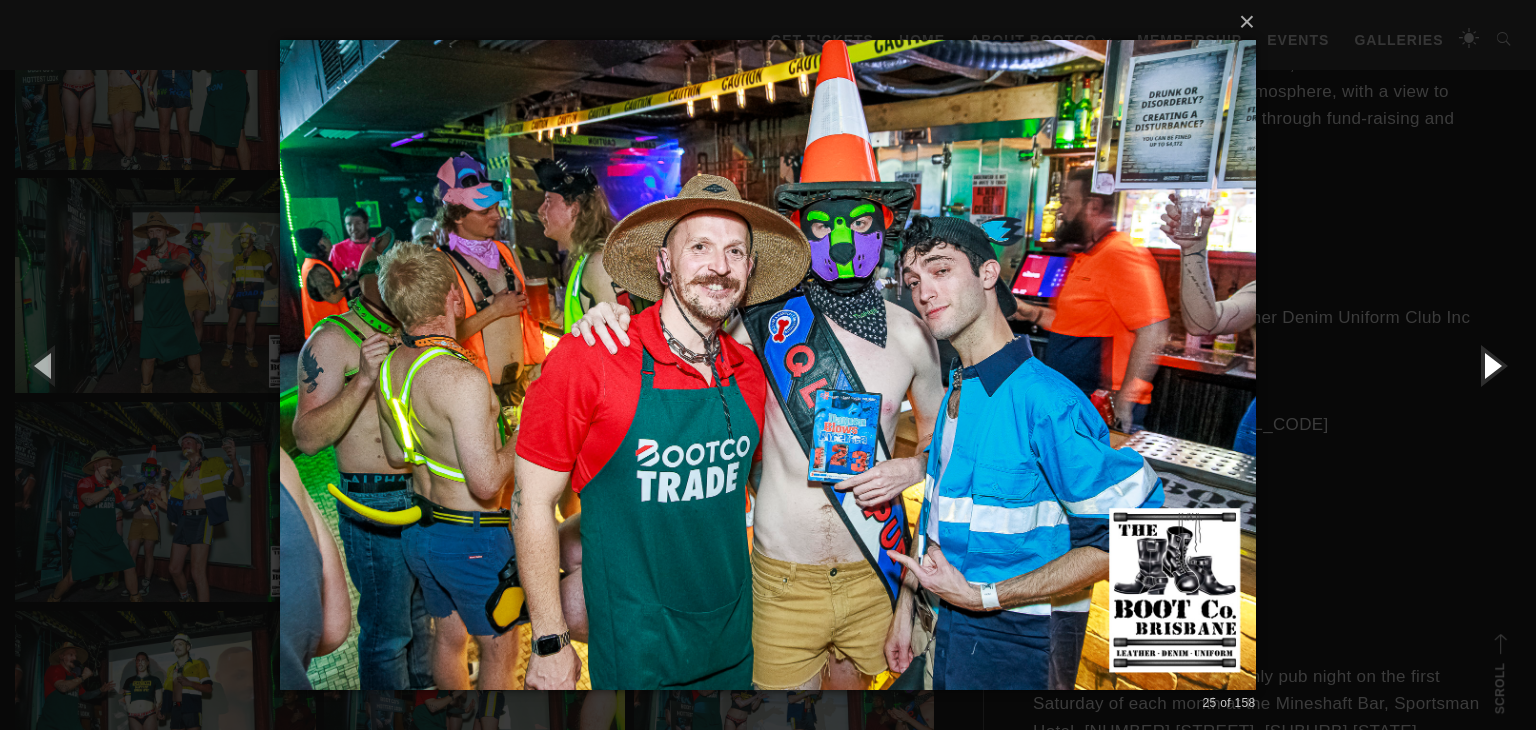click at bounding box center (1491, 365) 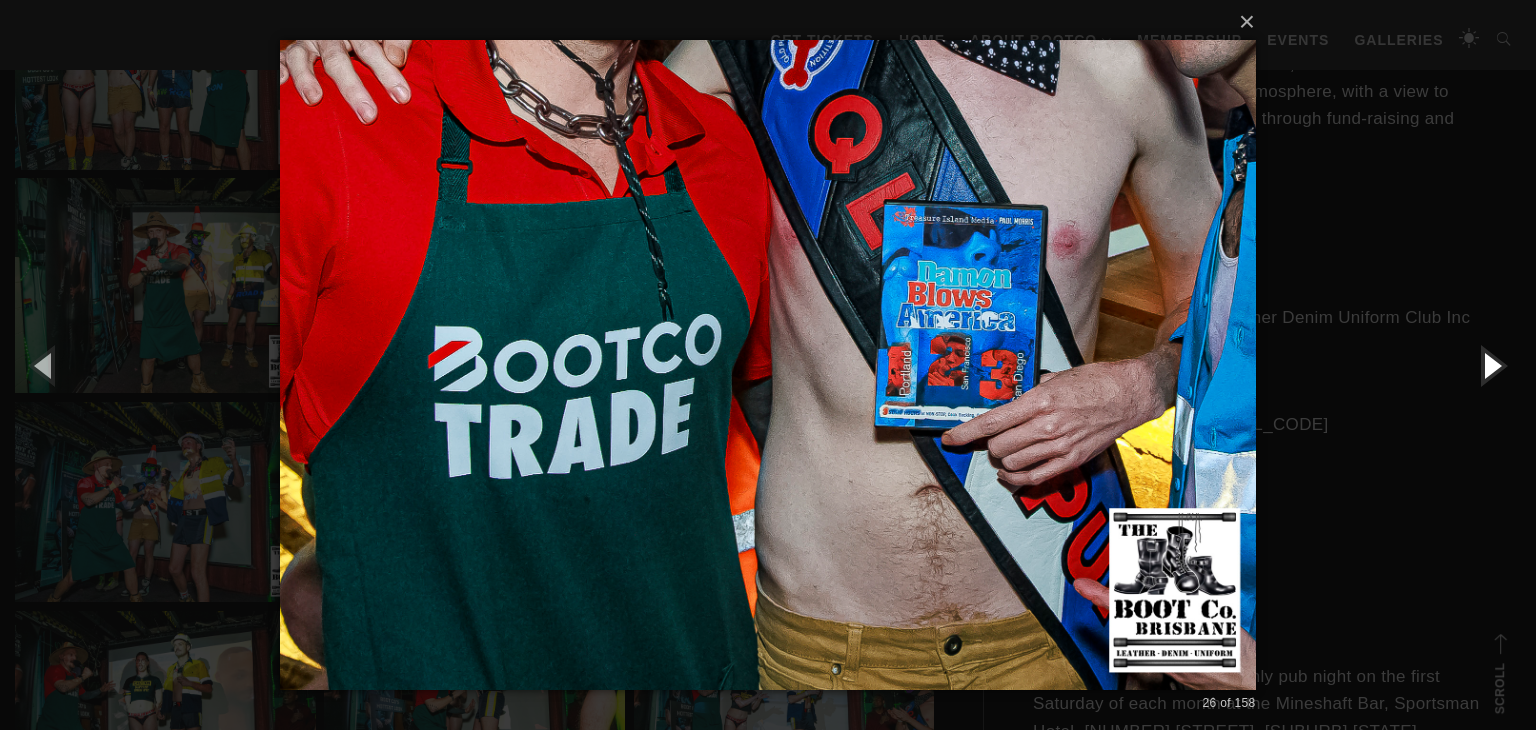click at bounding box center (1491, 365) 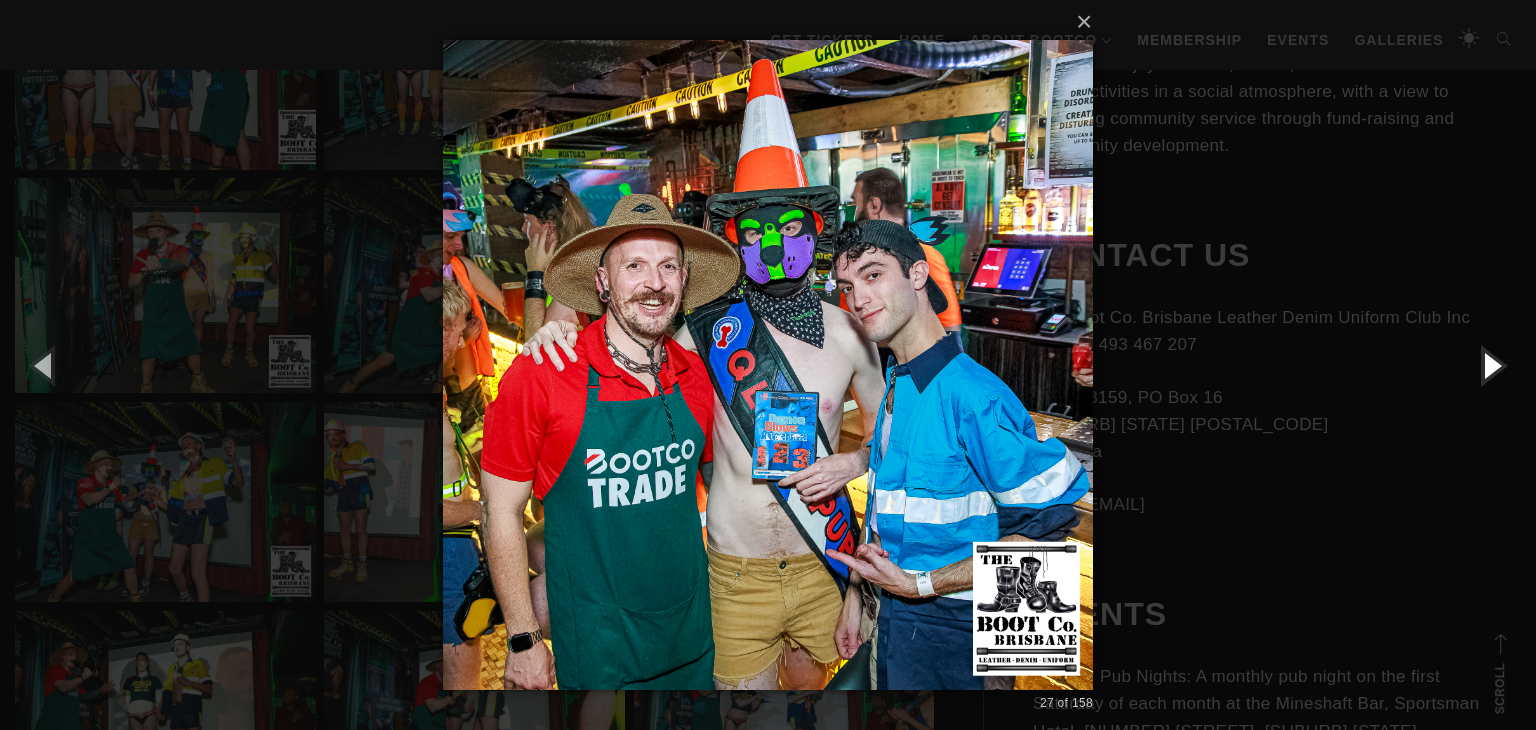 click at bounding box center (1491, 365) 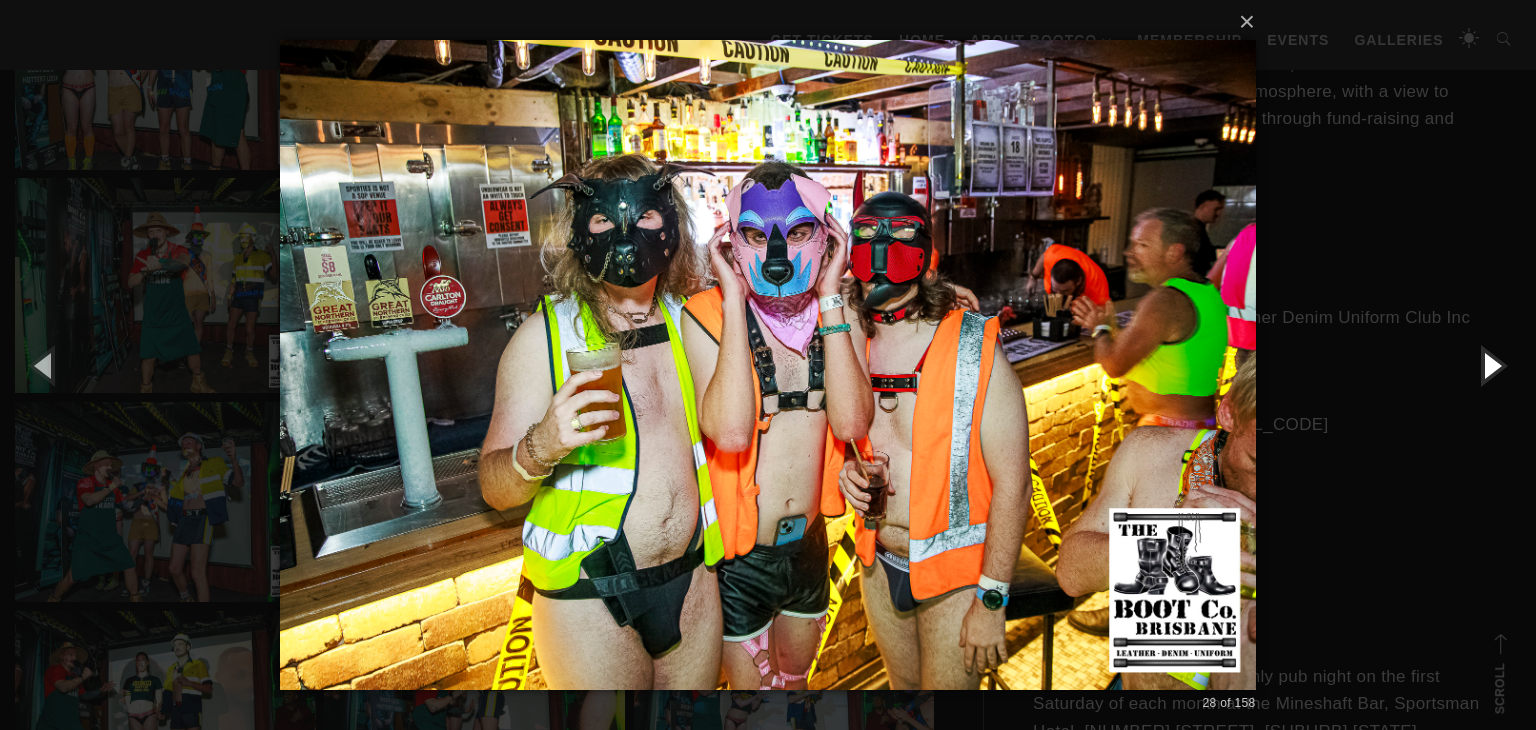 click at bounding box center [1491, 365] 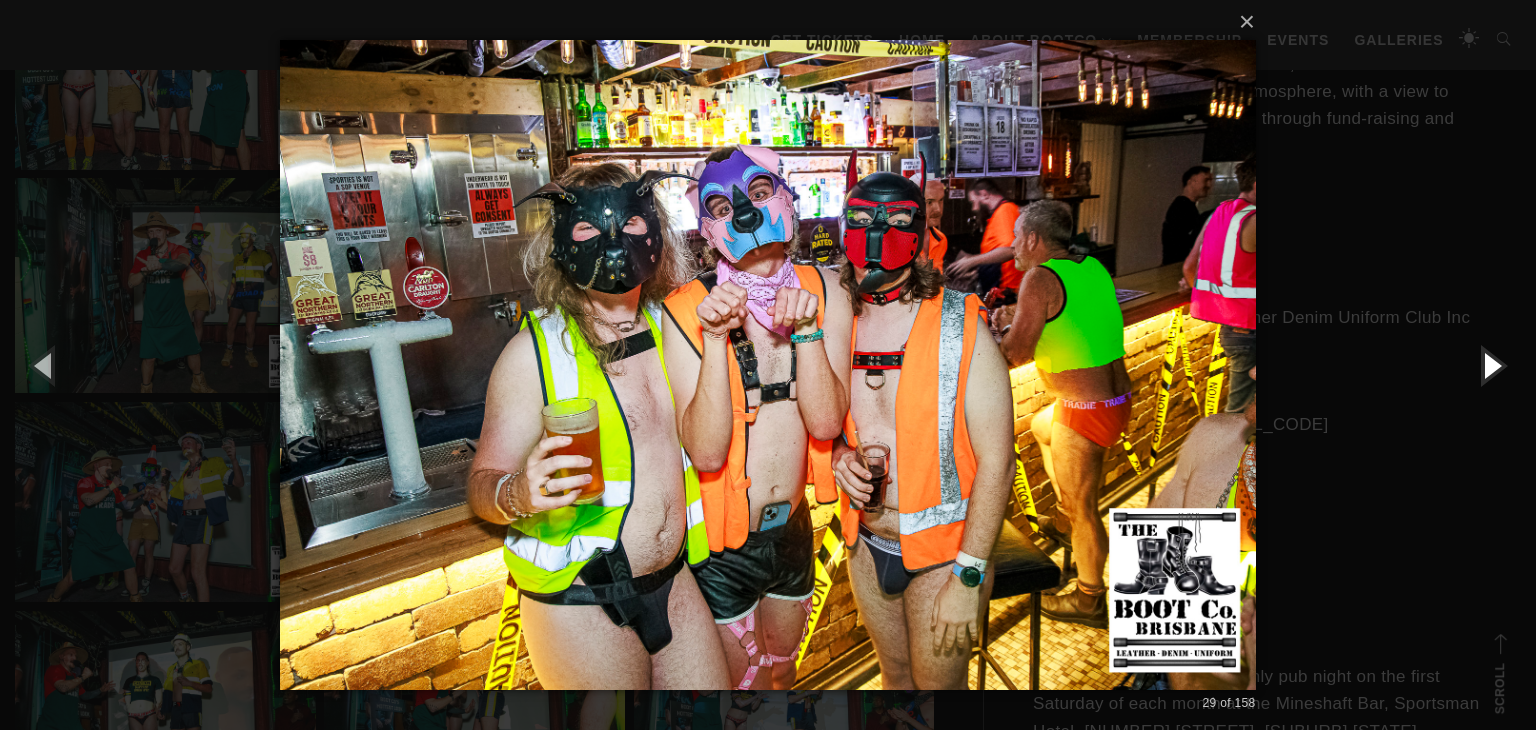 click at bounding box center (1491, 365) 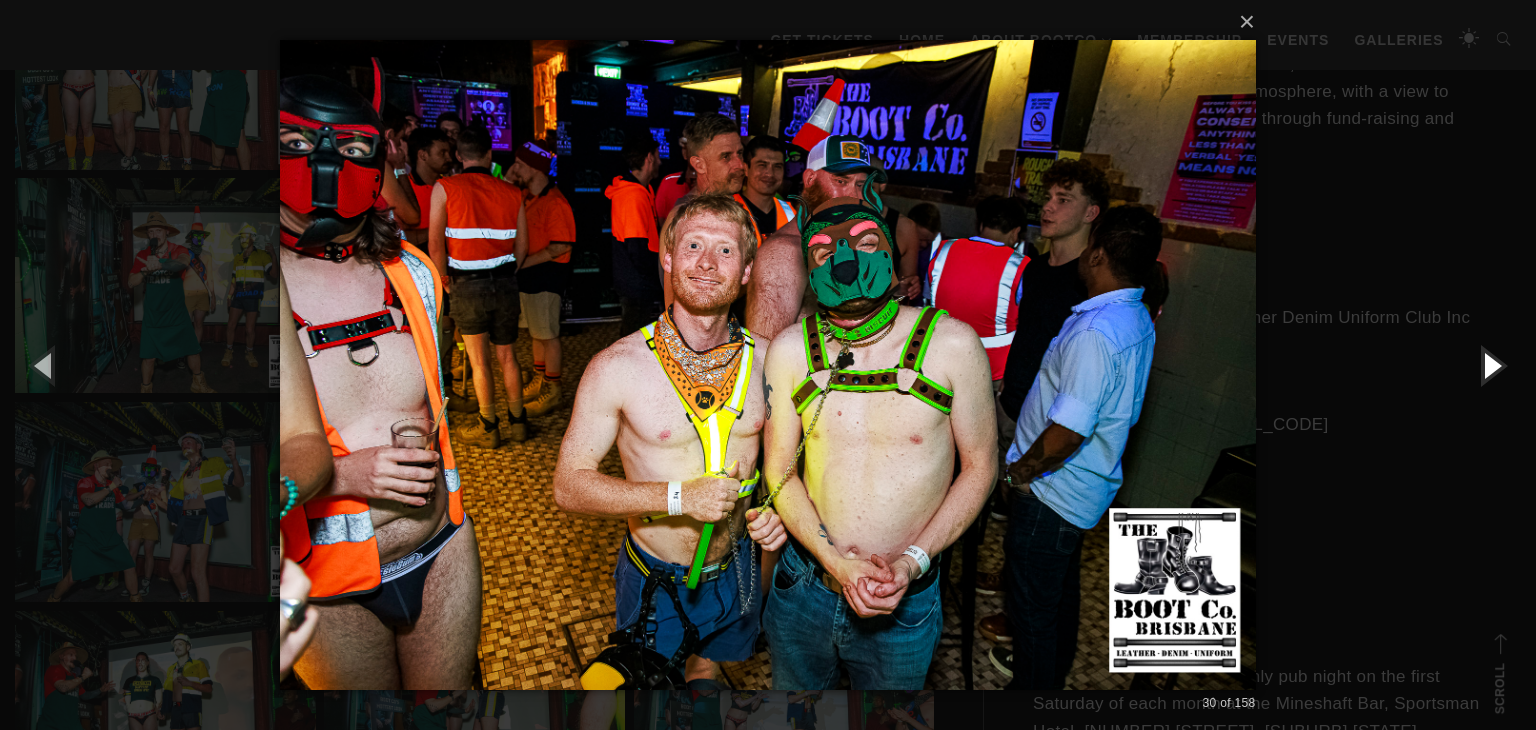 click at bounding box center [1491, 365] 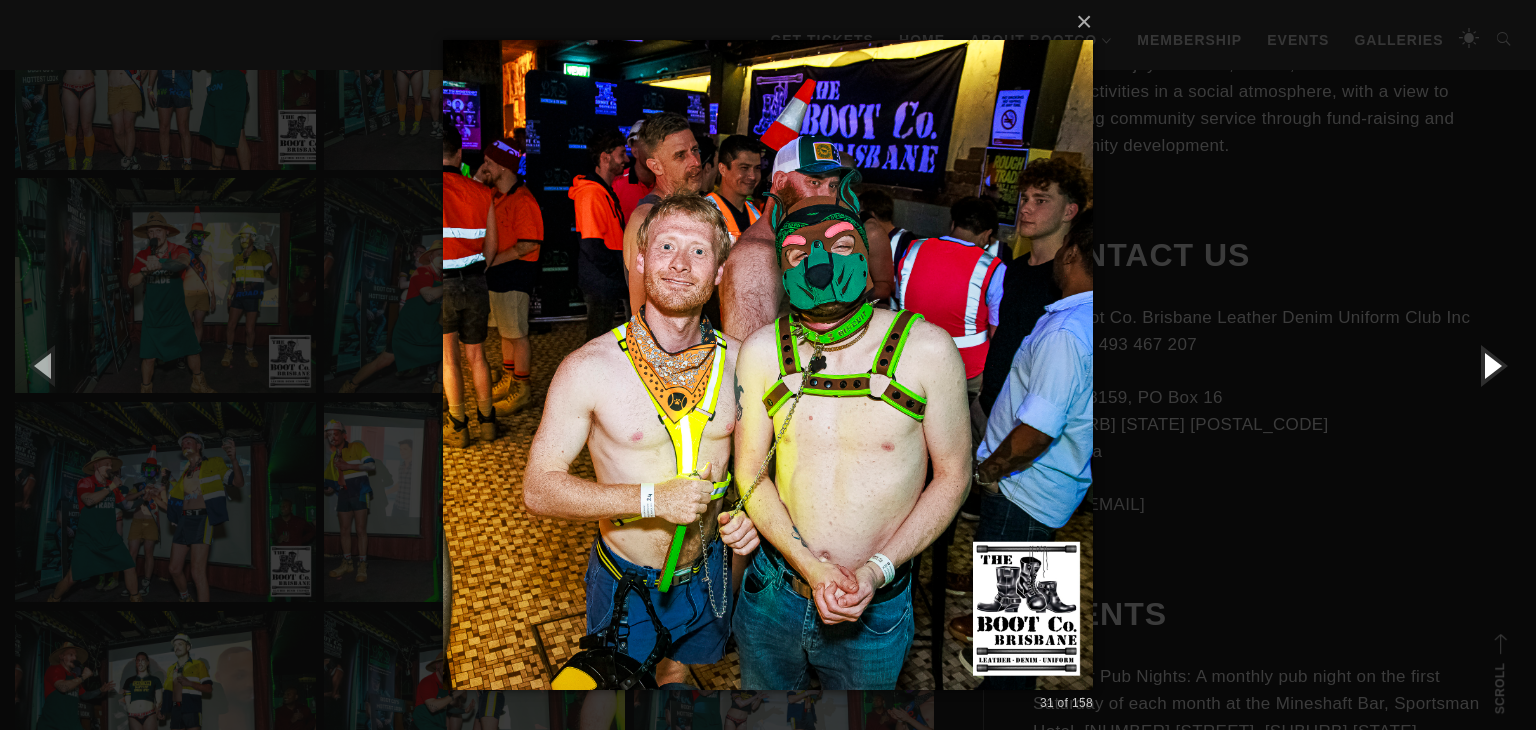 click at bounding box center (1491, 365) 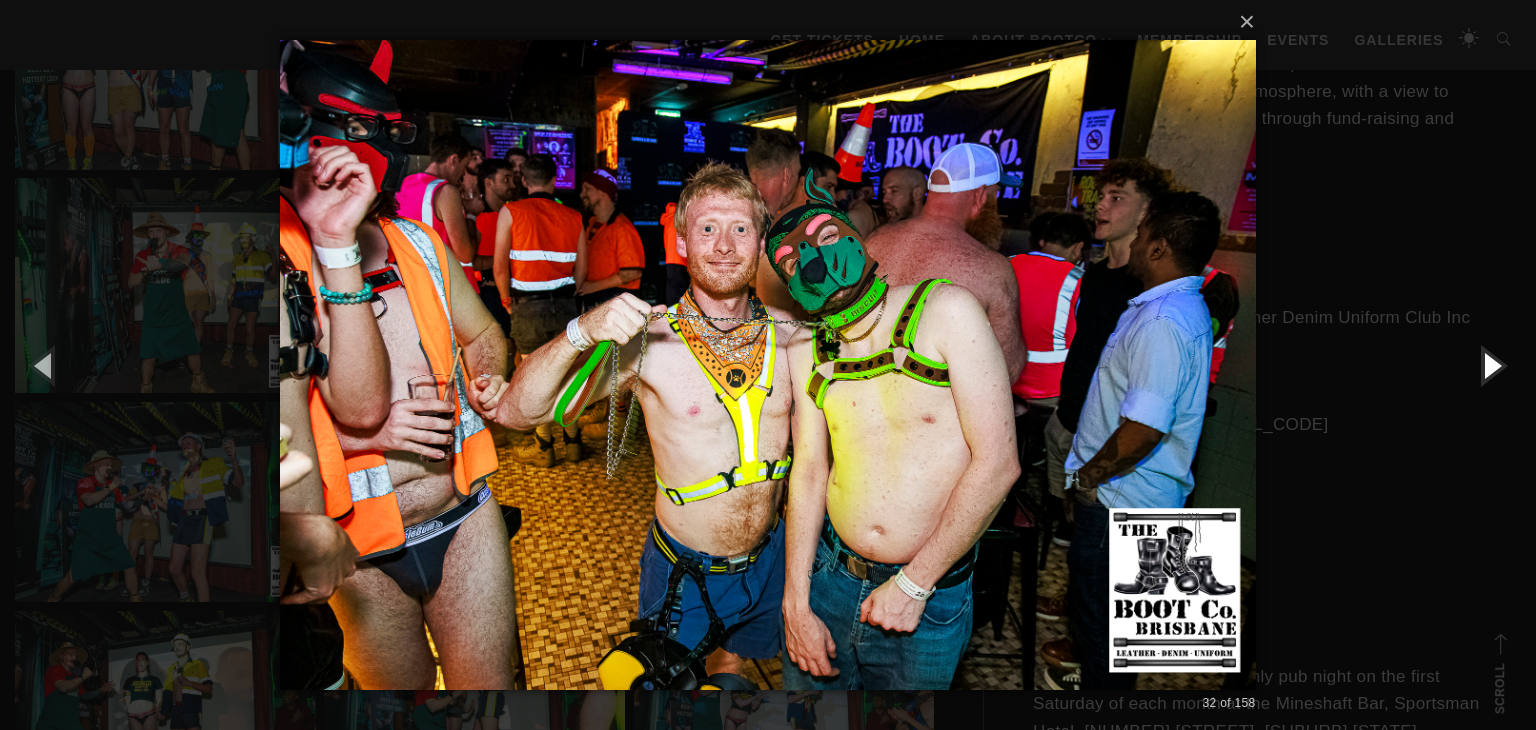 click at bounding box center [1491, 365] 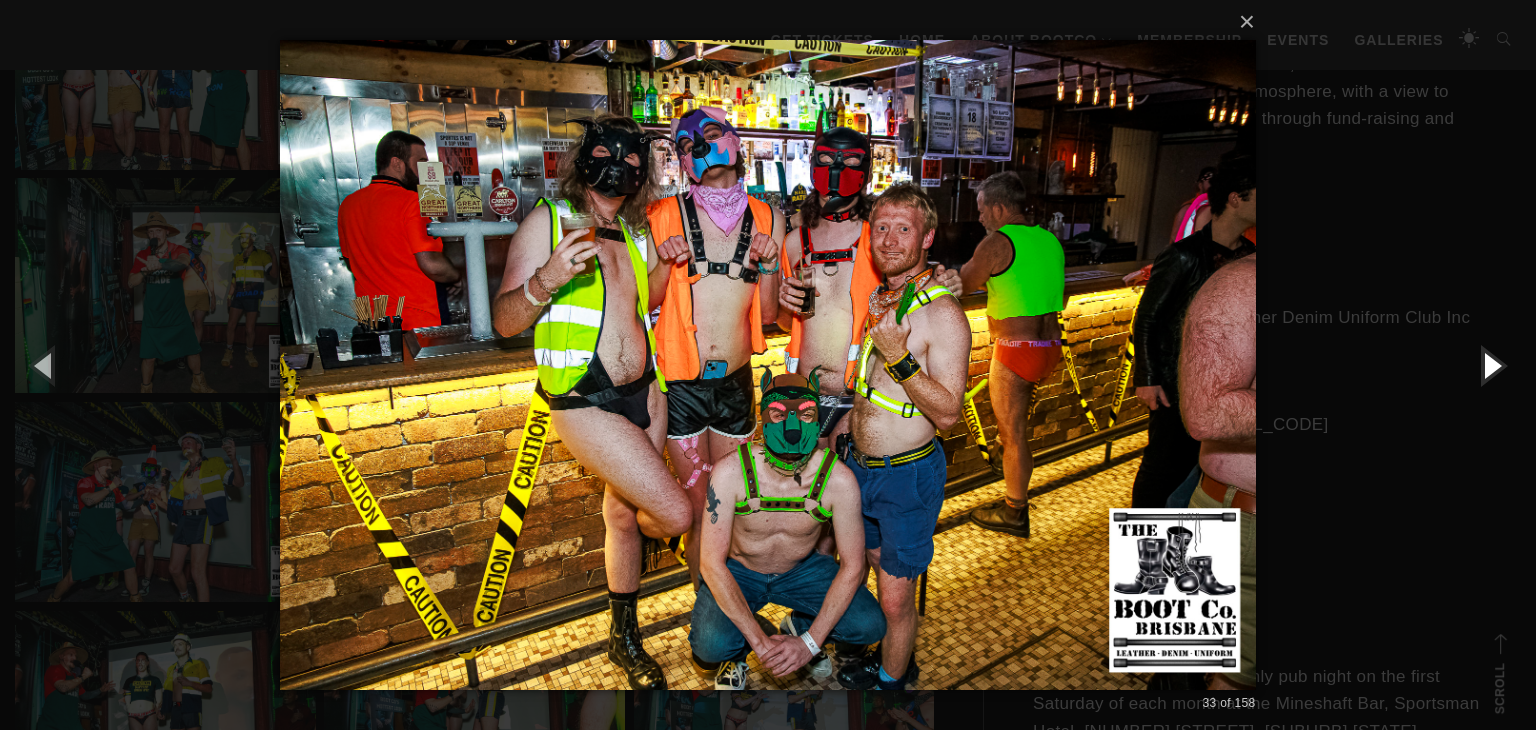 click at bounding box center [1491, 365] 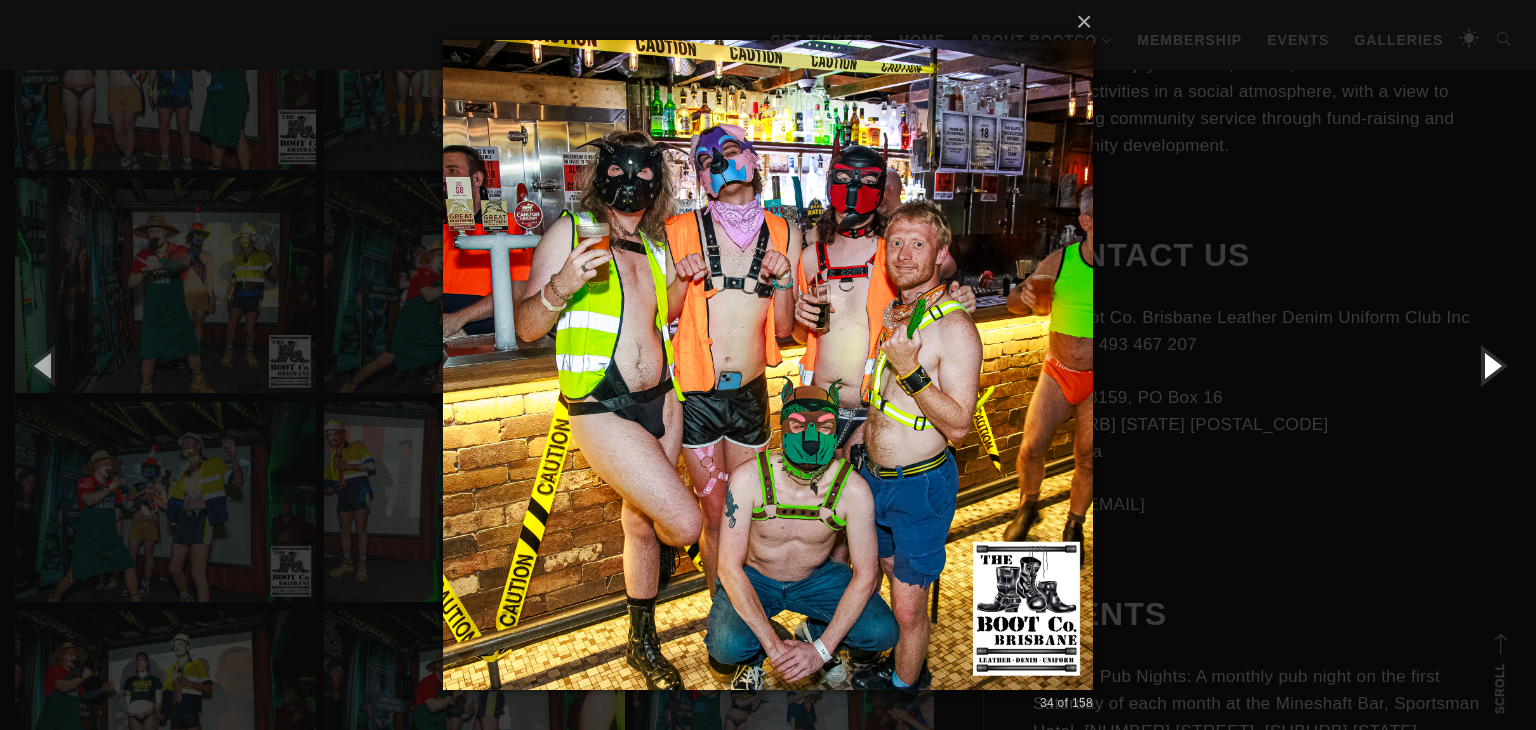 click at bounding box center [1491, 365] 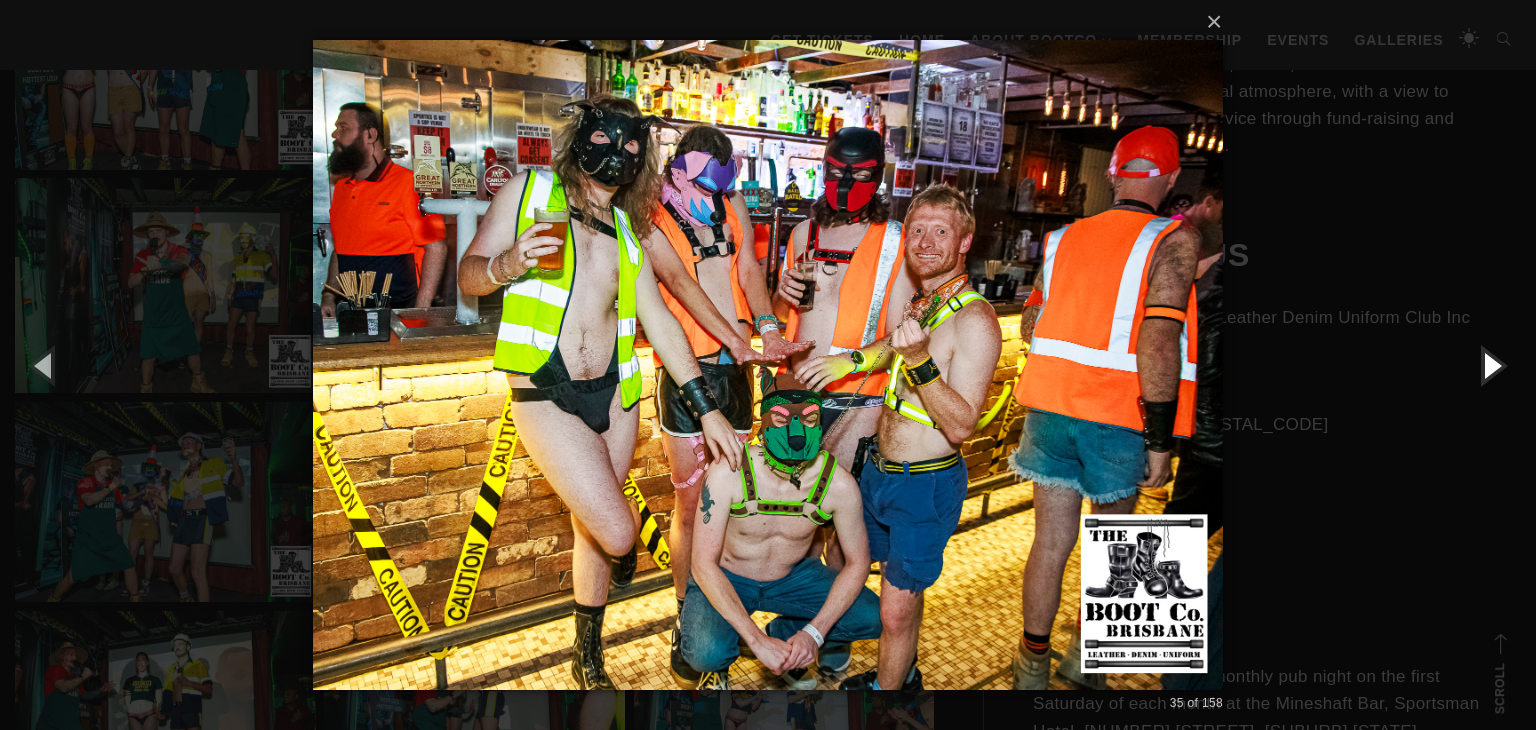 click at bounding box center (1491, 365) 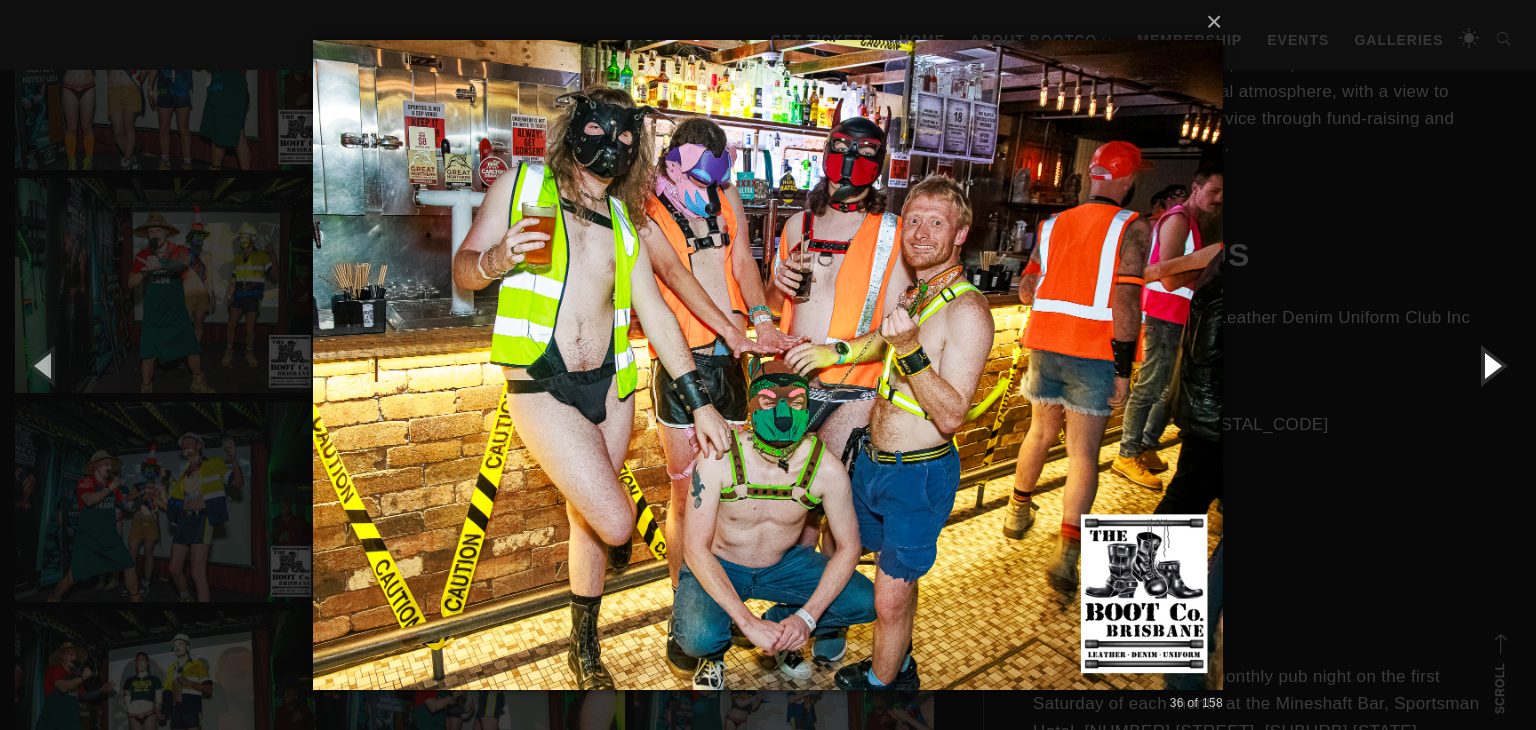 click at bounding box center [1491, 365] 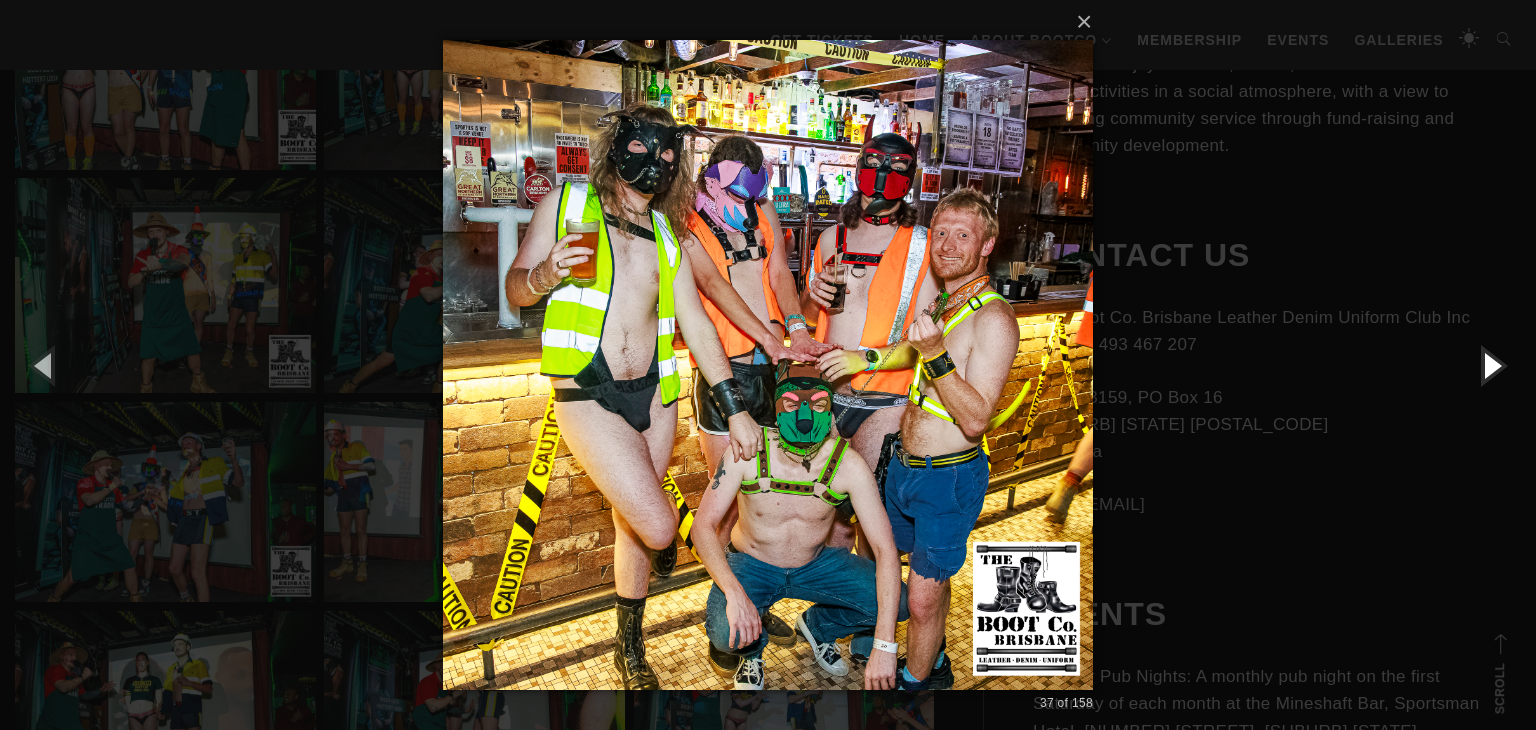 click at bounding box center [1491, 365] 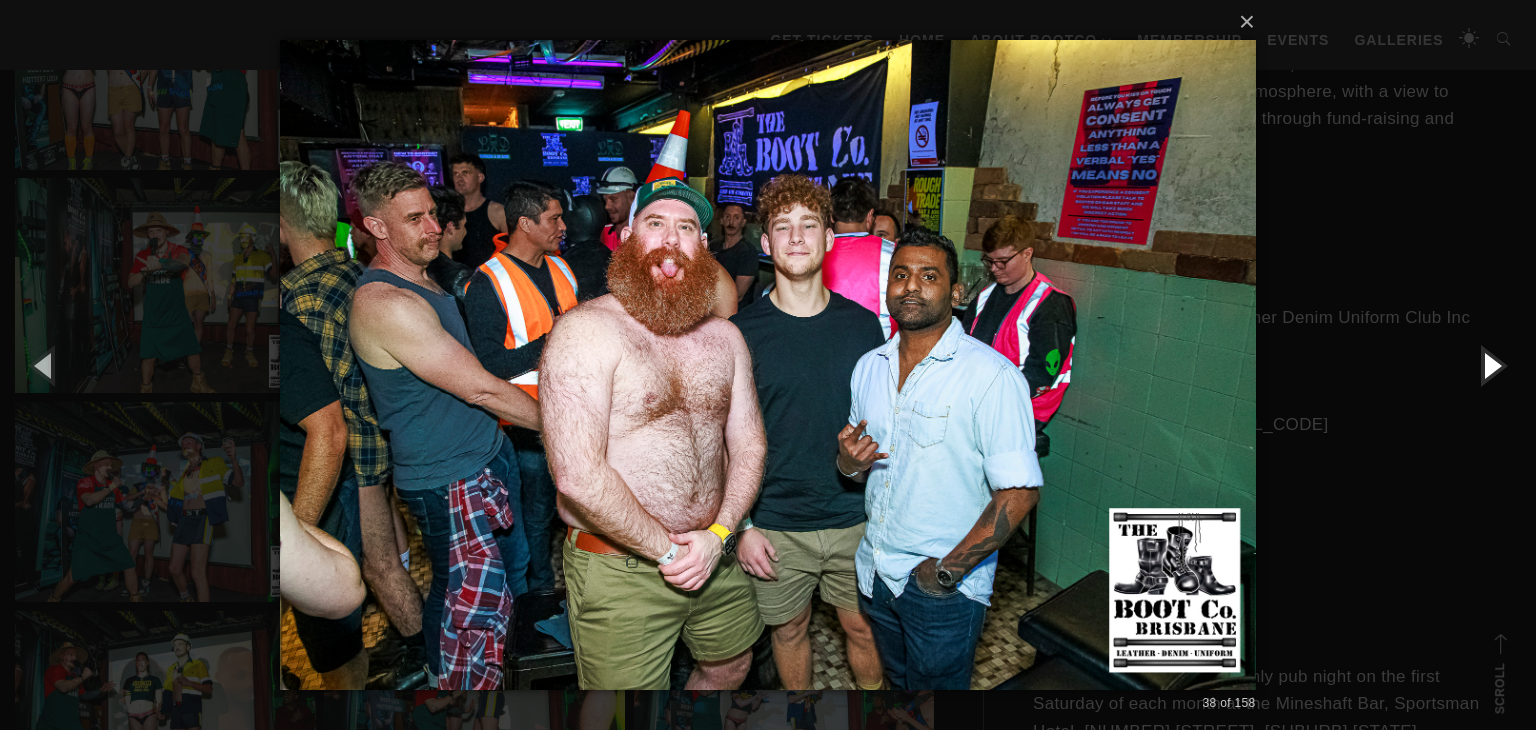 click at bounding box center (1491, 365) 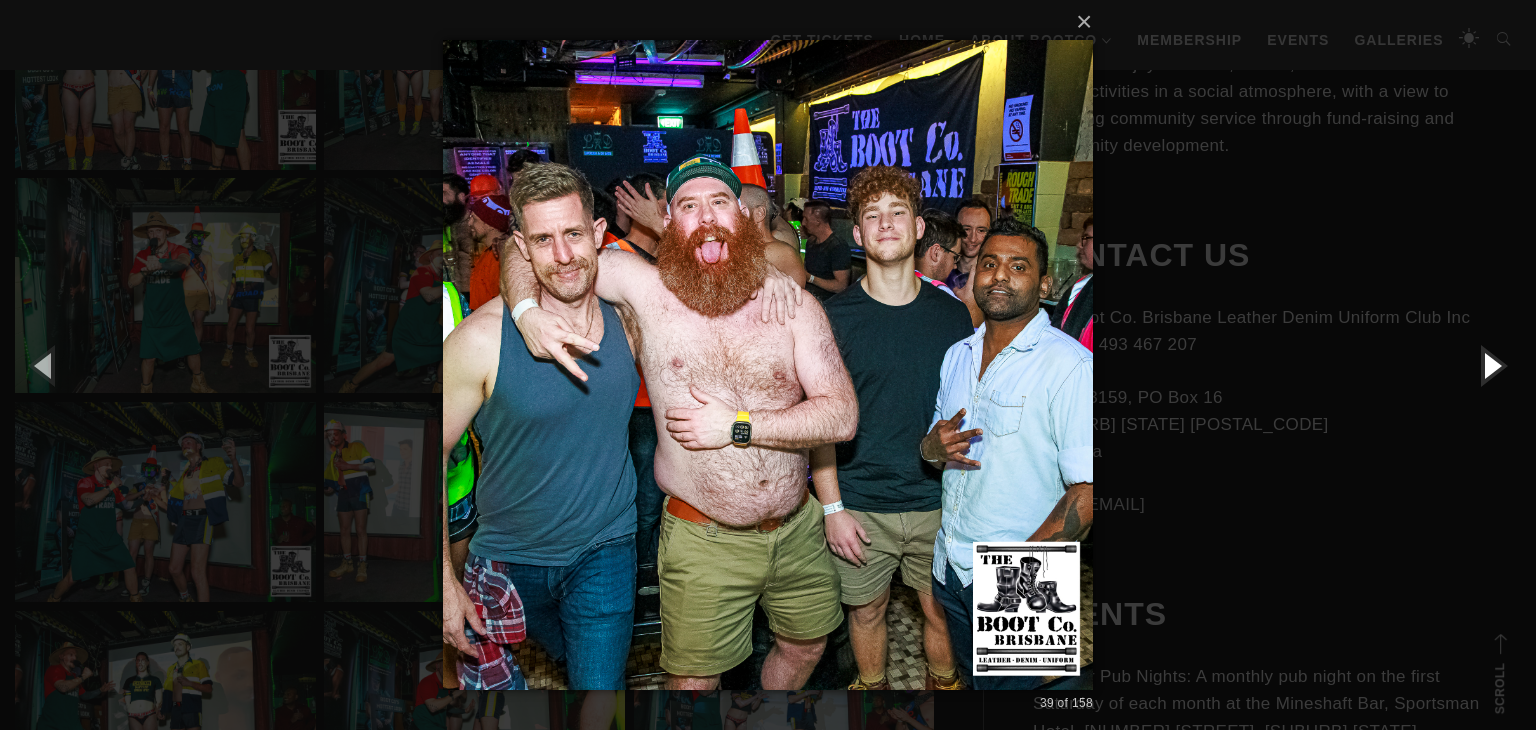 click at bounding box center (1491, 365) 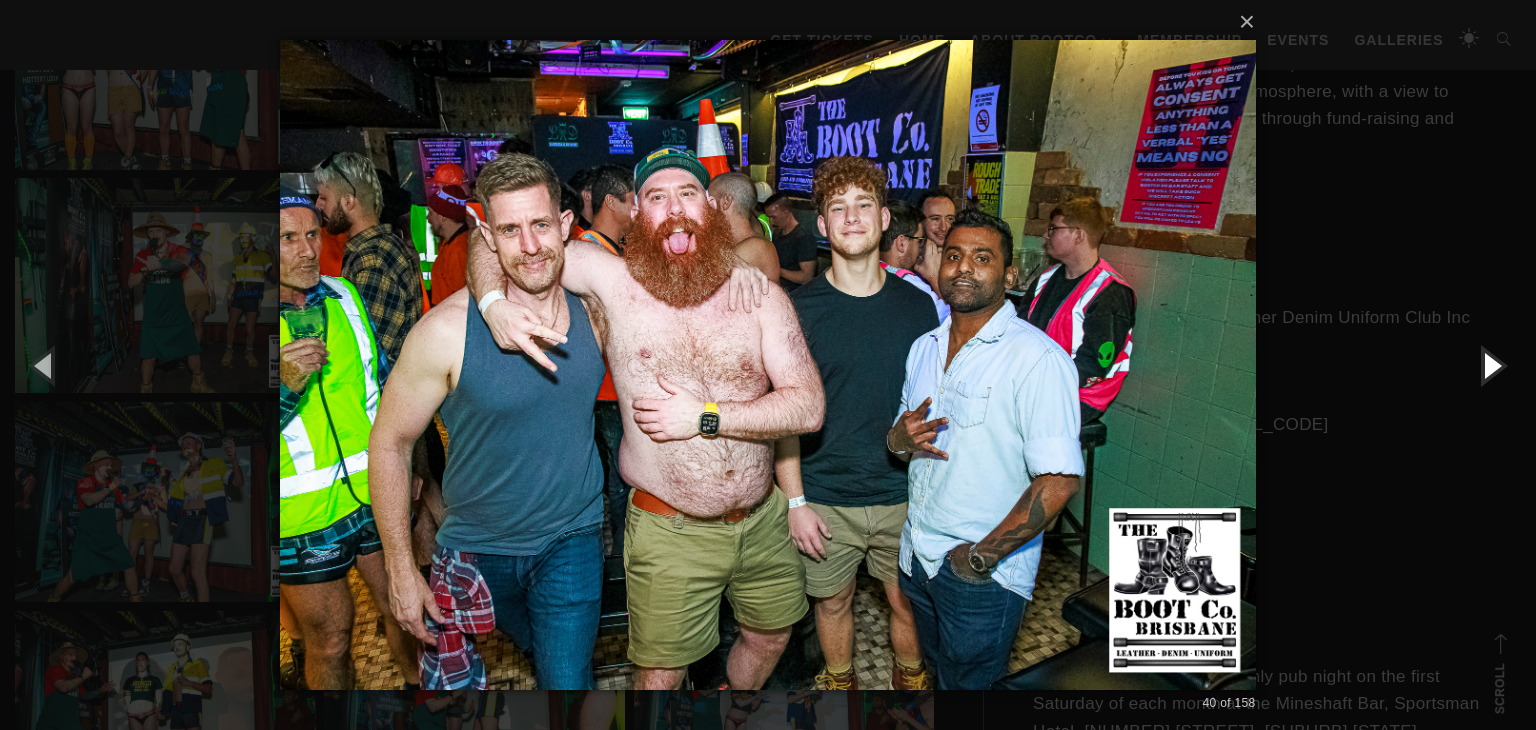 click at bounding box center (1491, 365) 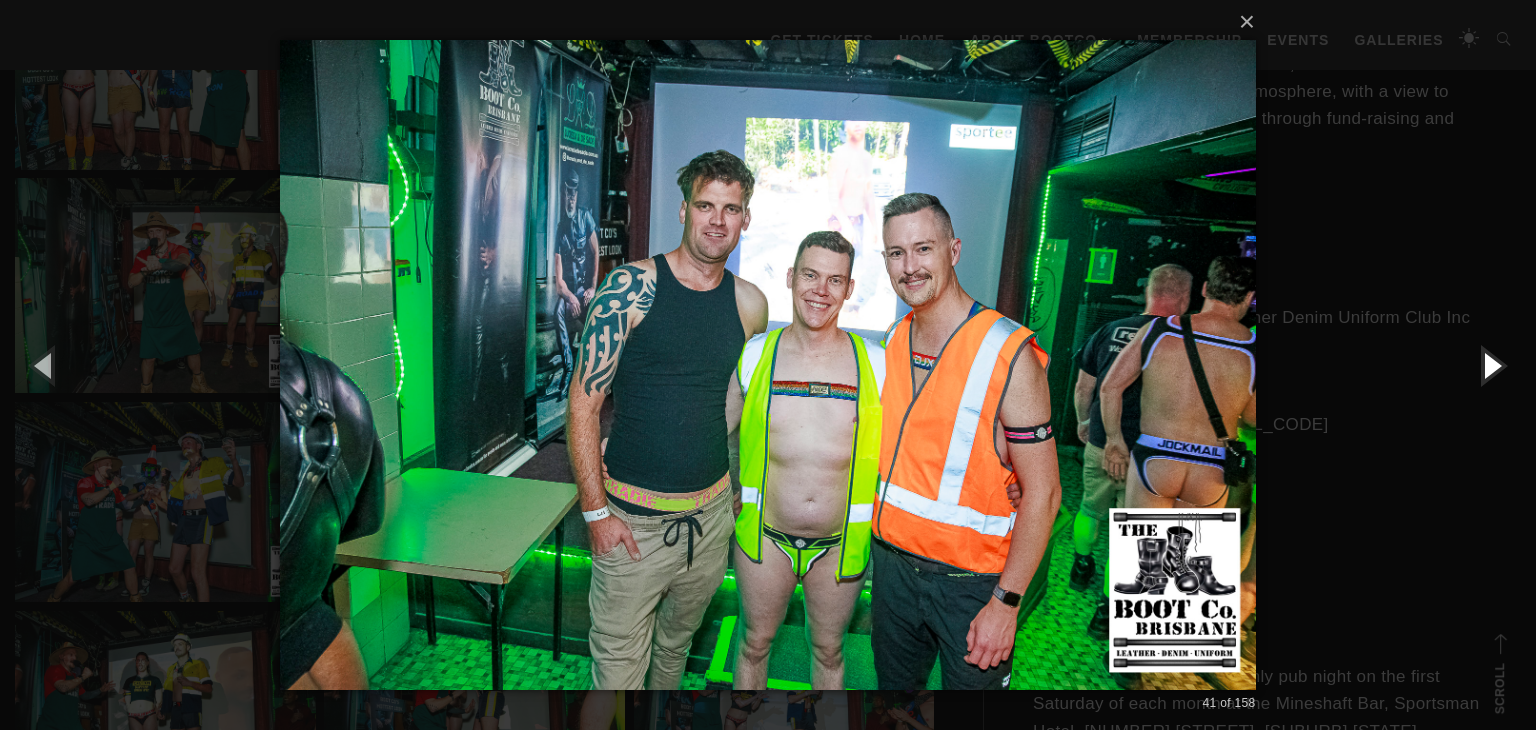 click at bounding box center (1491, 365) 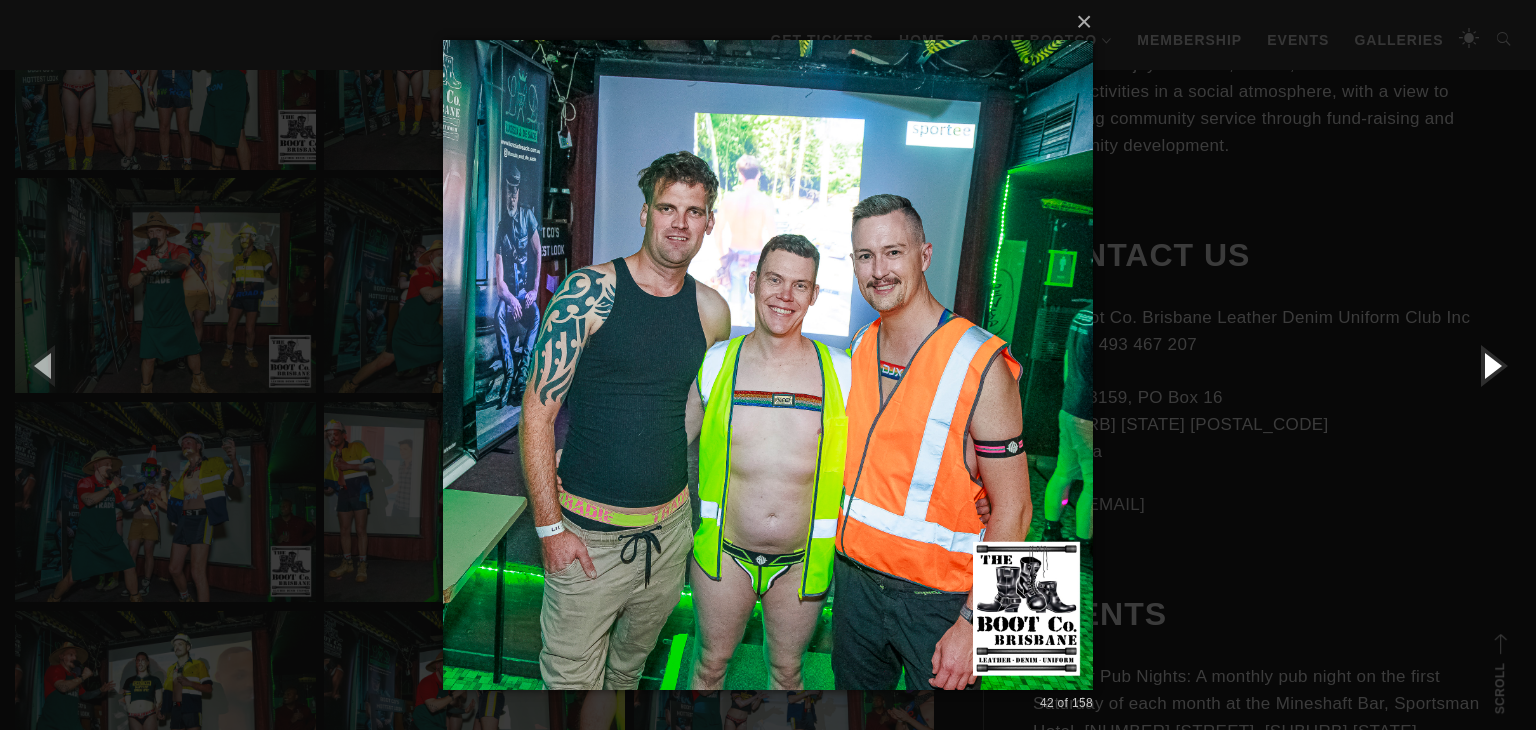 click at bounding box center (1491, 365) 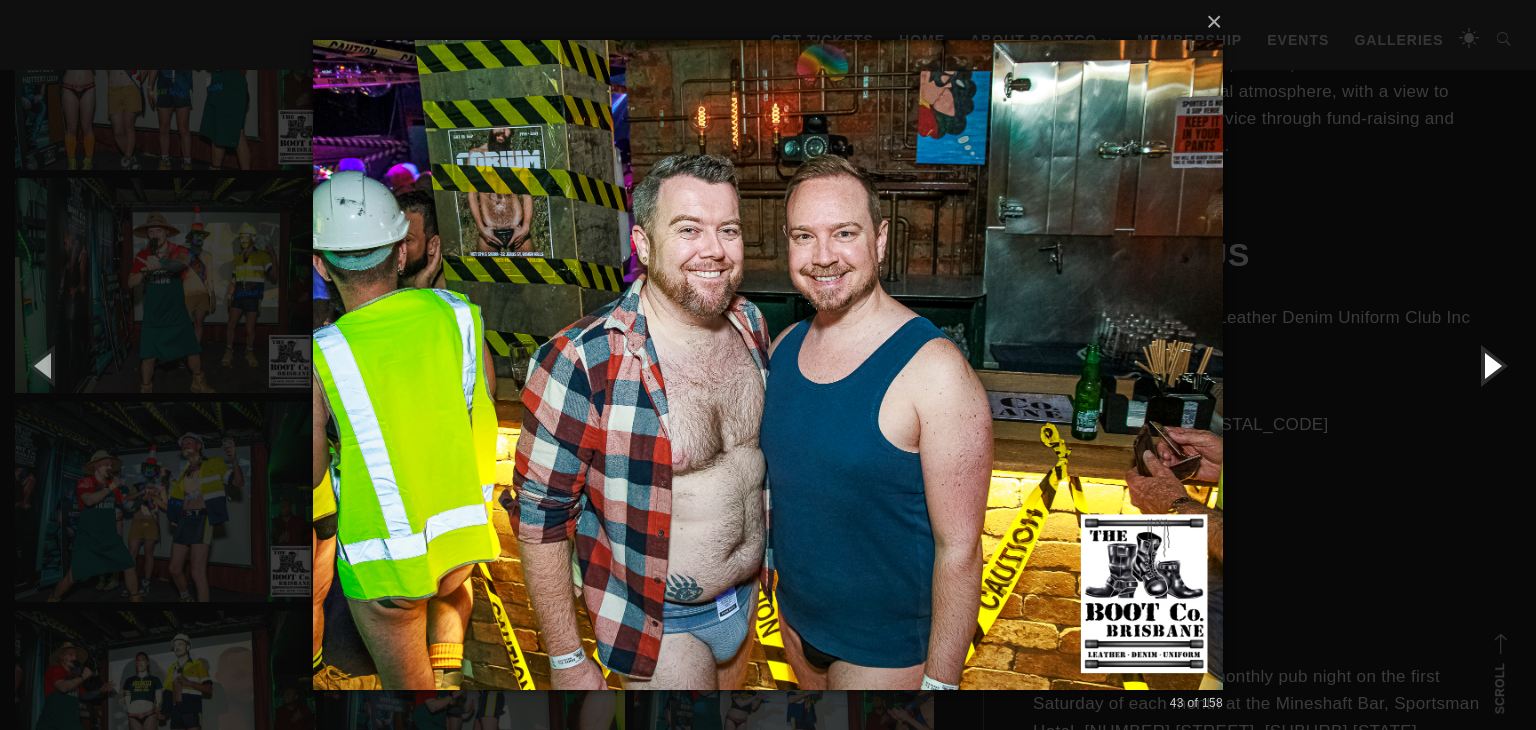 click at bounding box center [1491, 365] 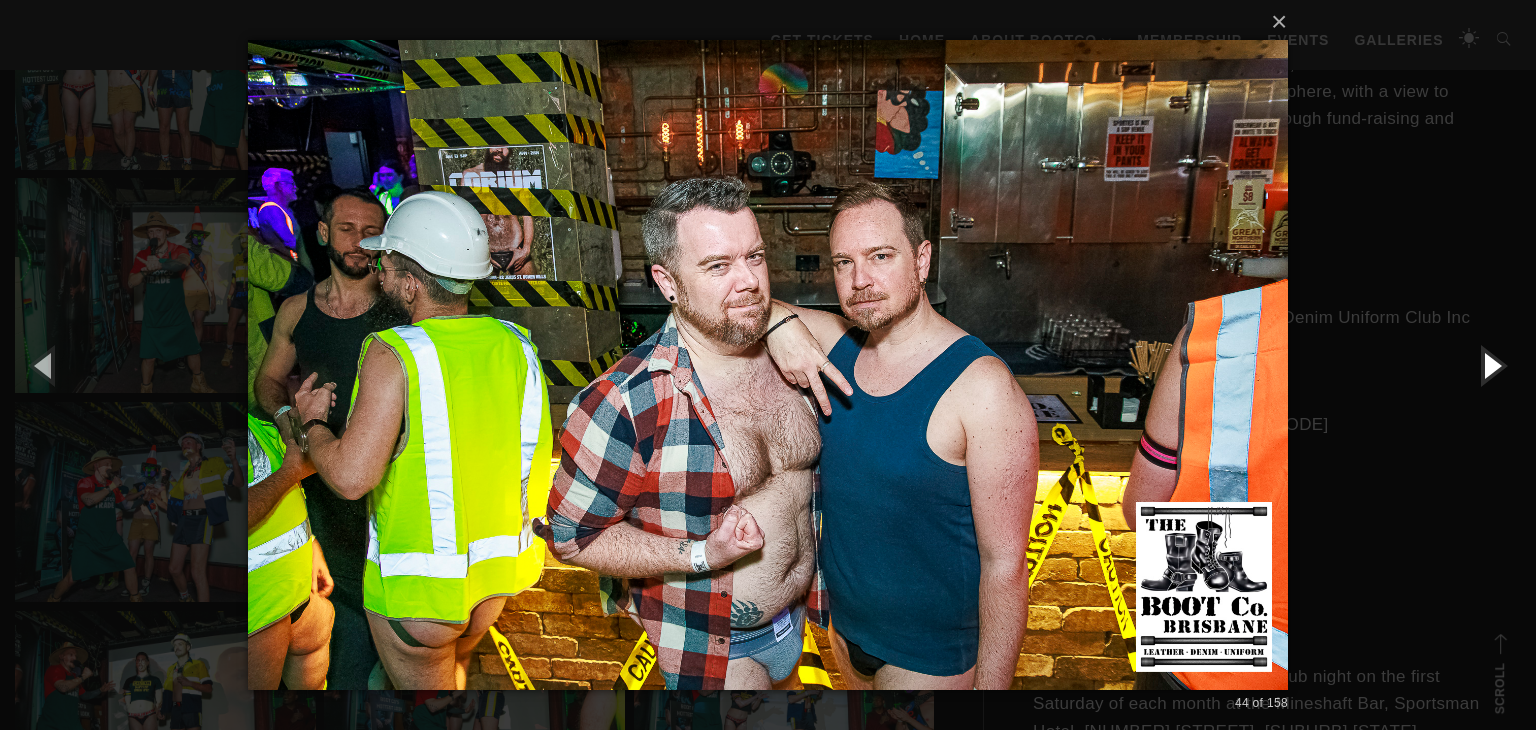 click at bounding box center (1491, 365) 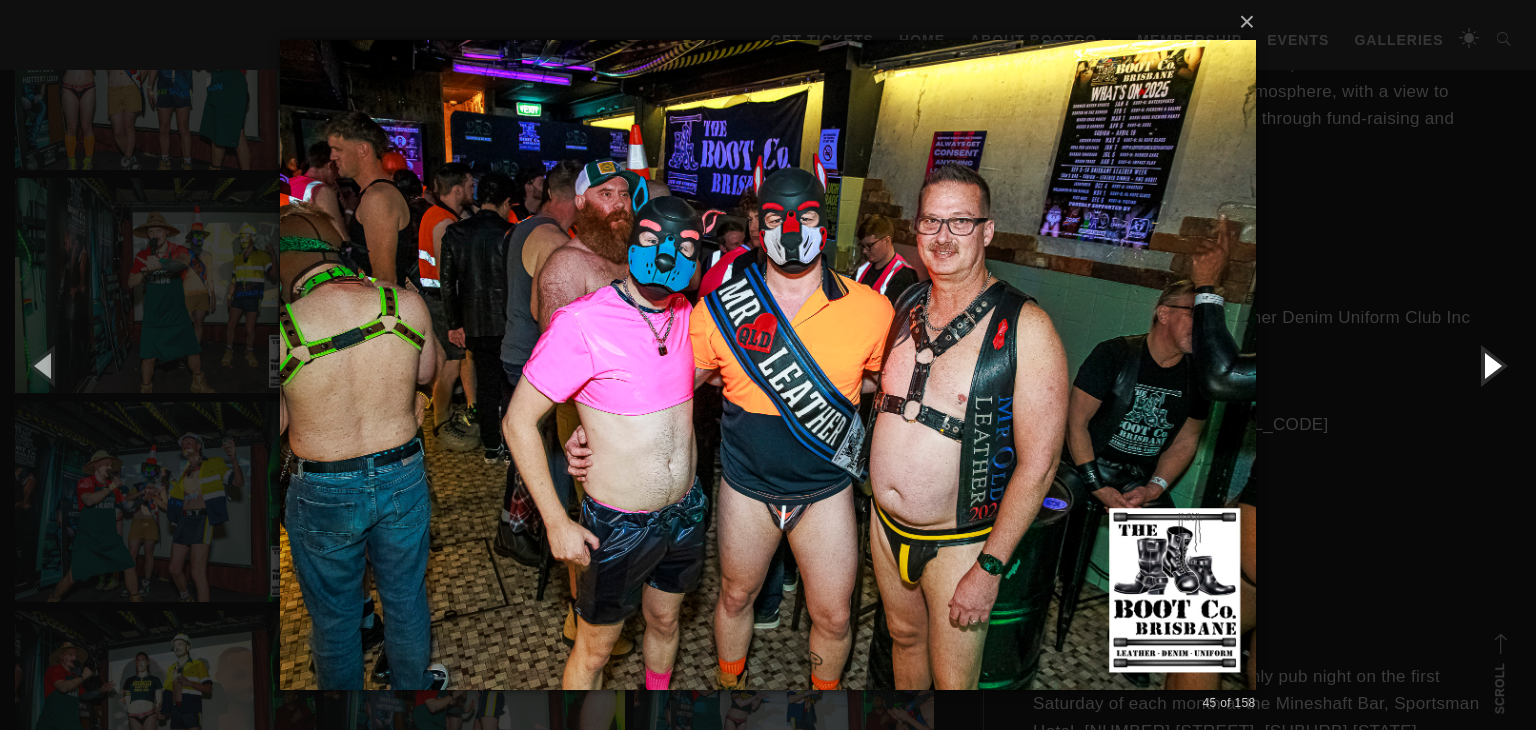 click at bounding box center (1491, 365) 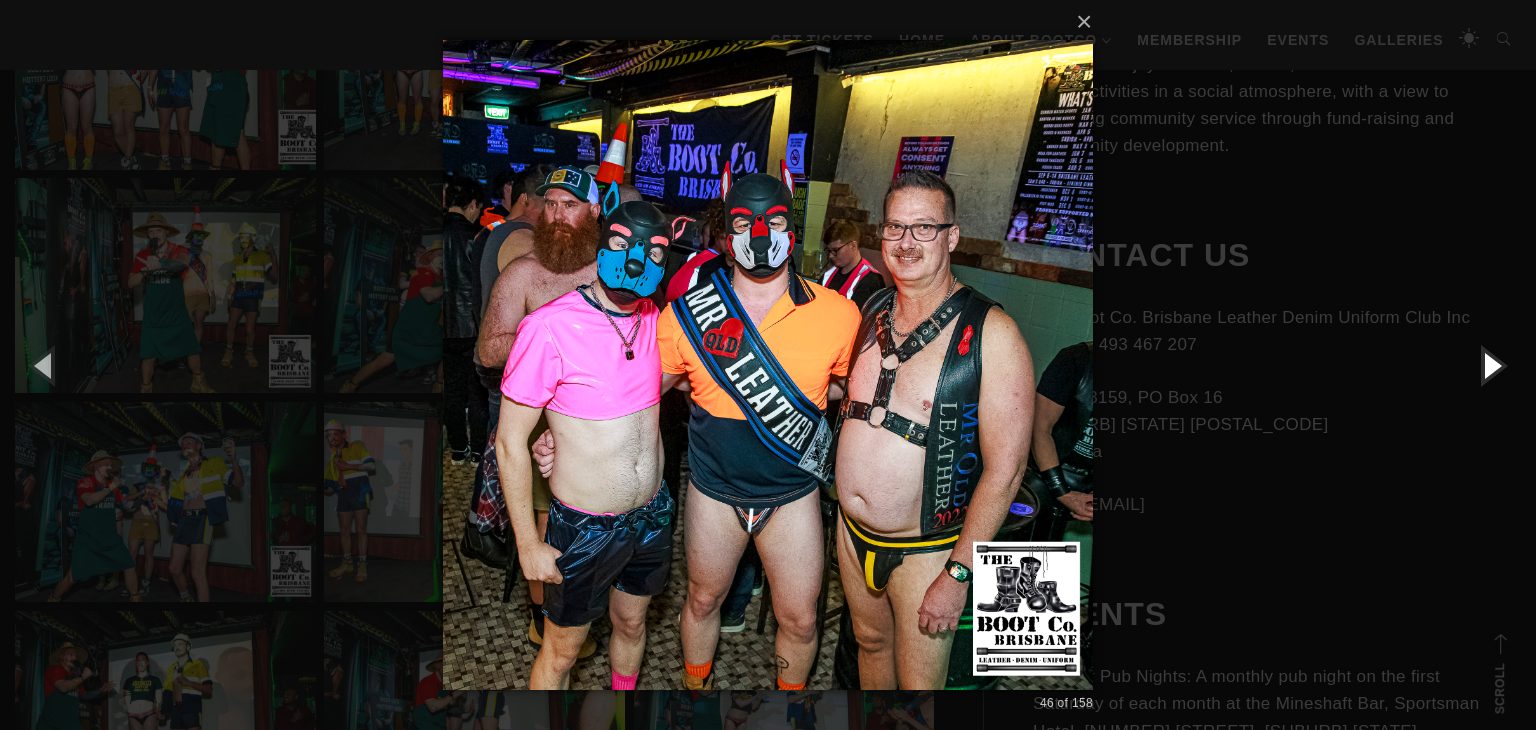 click at bounding box center [1491, 365] 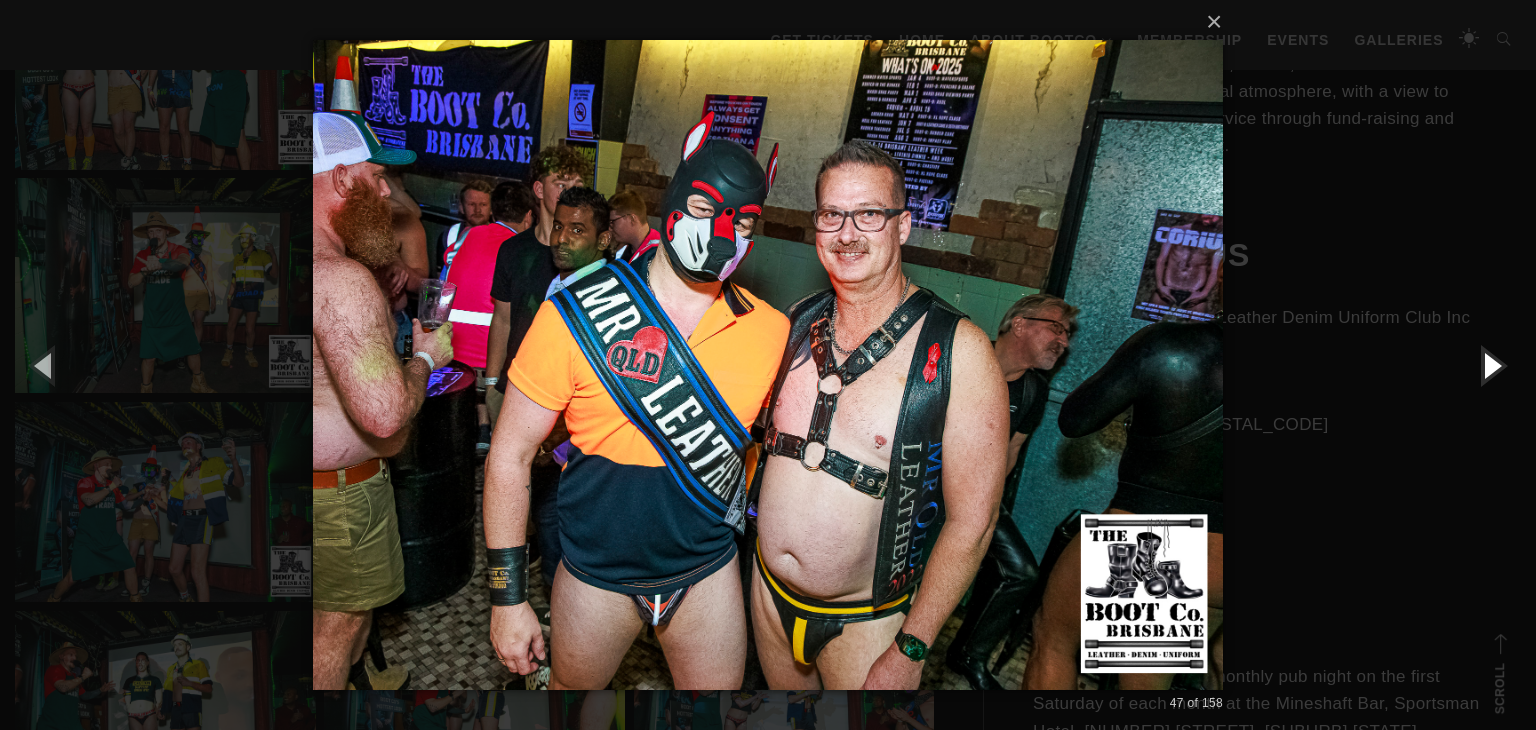 click at bounding box center (1491, 365) 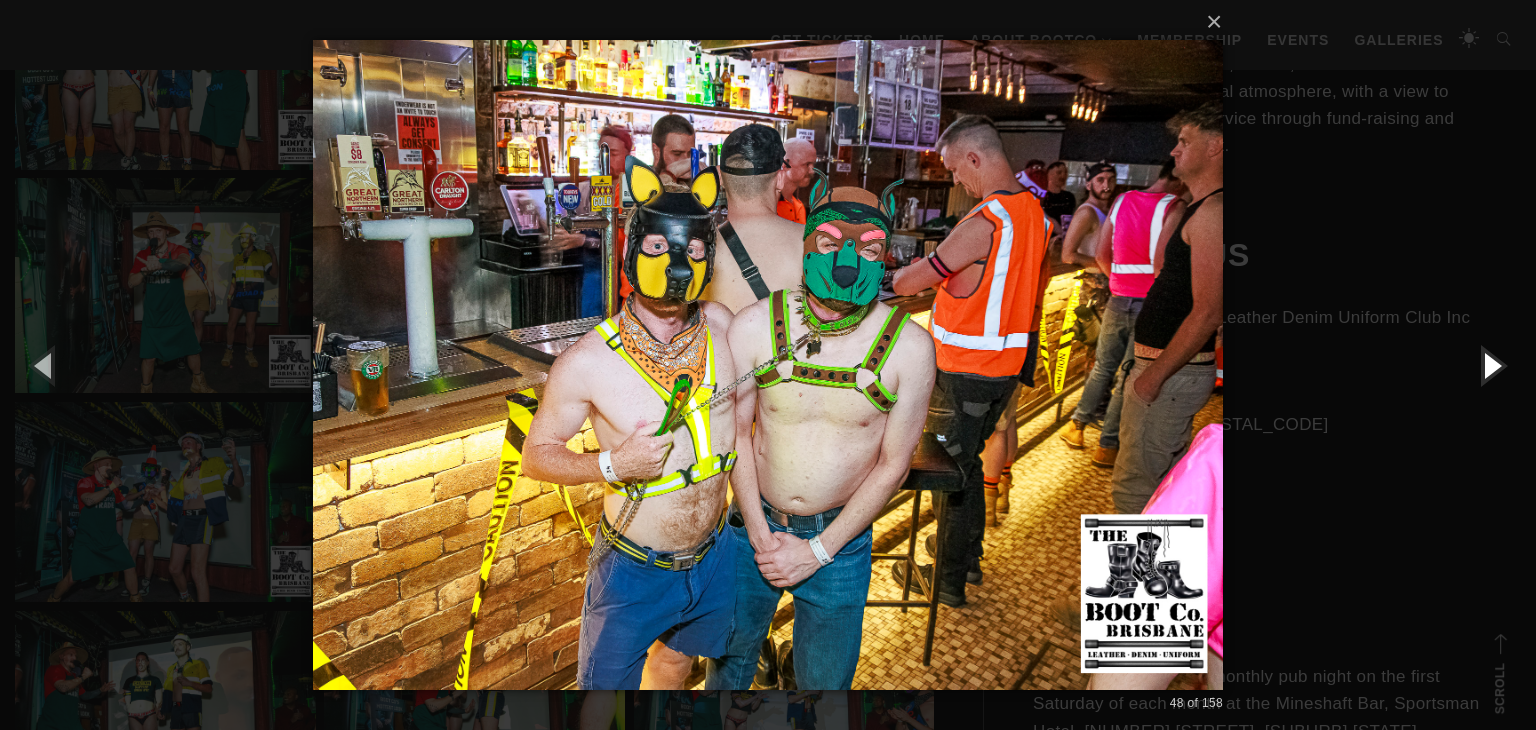 click at bounding box center (1491, 365) 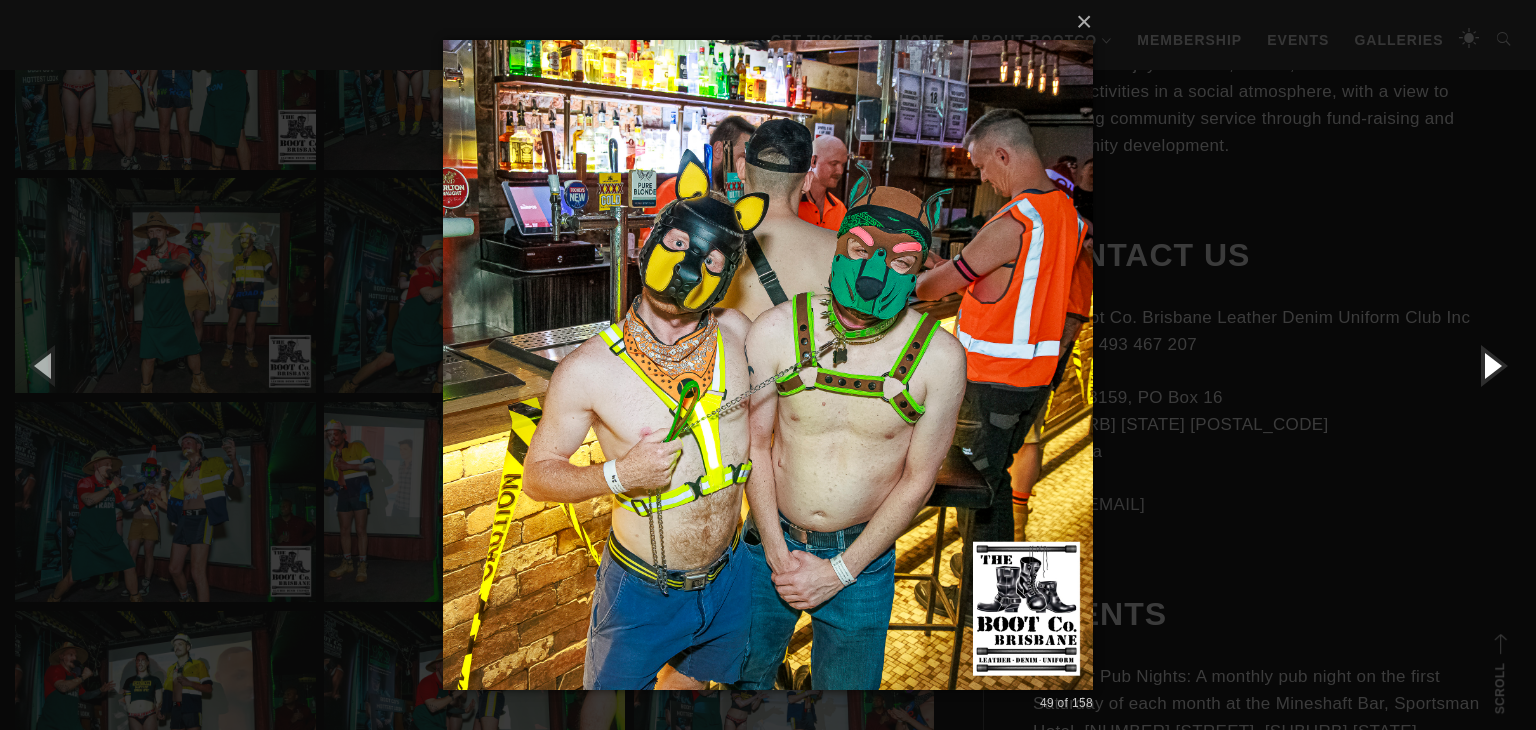 click at bounding box center (1491, 365) 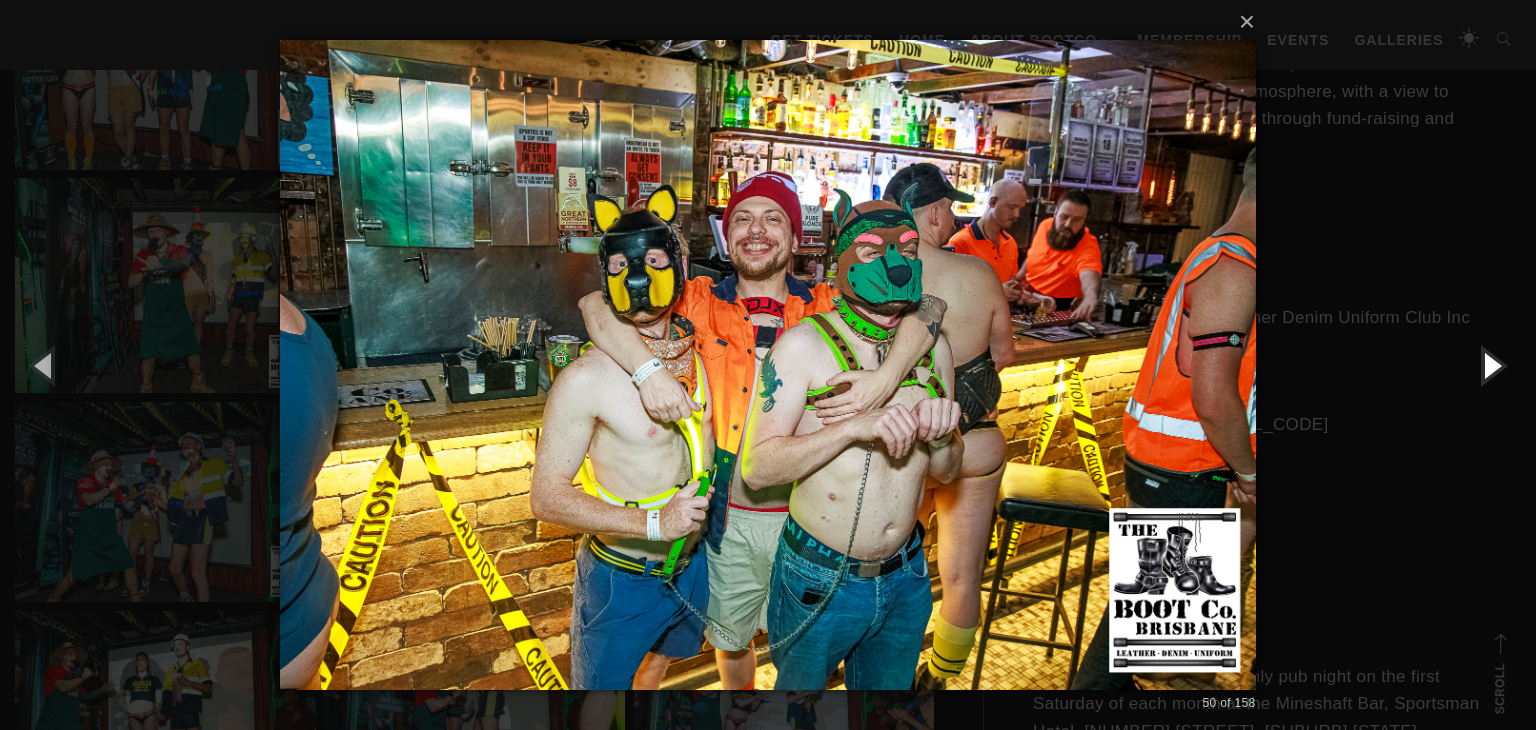 click at bounding box center [1491, 365] 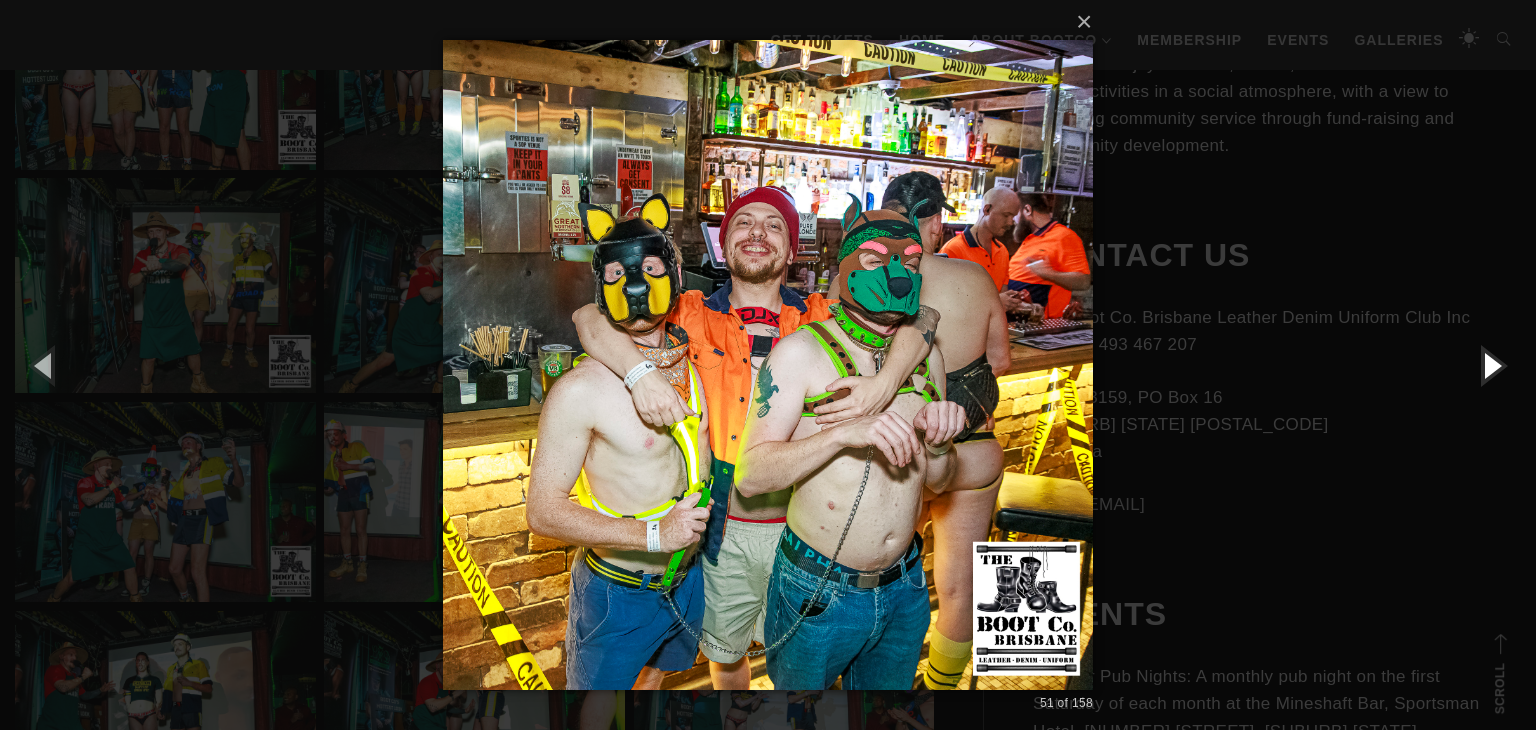 click at bounding box center (1491, 365) 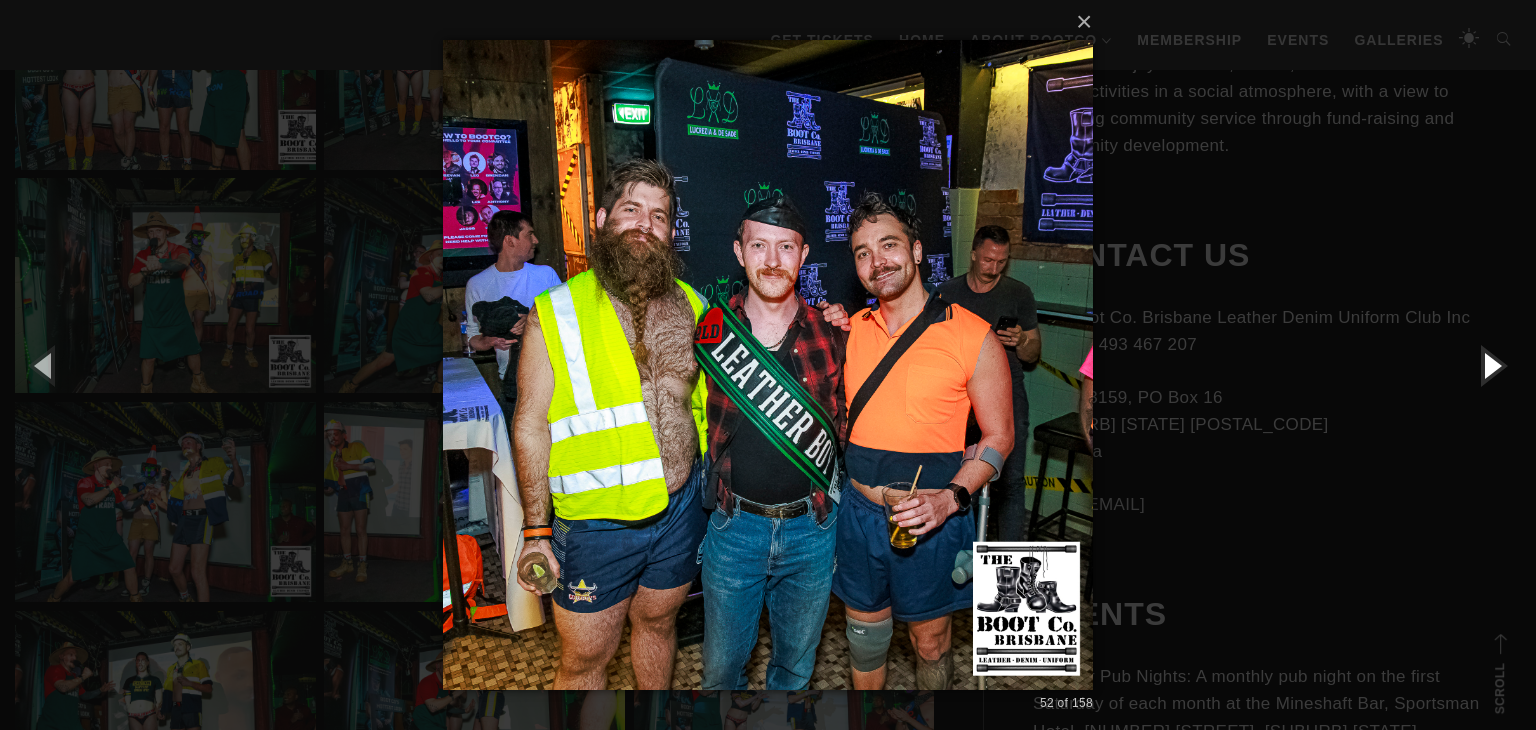 click at bounding box center (1491, 365) 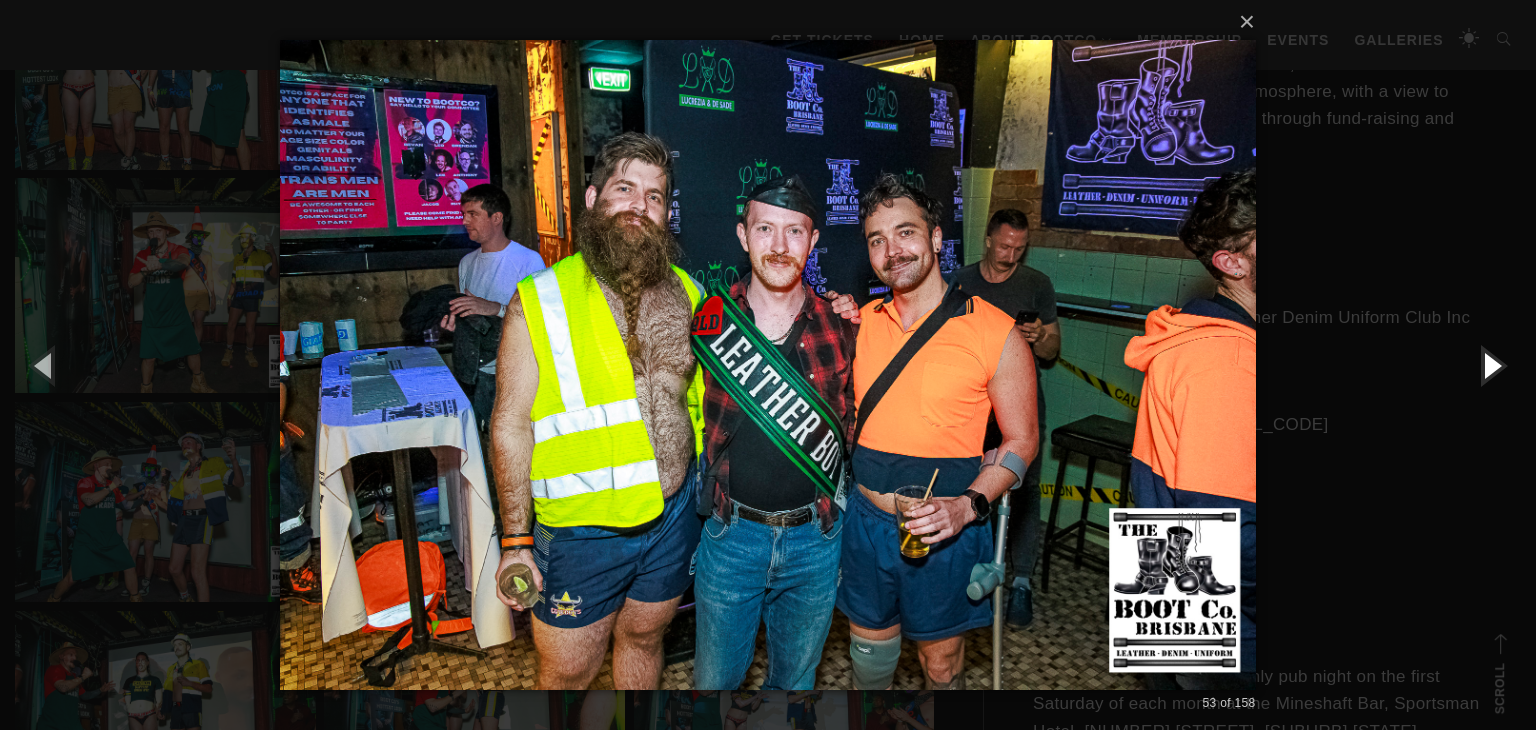 click at bounding box center [1491, 365] 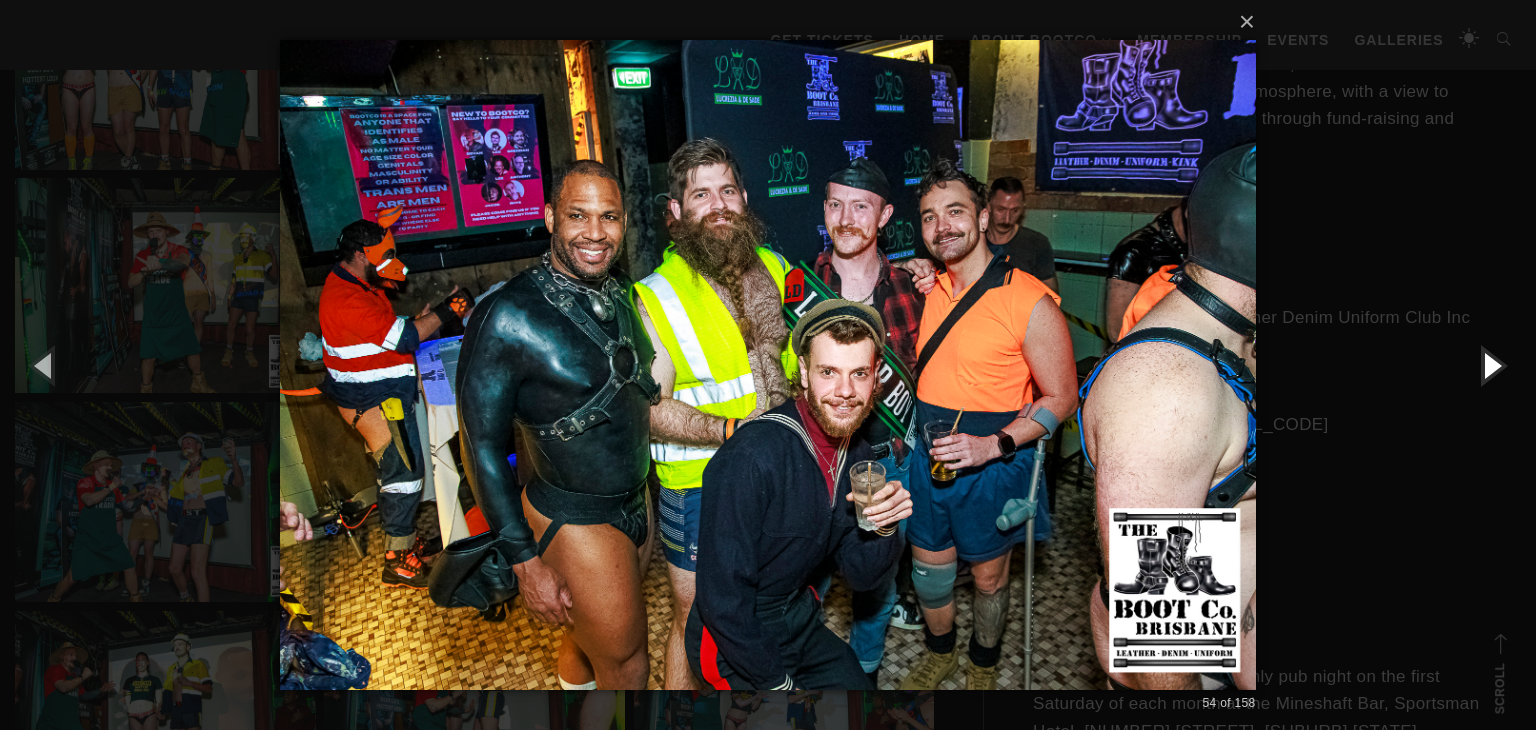 click at bounding box center [1491, 365] 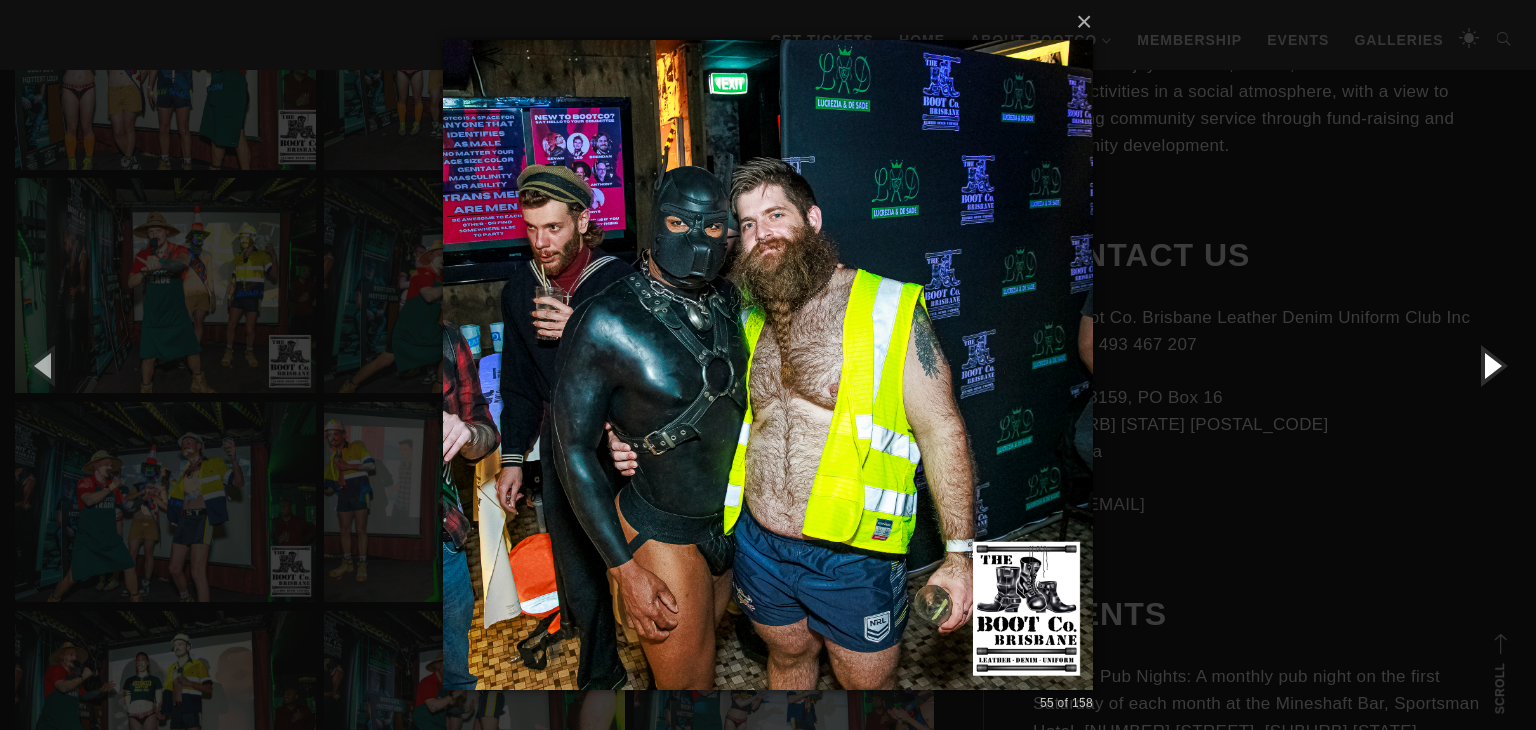 click at bounding box center (1491, 365) 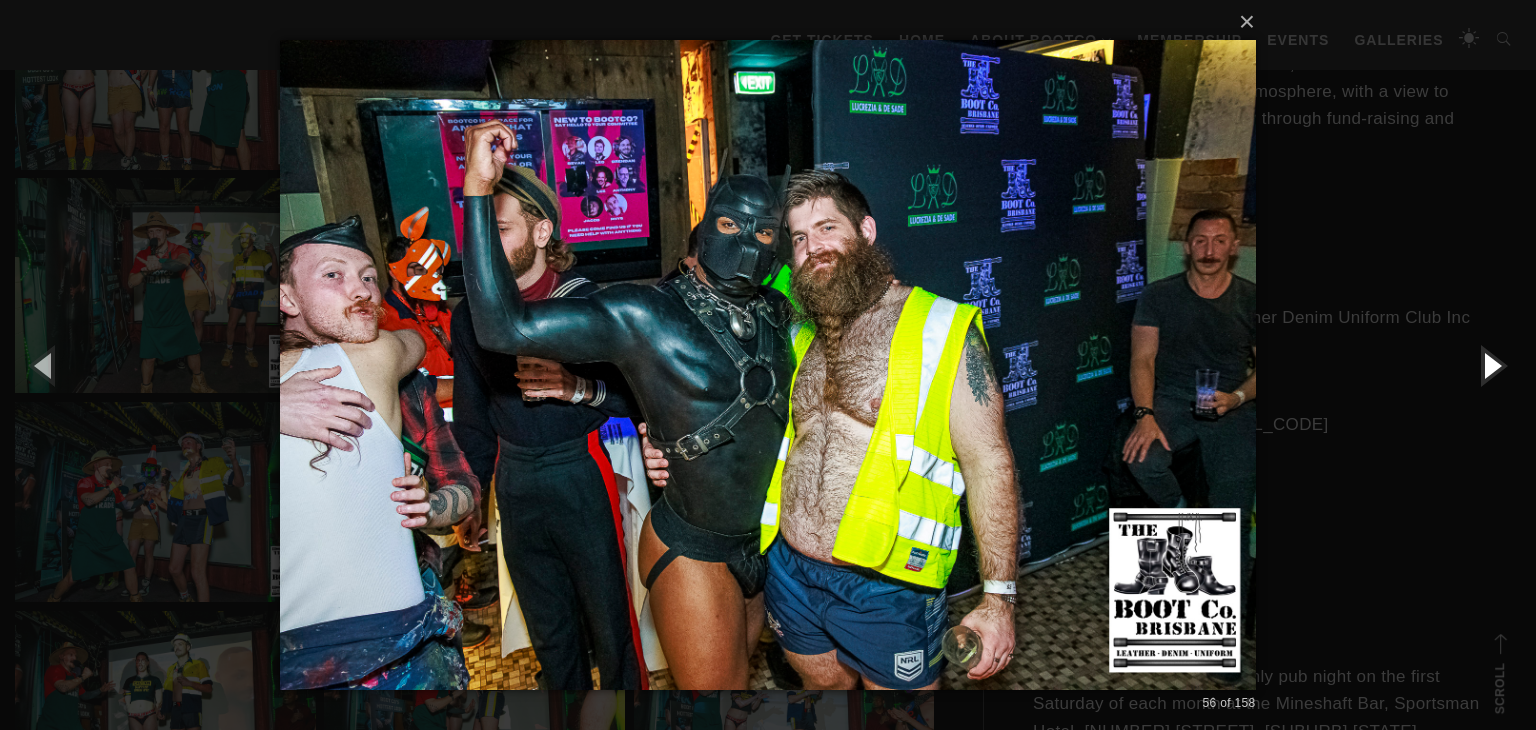 click at bounding box center [1491, 365] 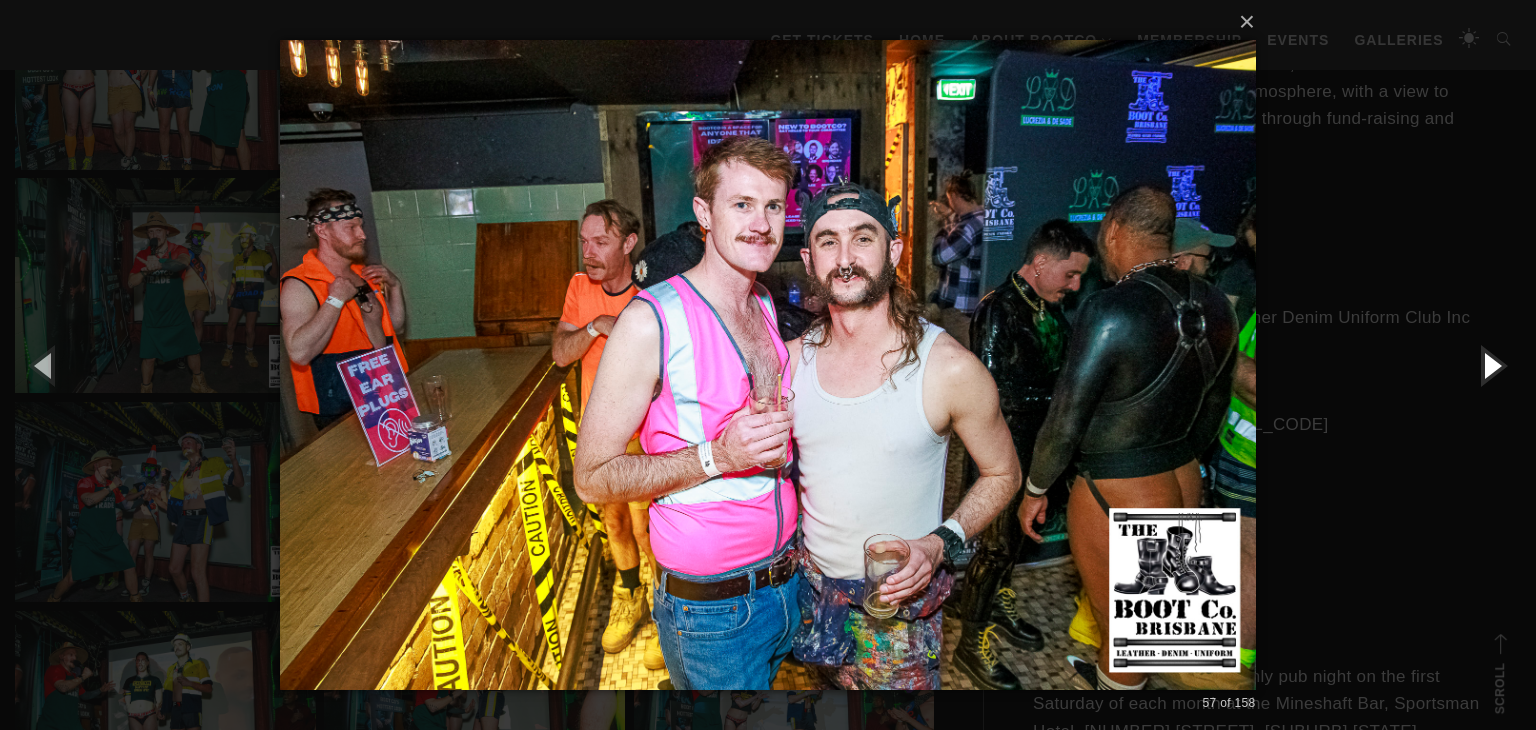 click at bounding box center [1491, 365] 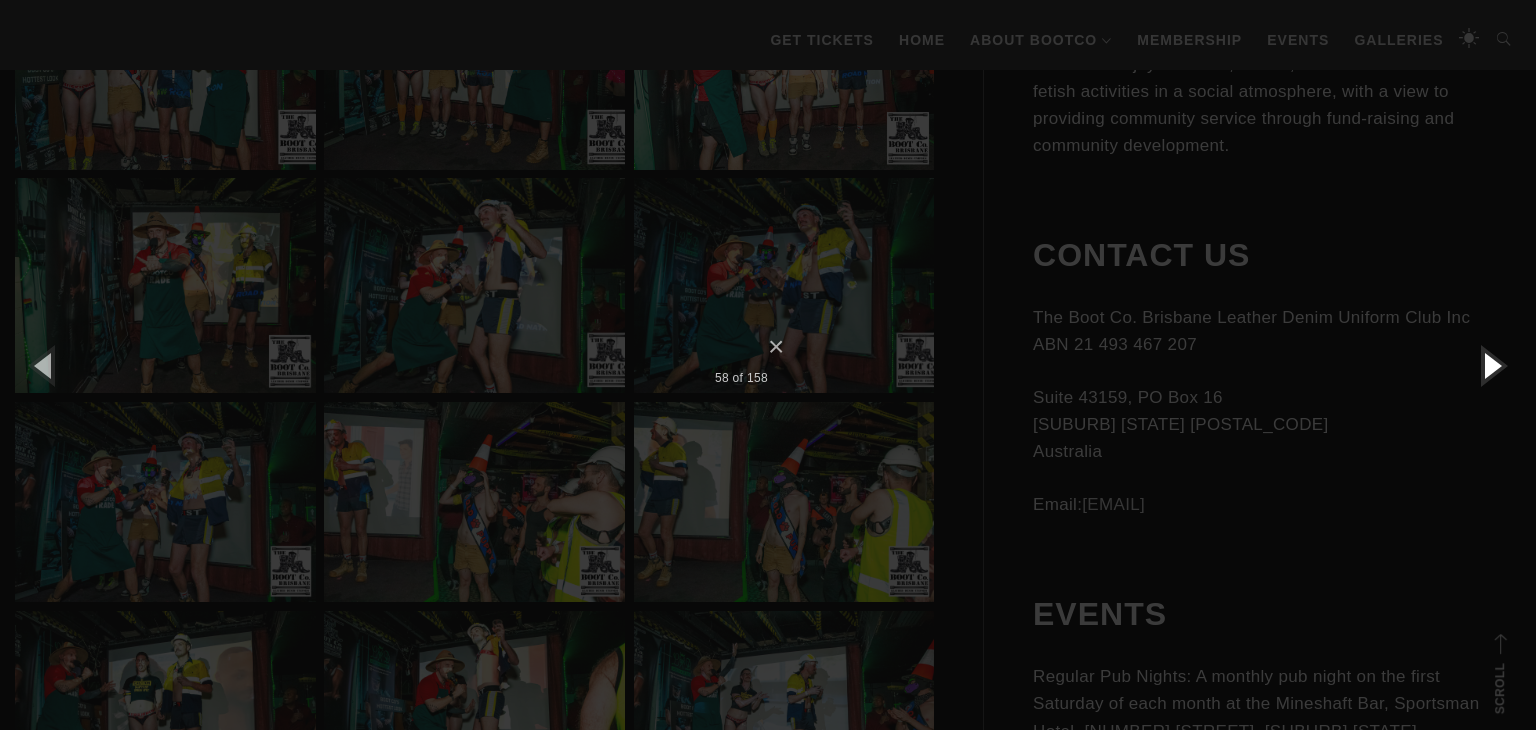 click at bounding box center [1491, 365] 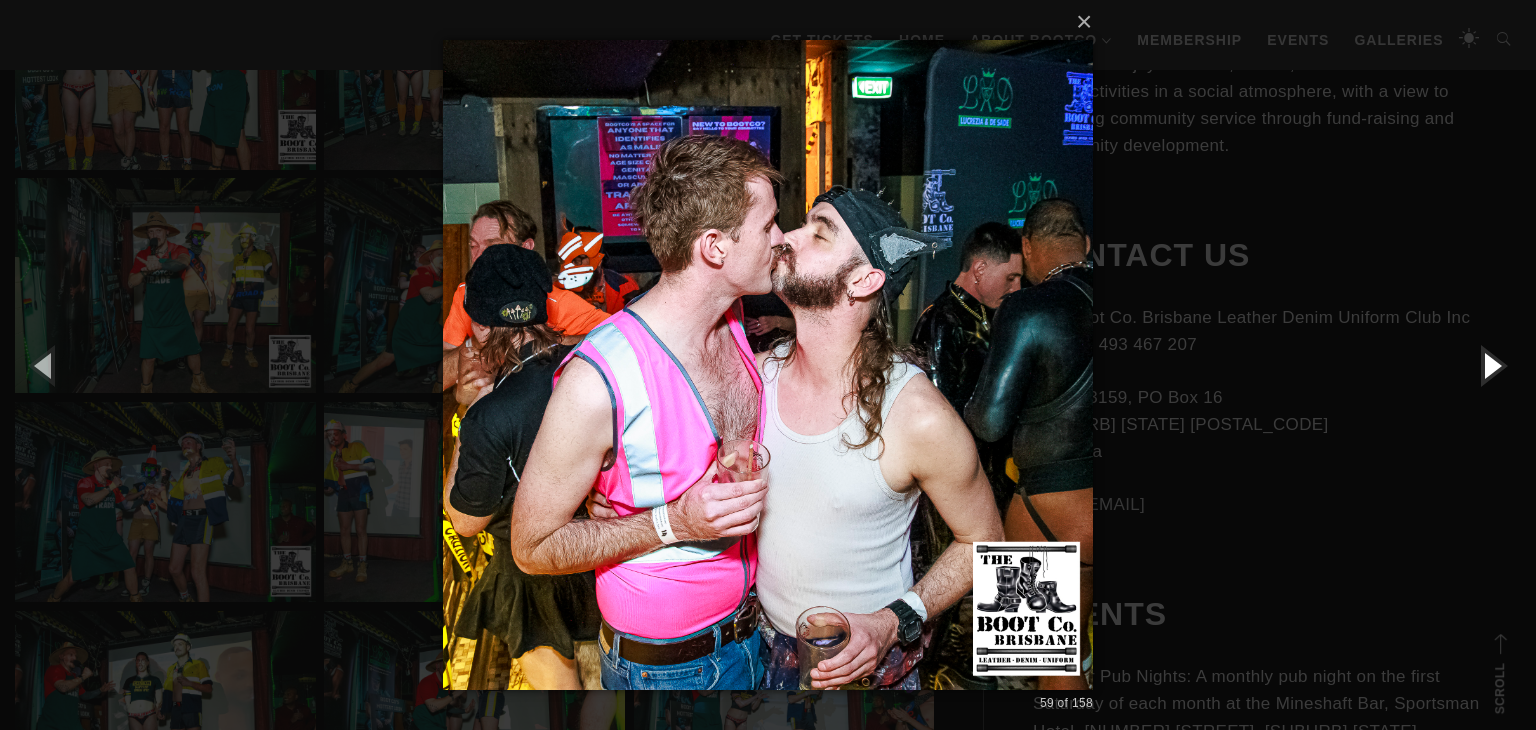 click at bounding box center (1491, 365) 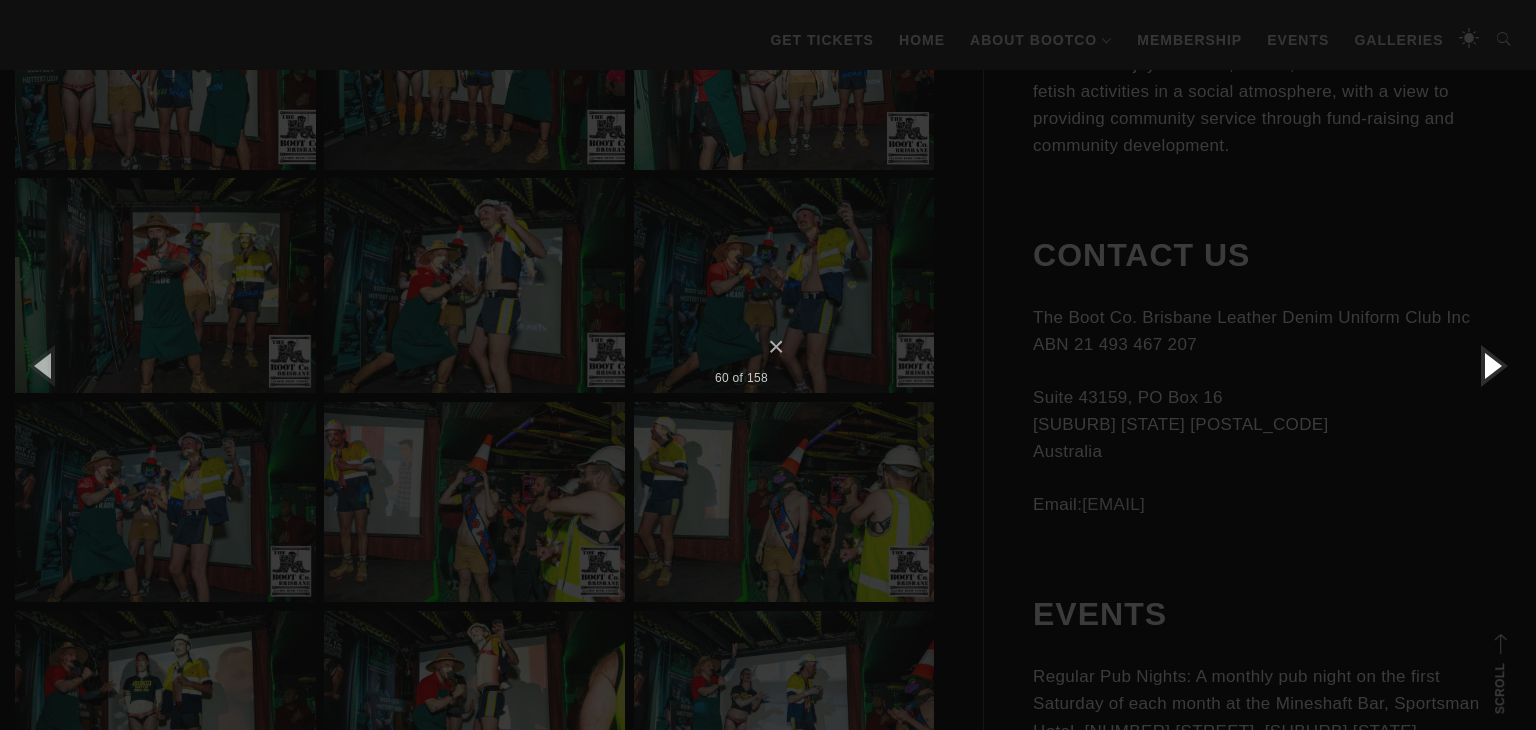click at bounding box center (1491, 365) 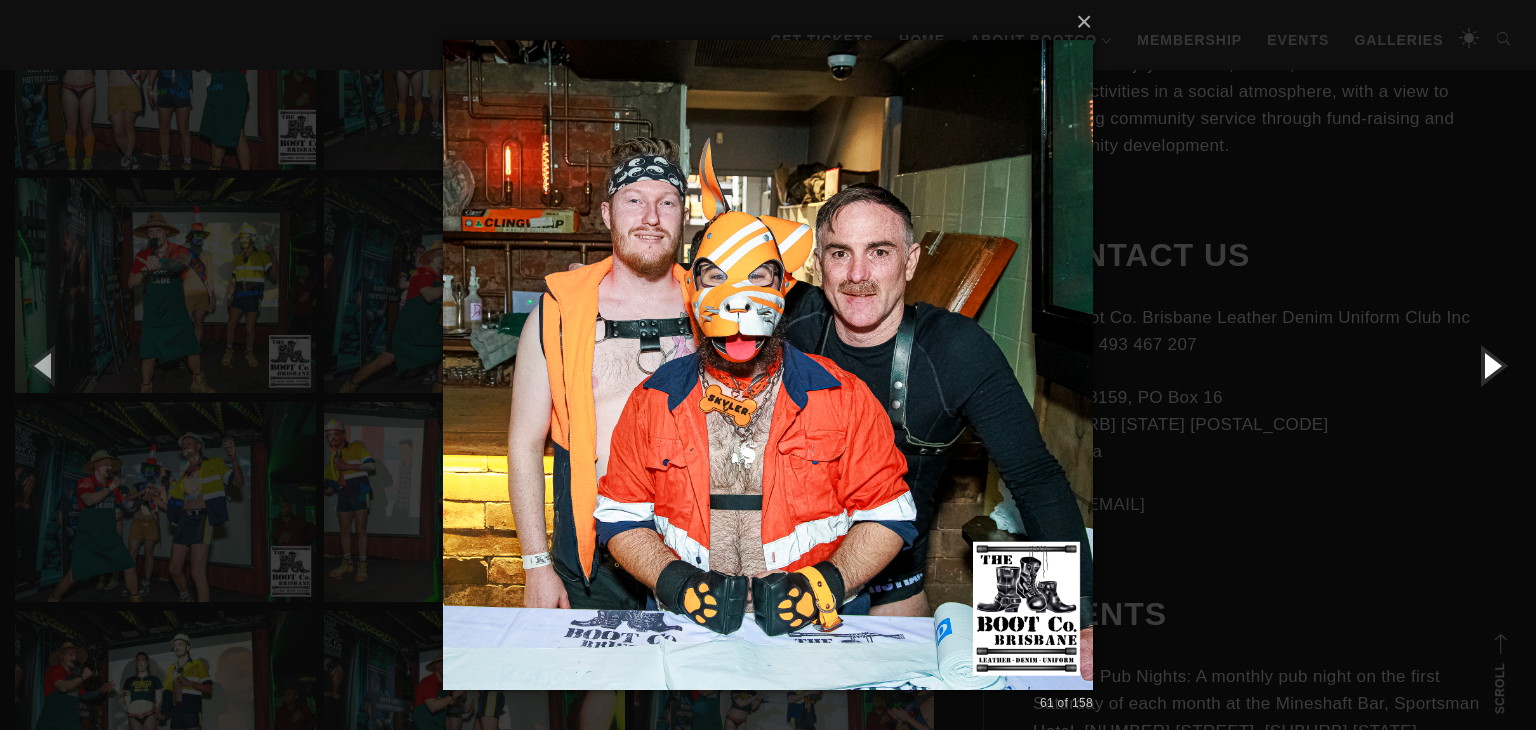 click at bounding box center [1491, 365] 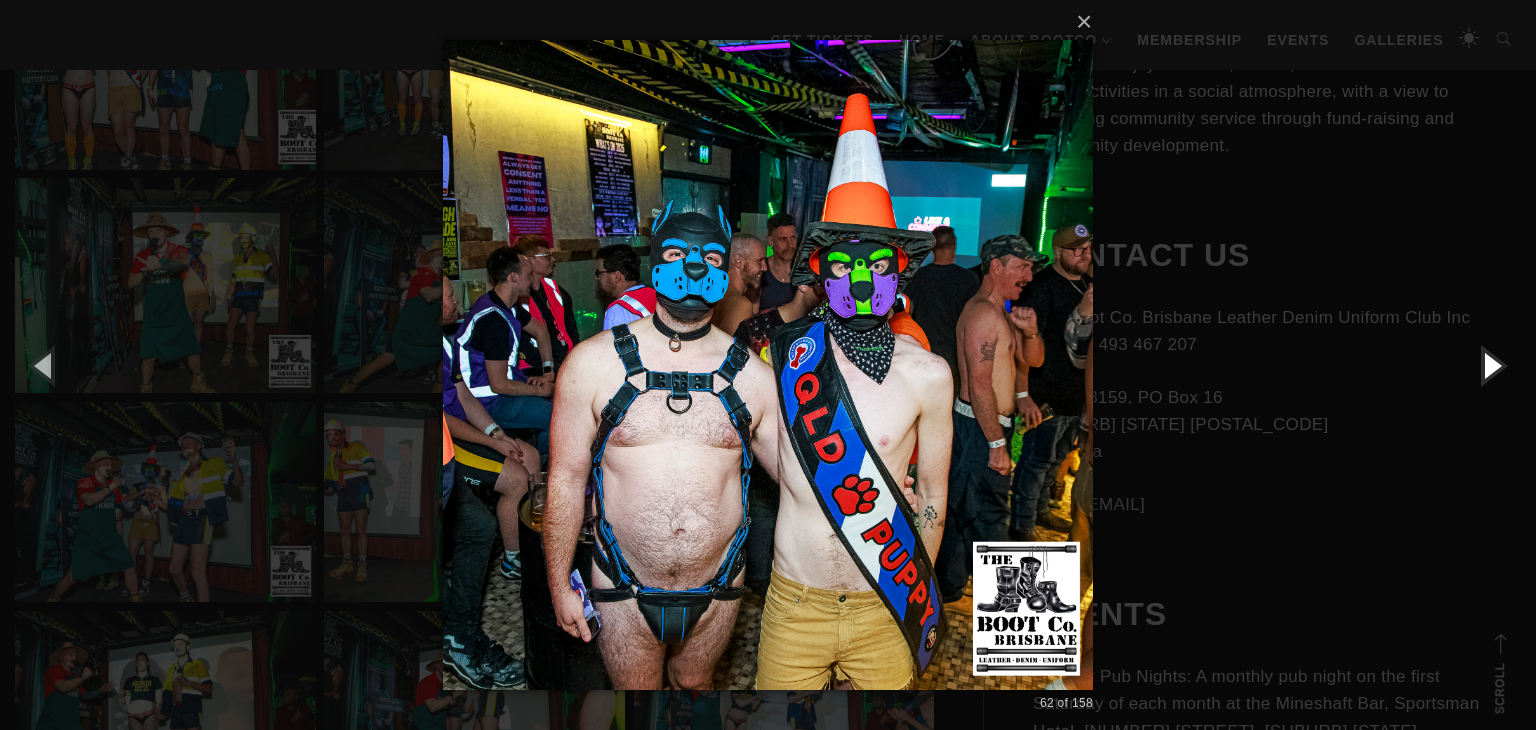 click at bounding box center [1491, 365] 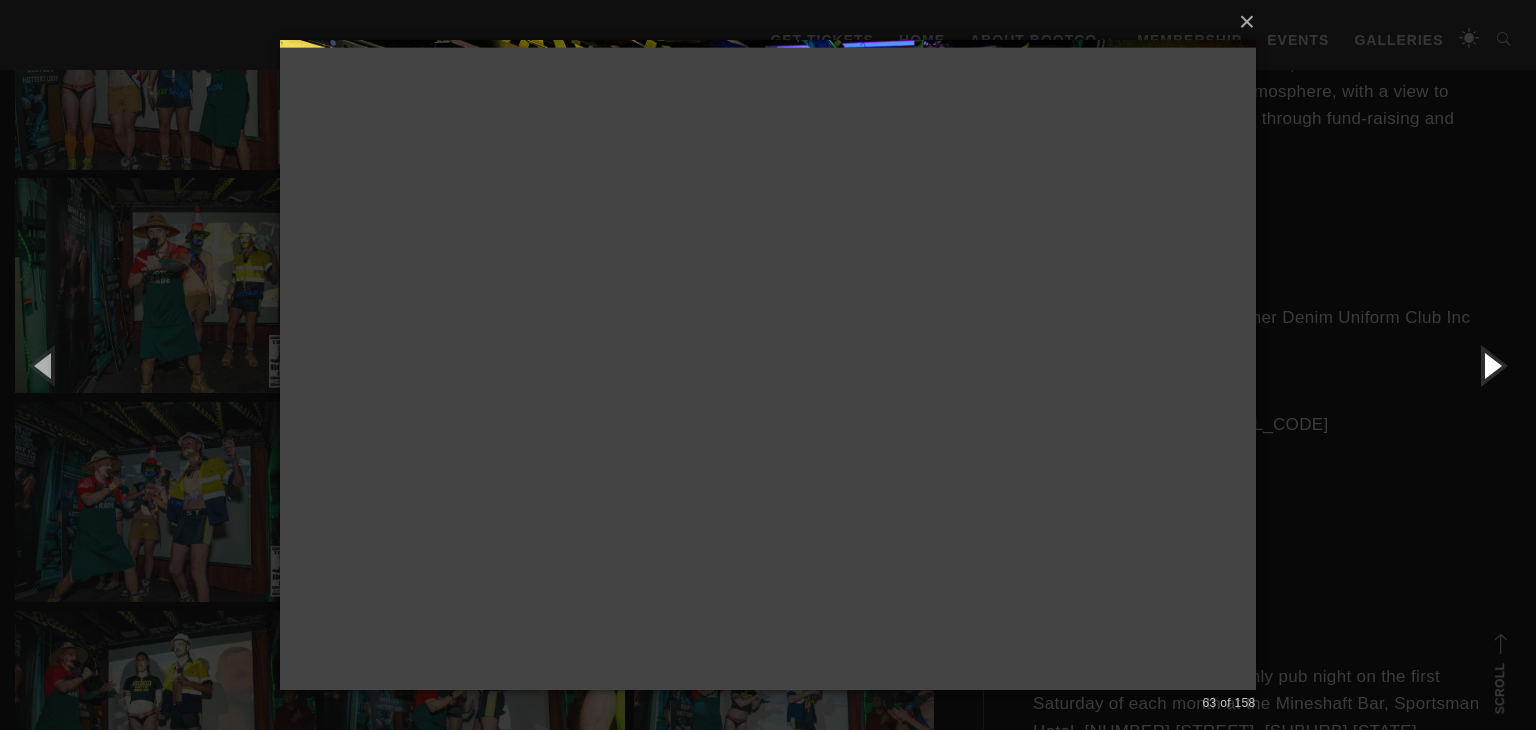 click at bounding box center (1491, 365) 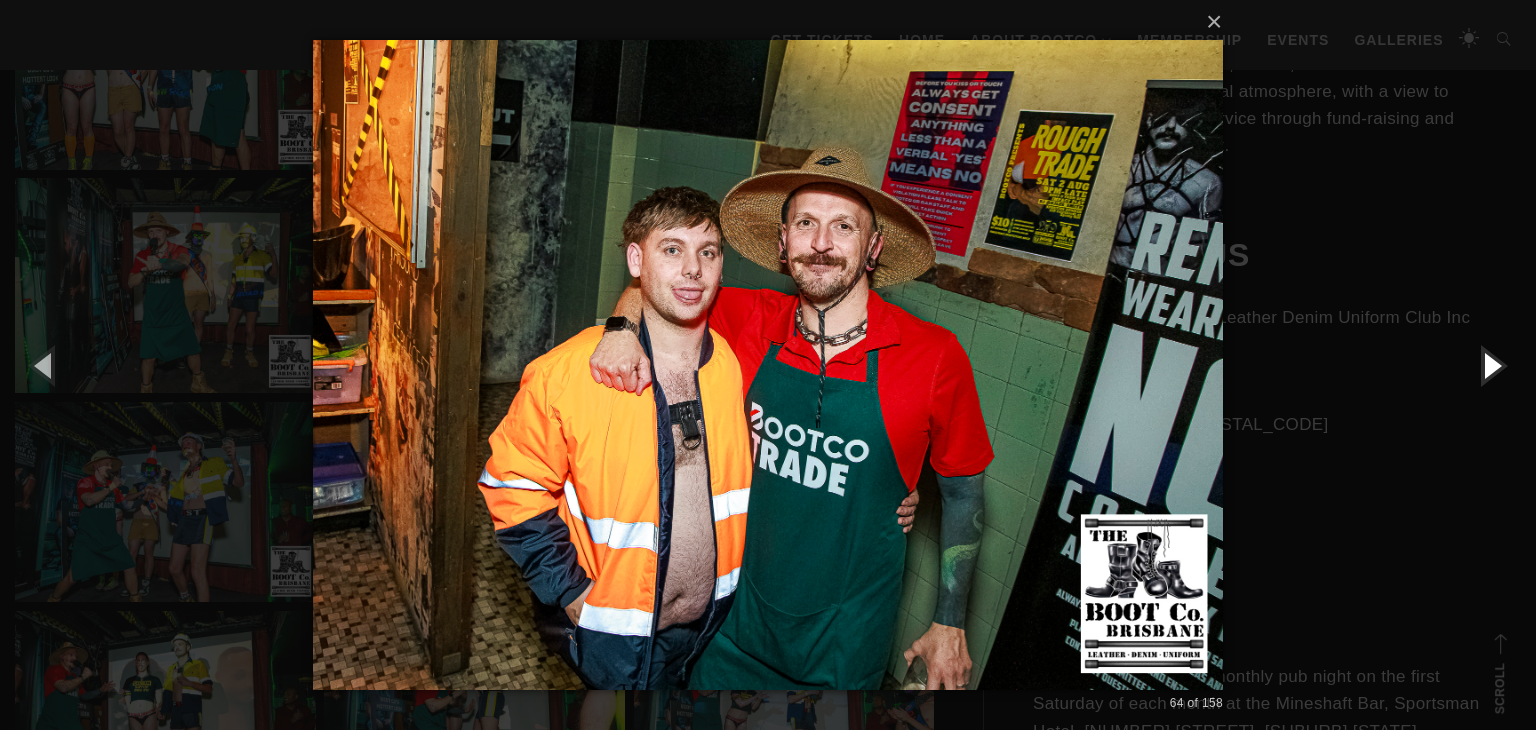 click at bounding box center (1491, 365) 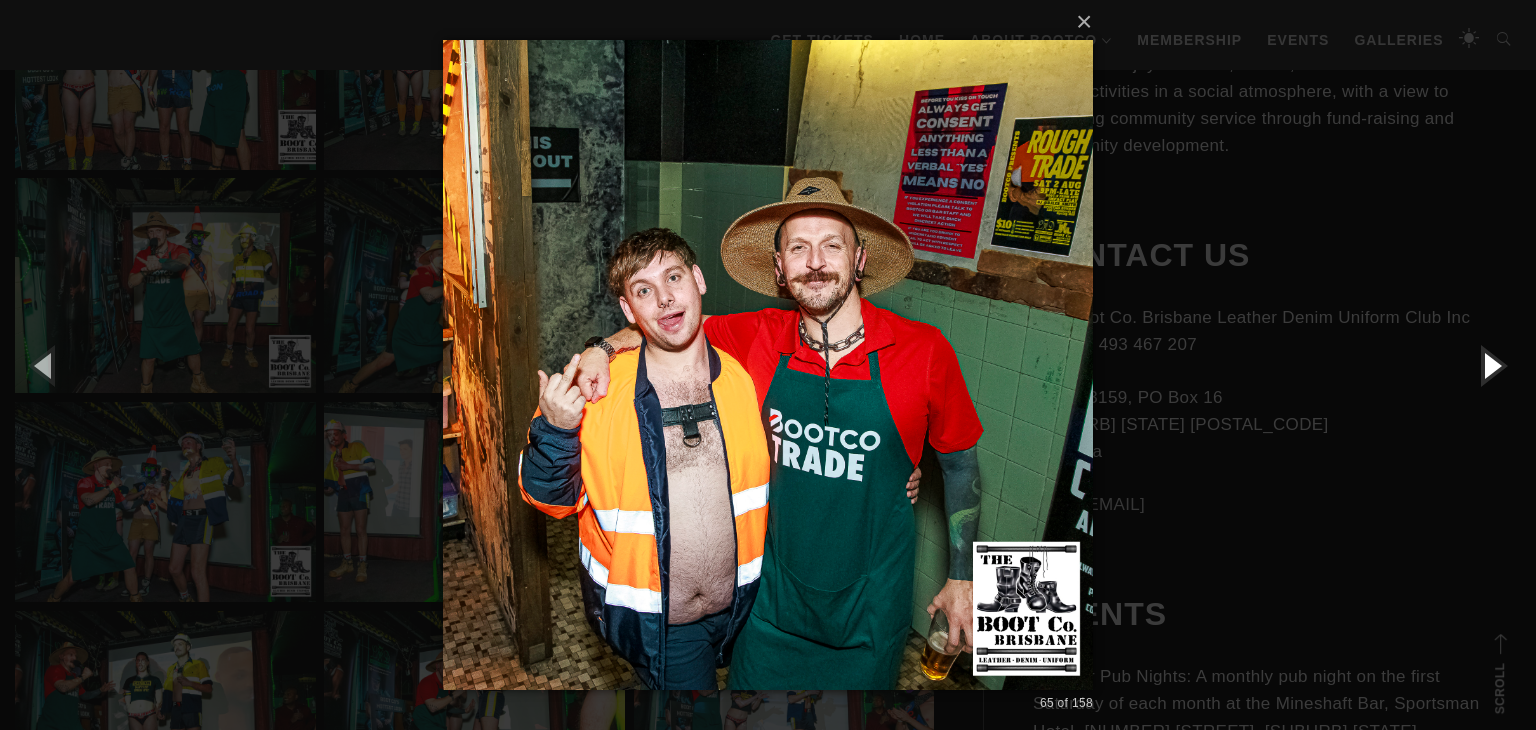 click at bounding box center [1491, 365] 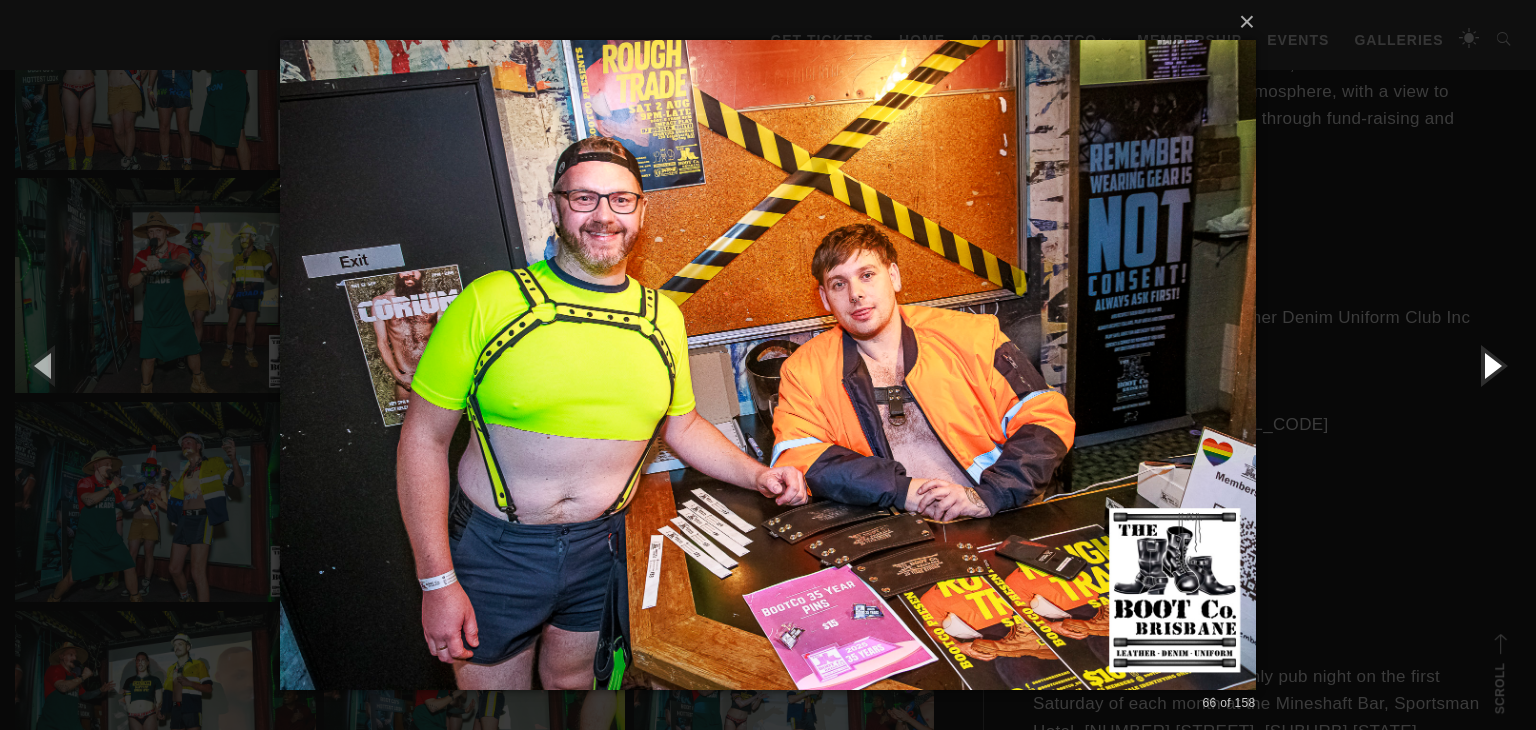 click at bounding box center [1491, 365] 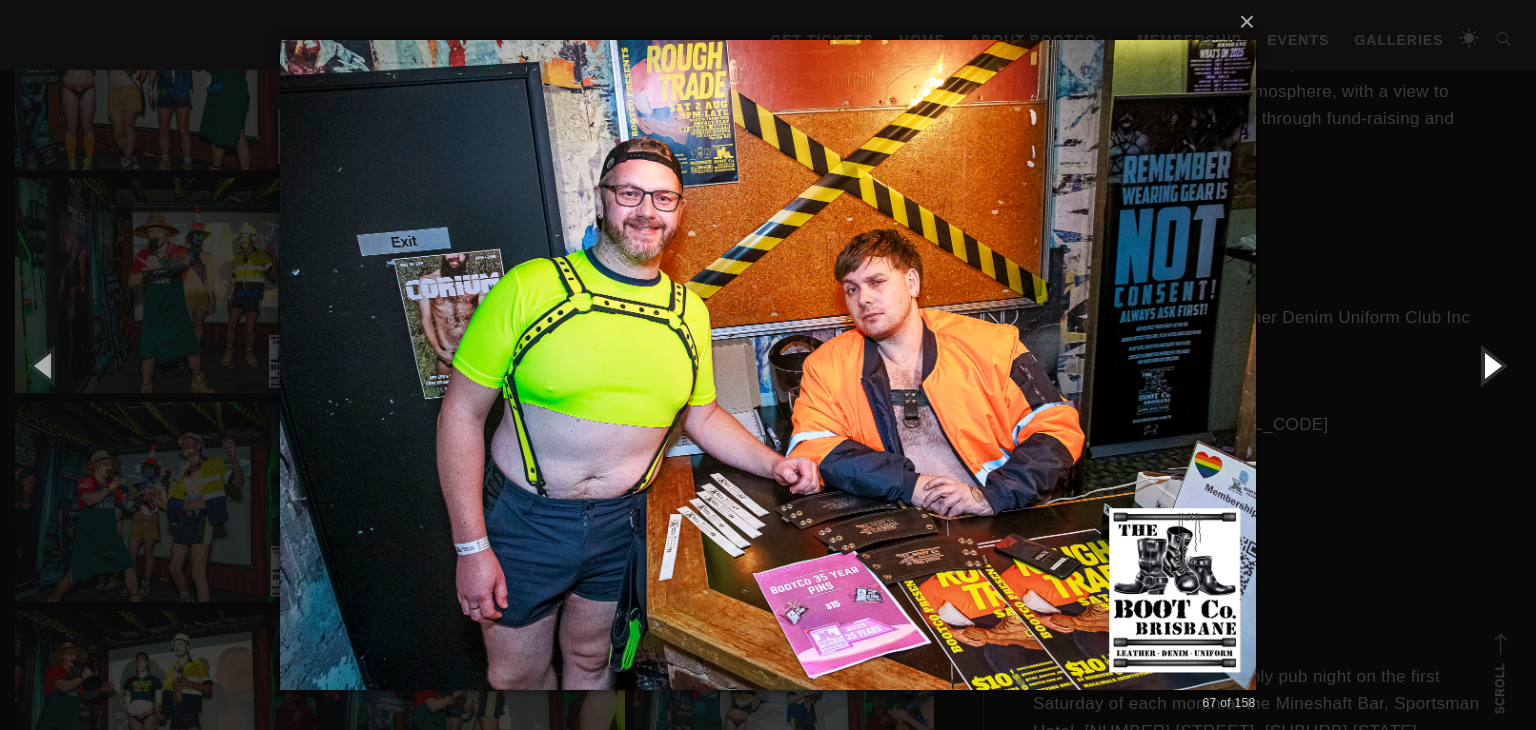 click at bounding box center [1491, 365] 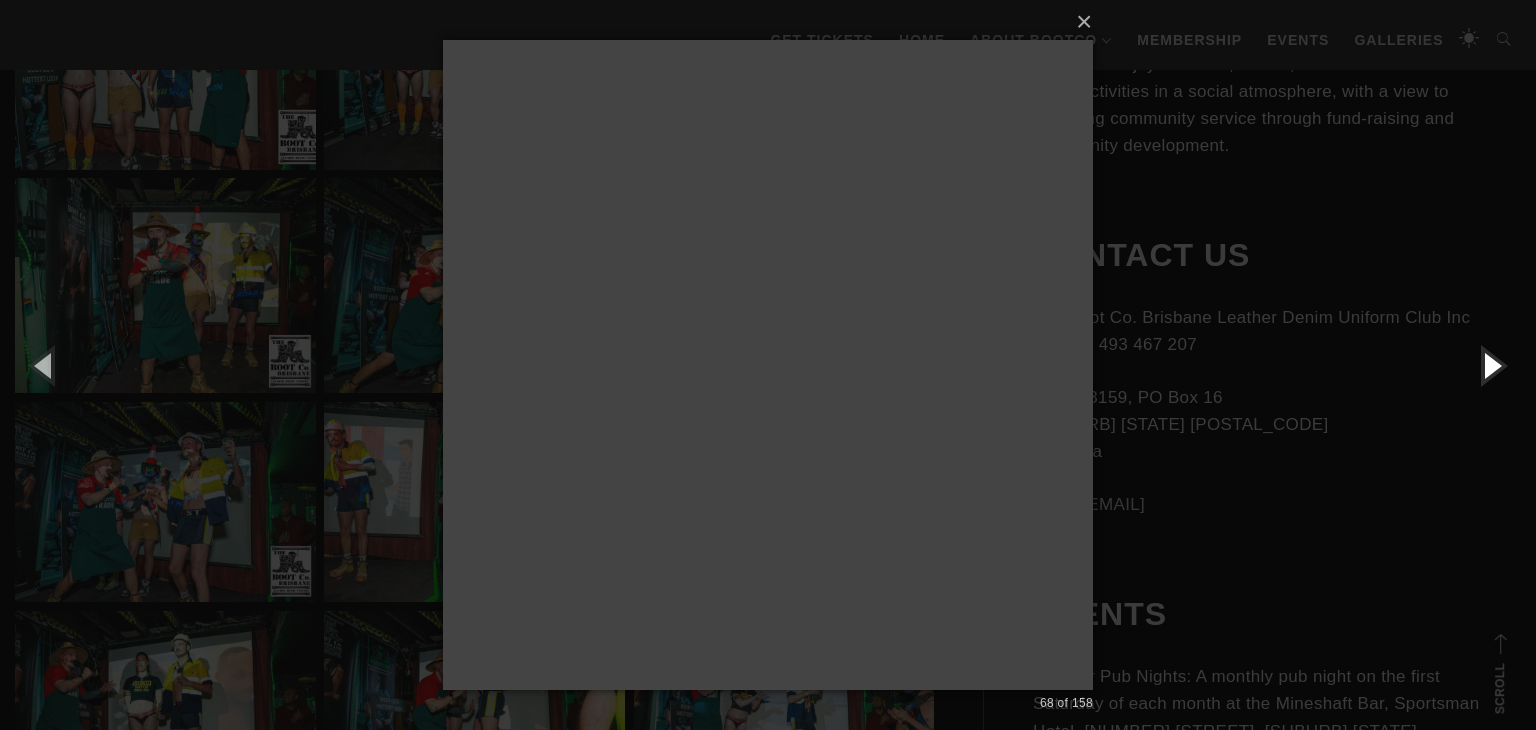 click at bounding box center (1491, 365) 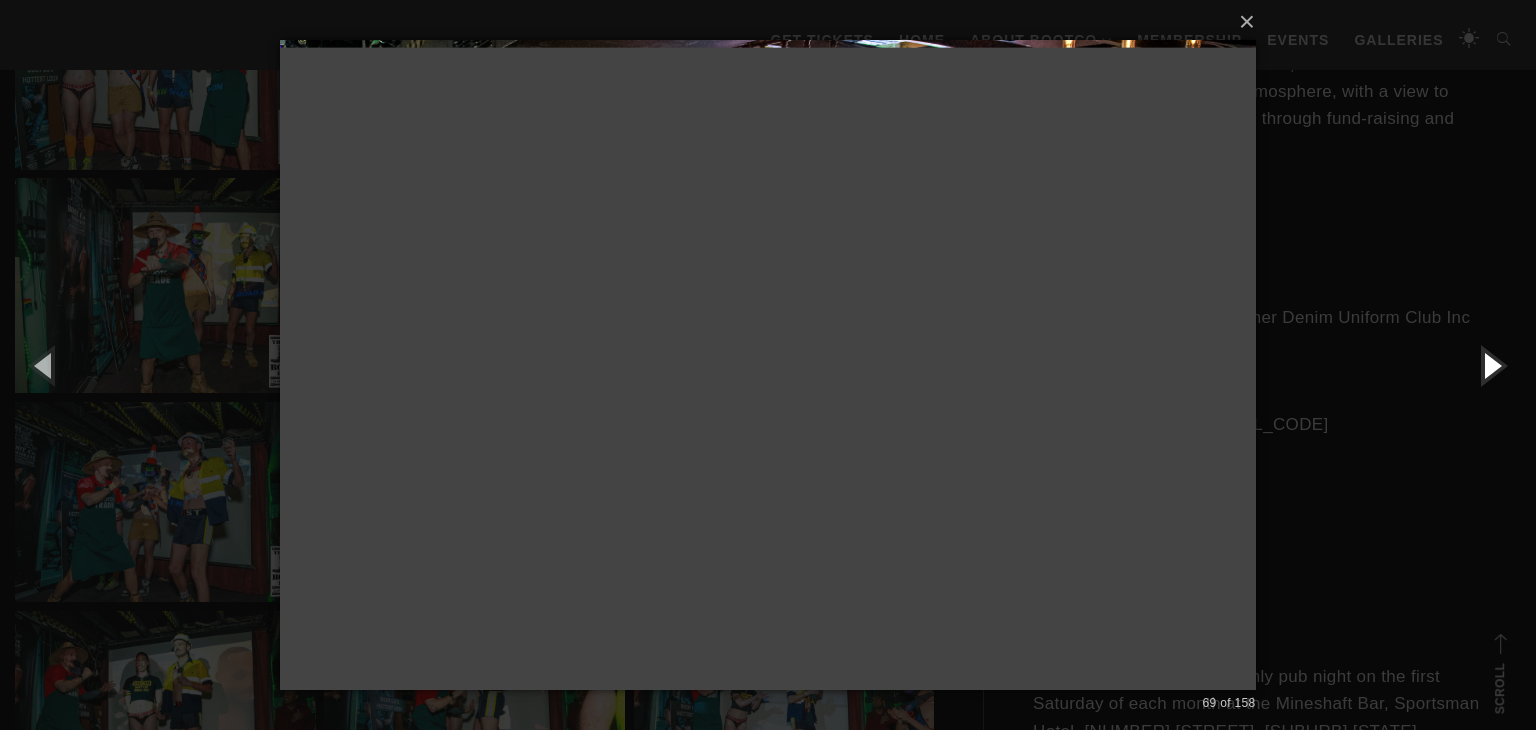 click at bounding box center [1491, 365] 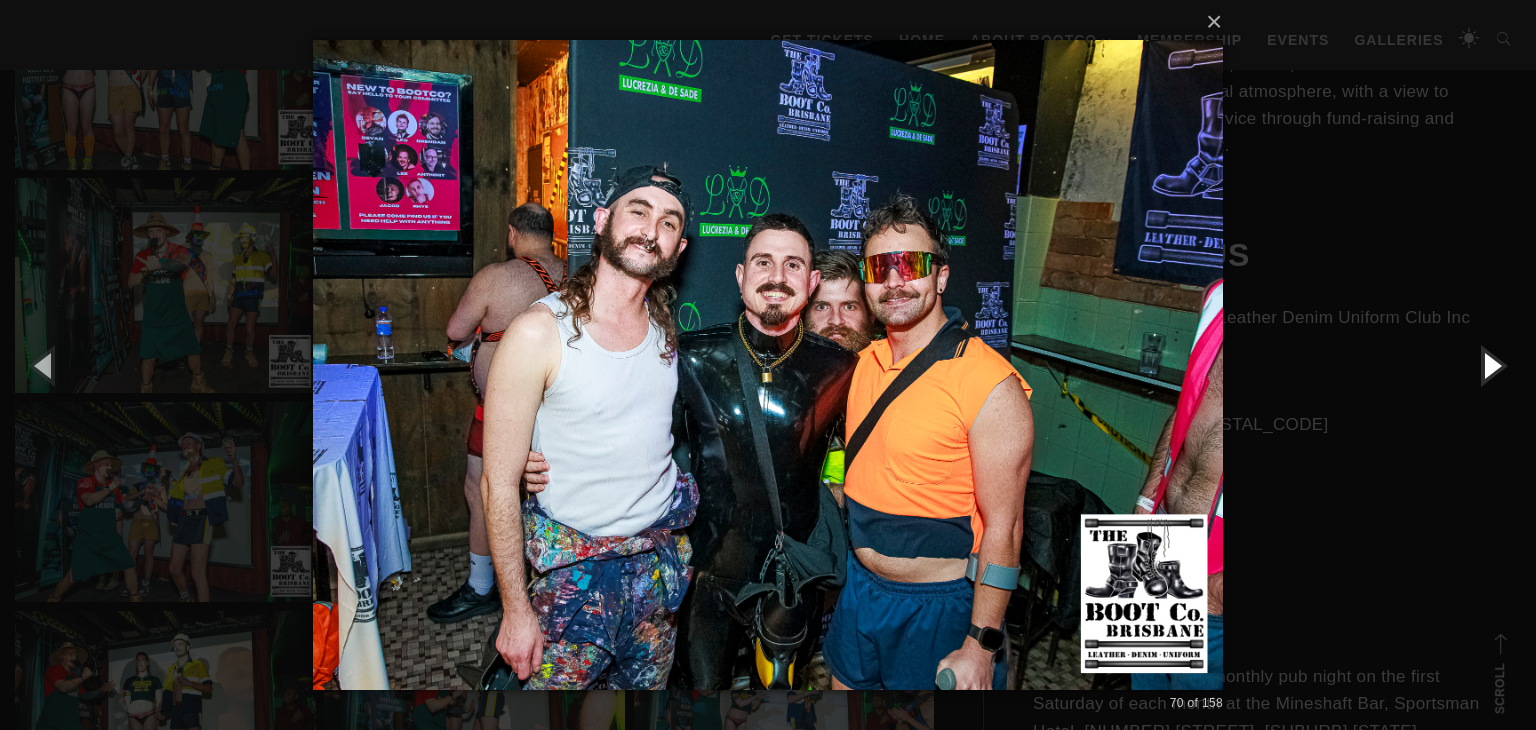 click at bounding box center [1491, 365] 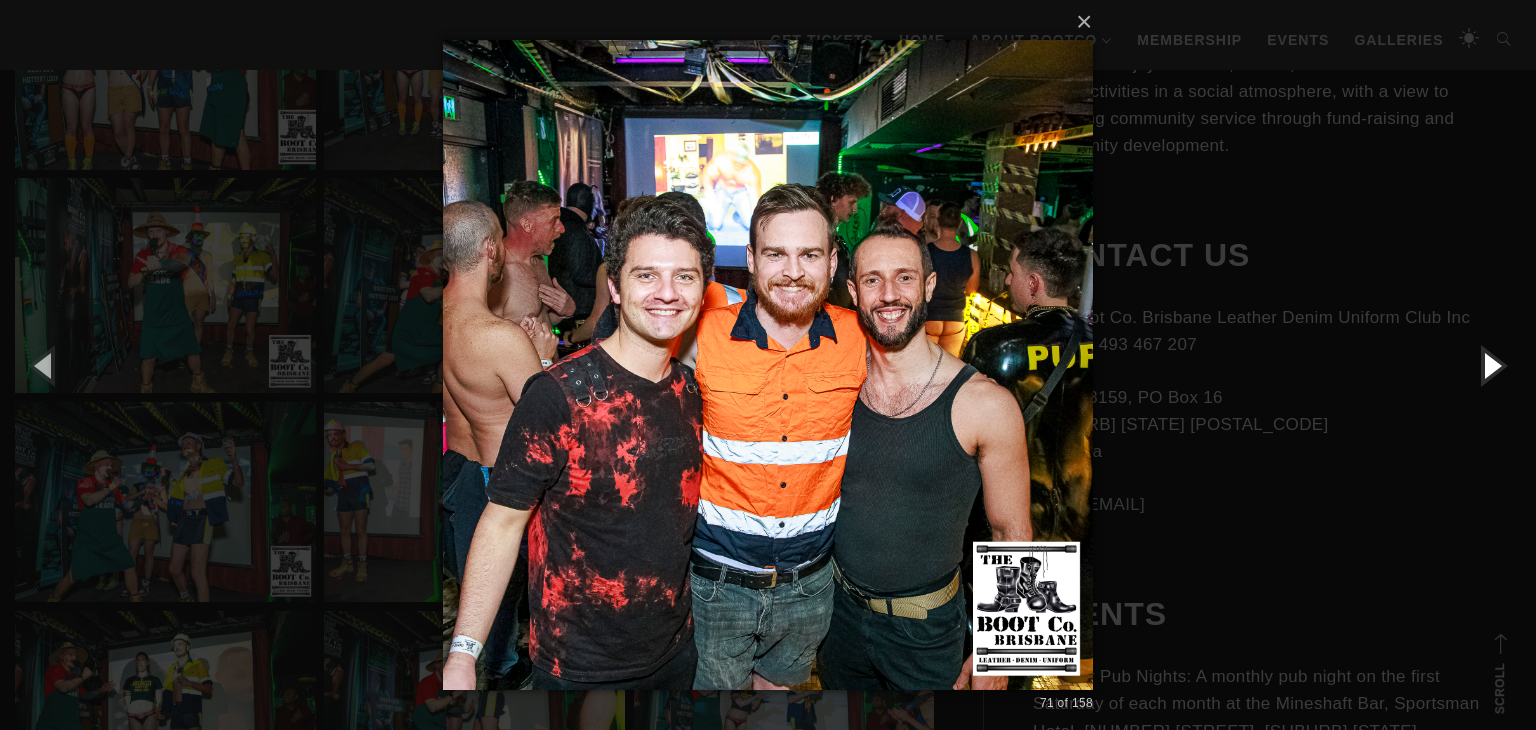 click at bounding box center [1491, 365] 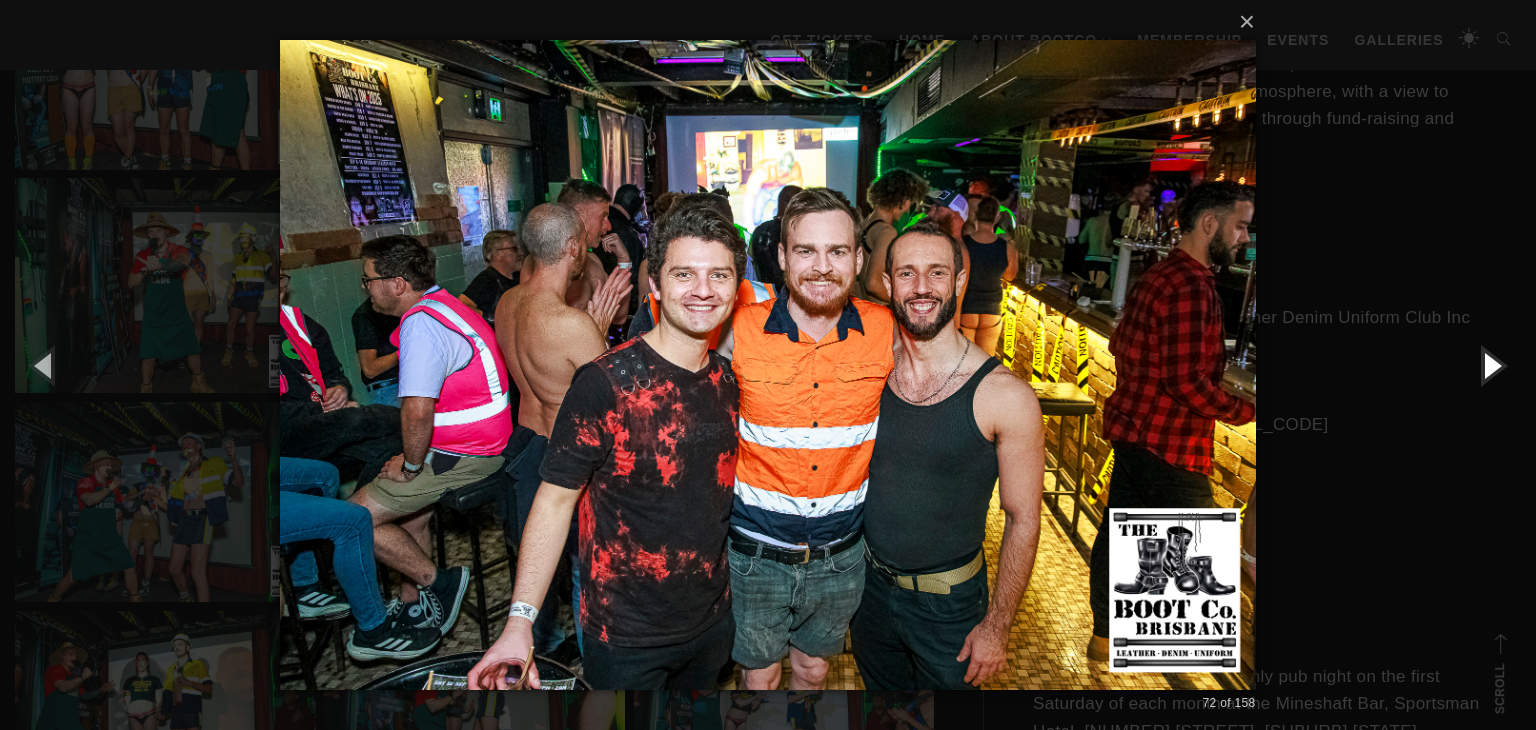 click at bounding box center (1491, 365) 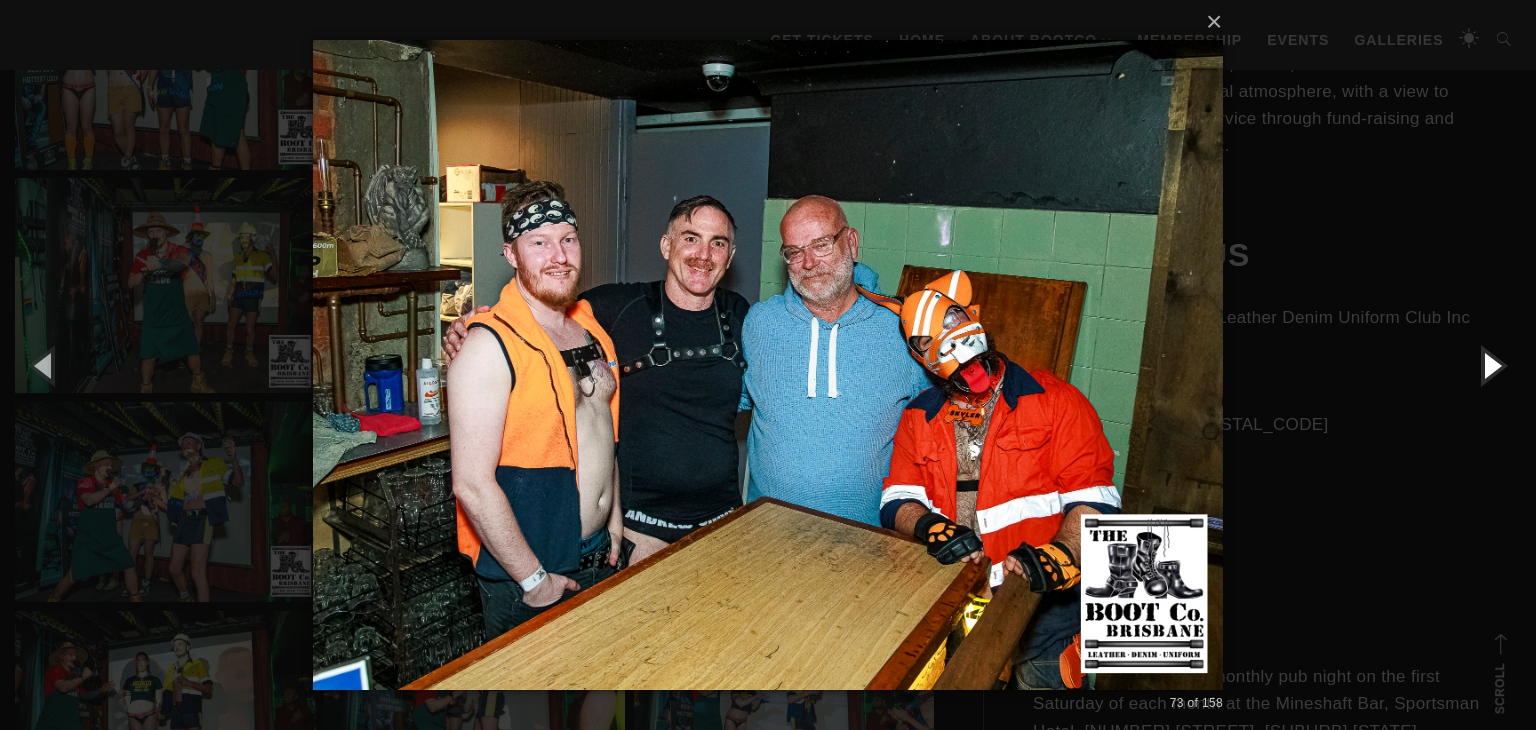 click at bounding box center [1491, 365] 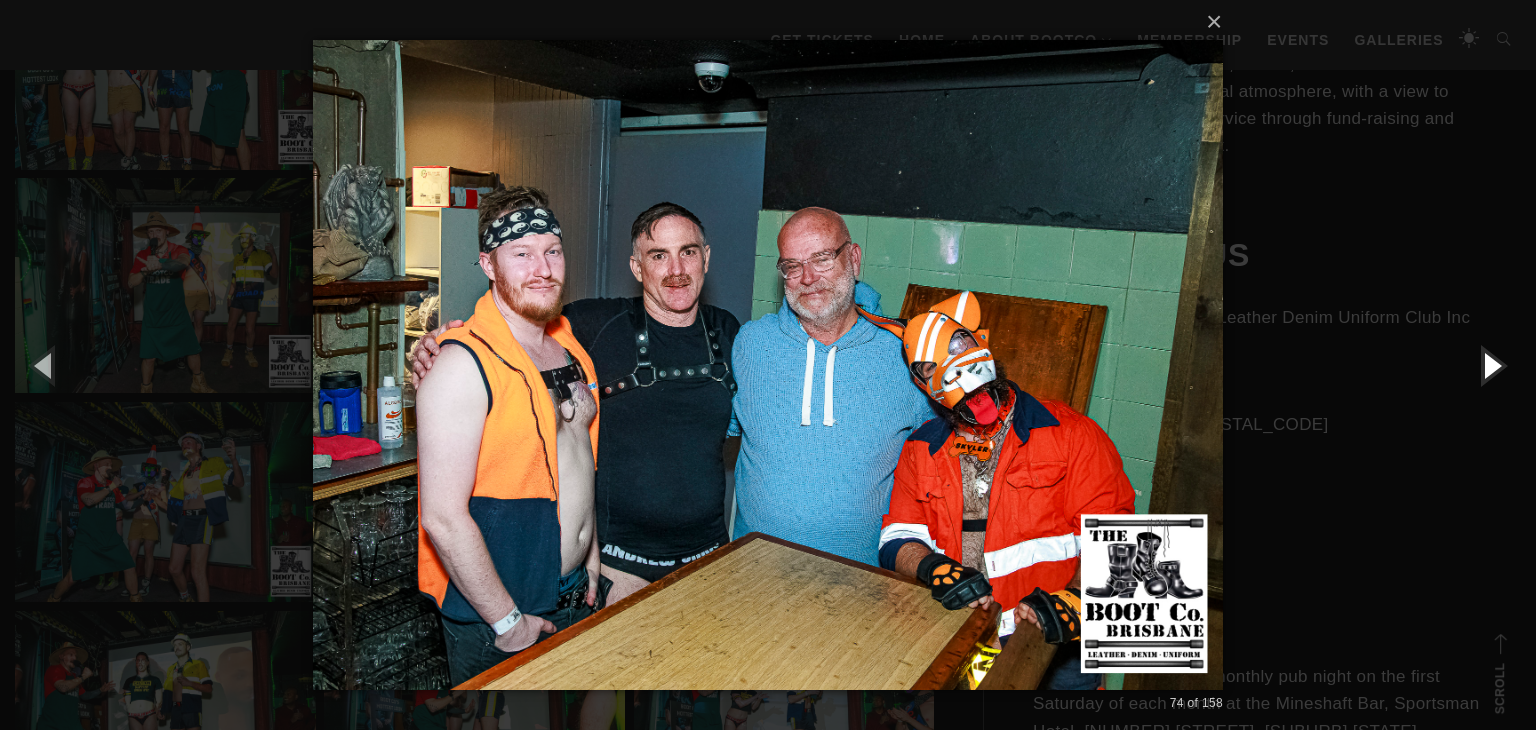 click at bounding box center (1491, 365) 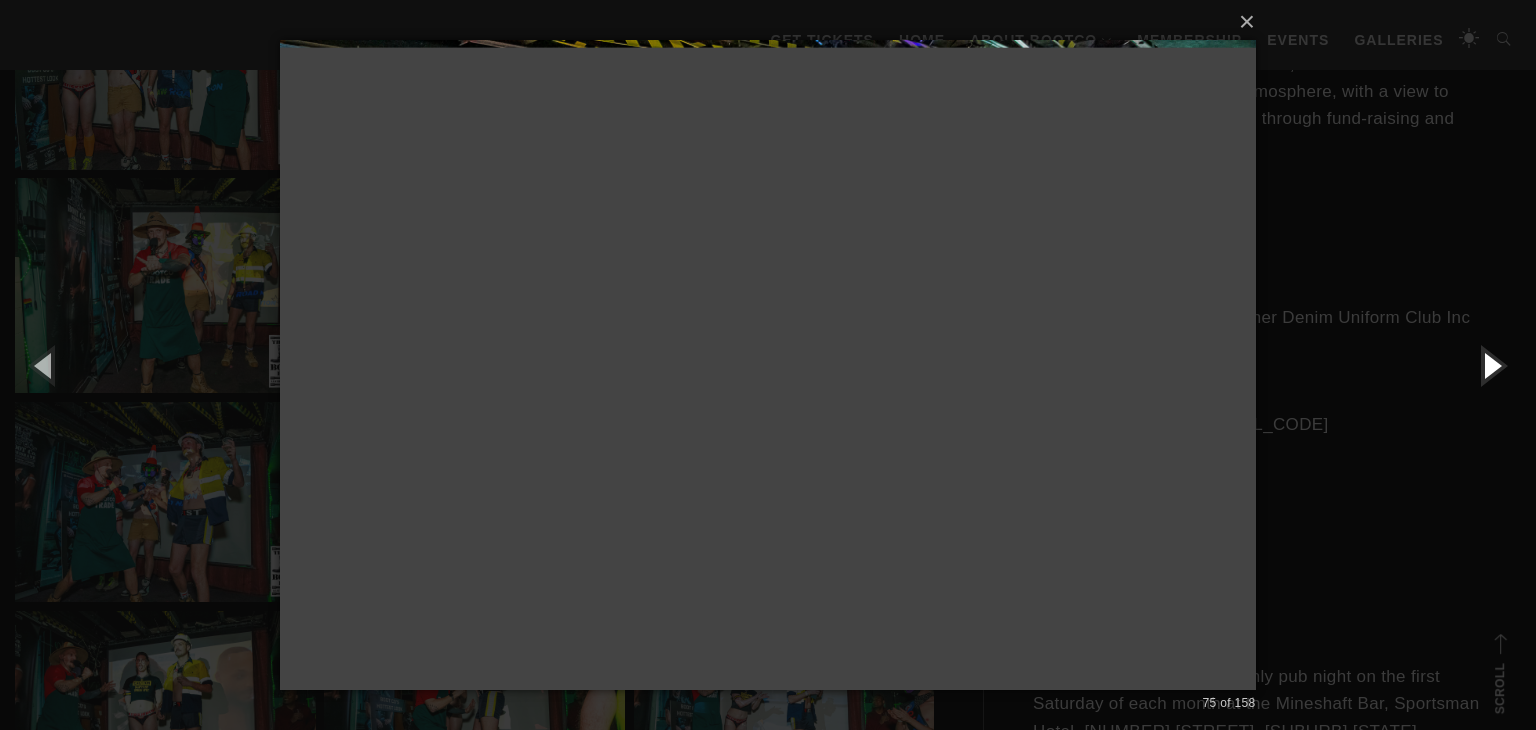 click at bounding box center (1491, 365) 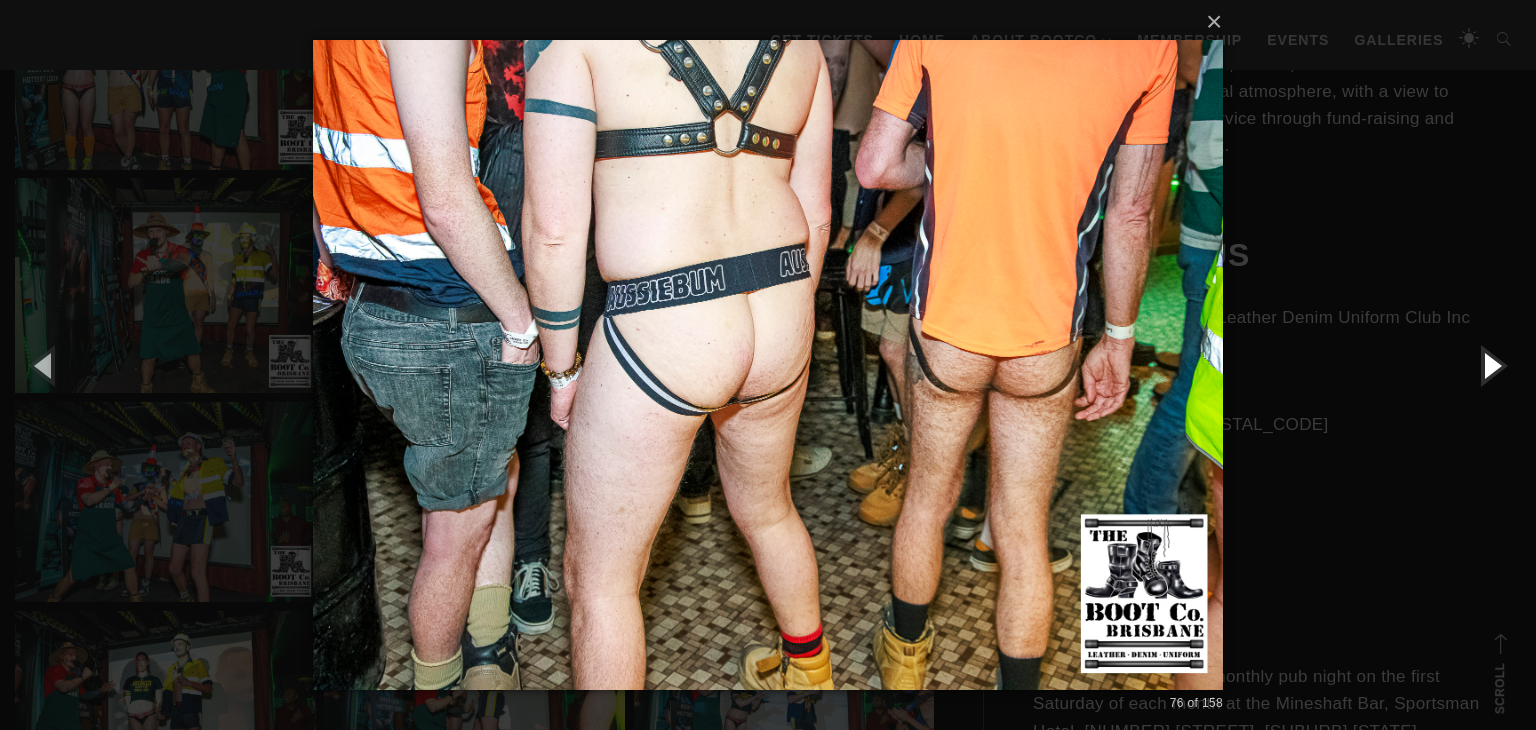 click at bounding box center [1491, 365] 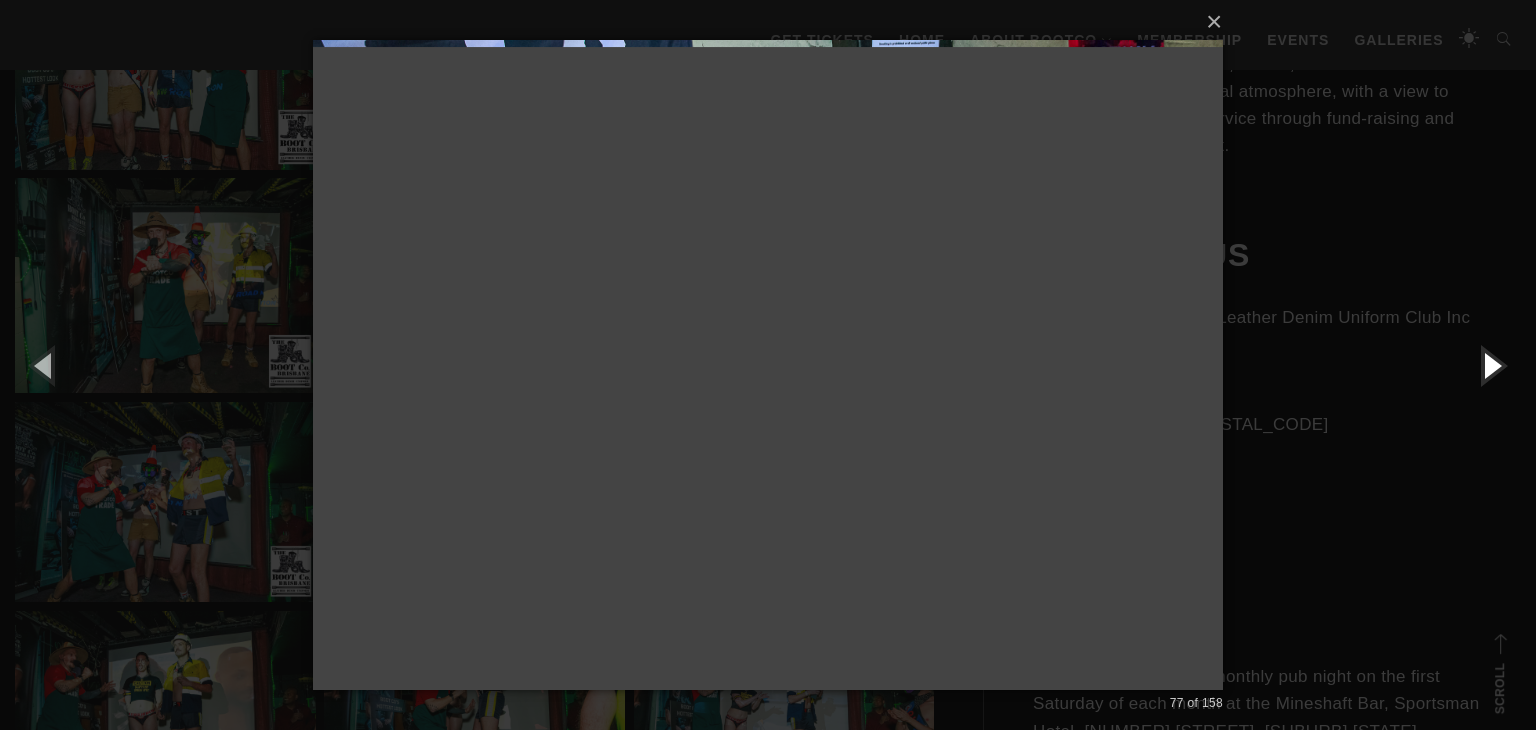 click at bounding box center (1491, 365) 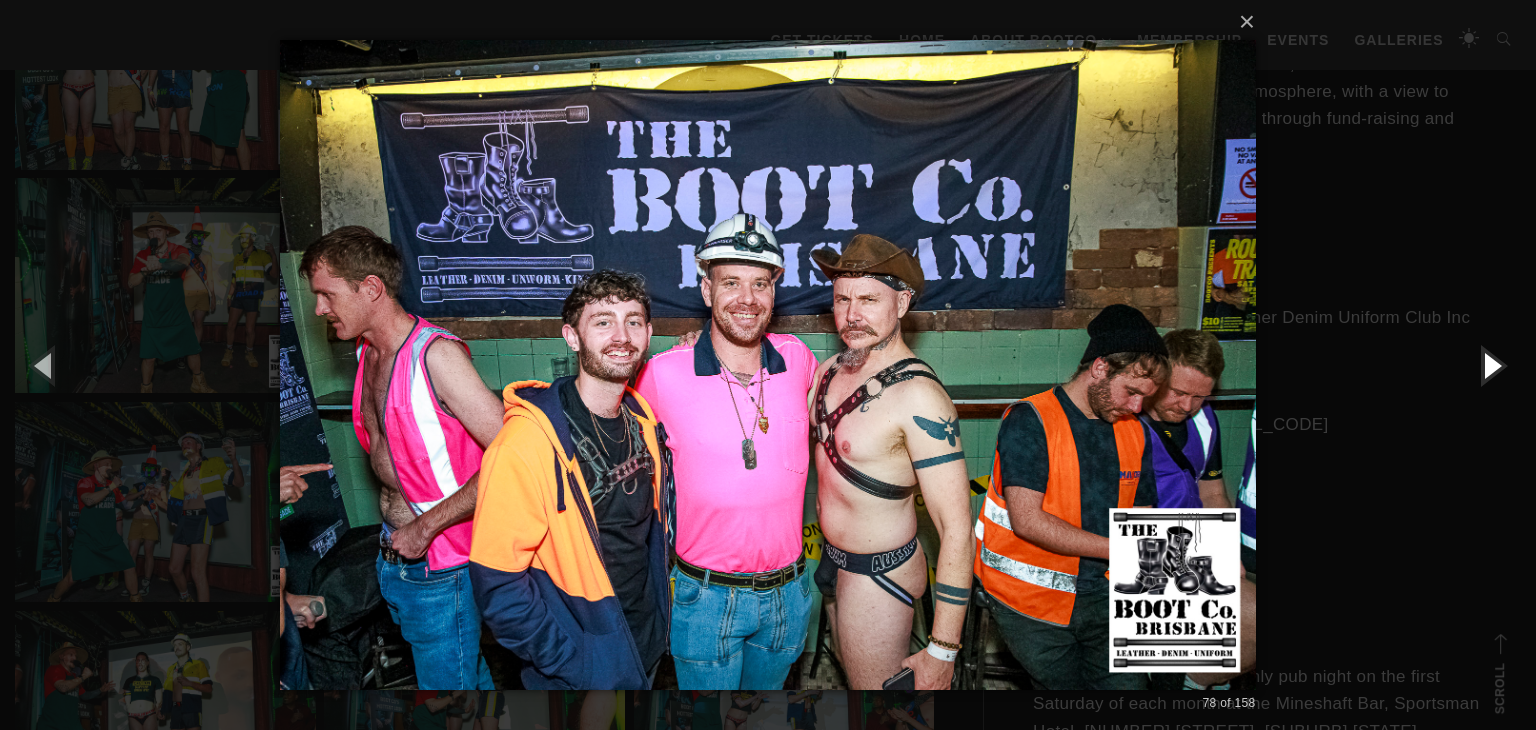 click at bounding box center [1491, 365] 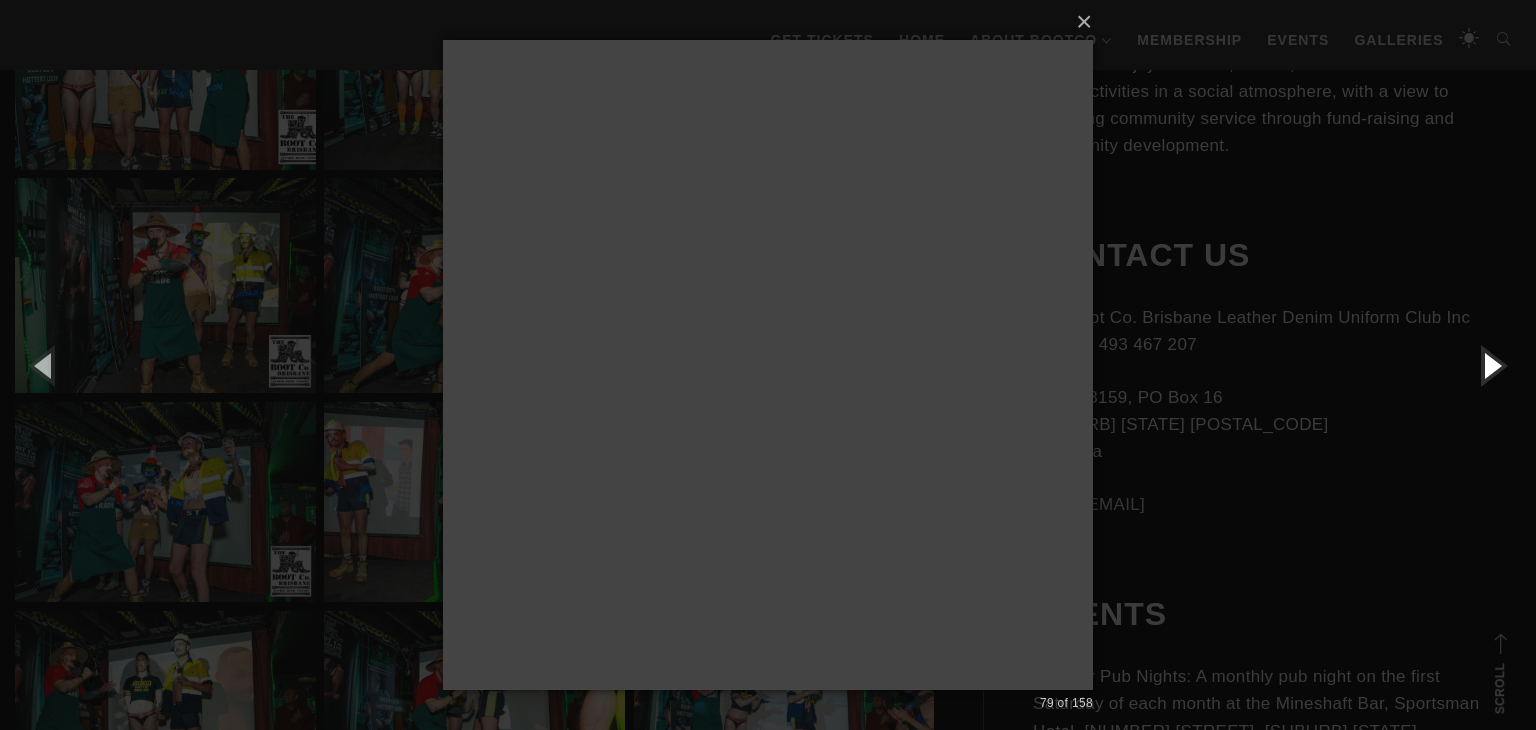 click at bounding box center (1491, 365) 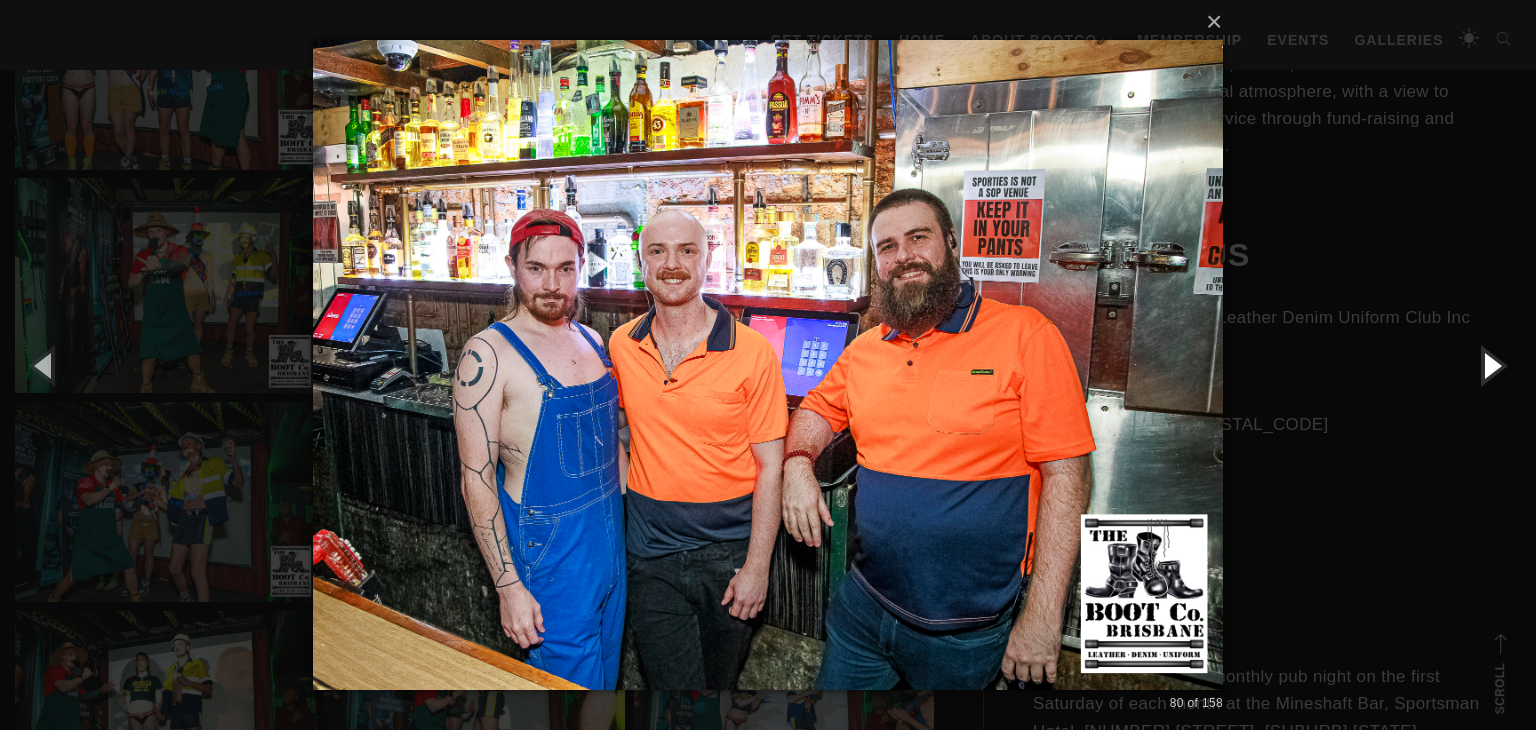 click at bounding box center [1491, 365] 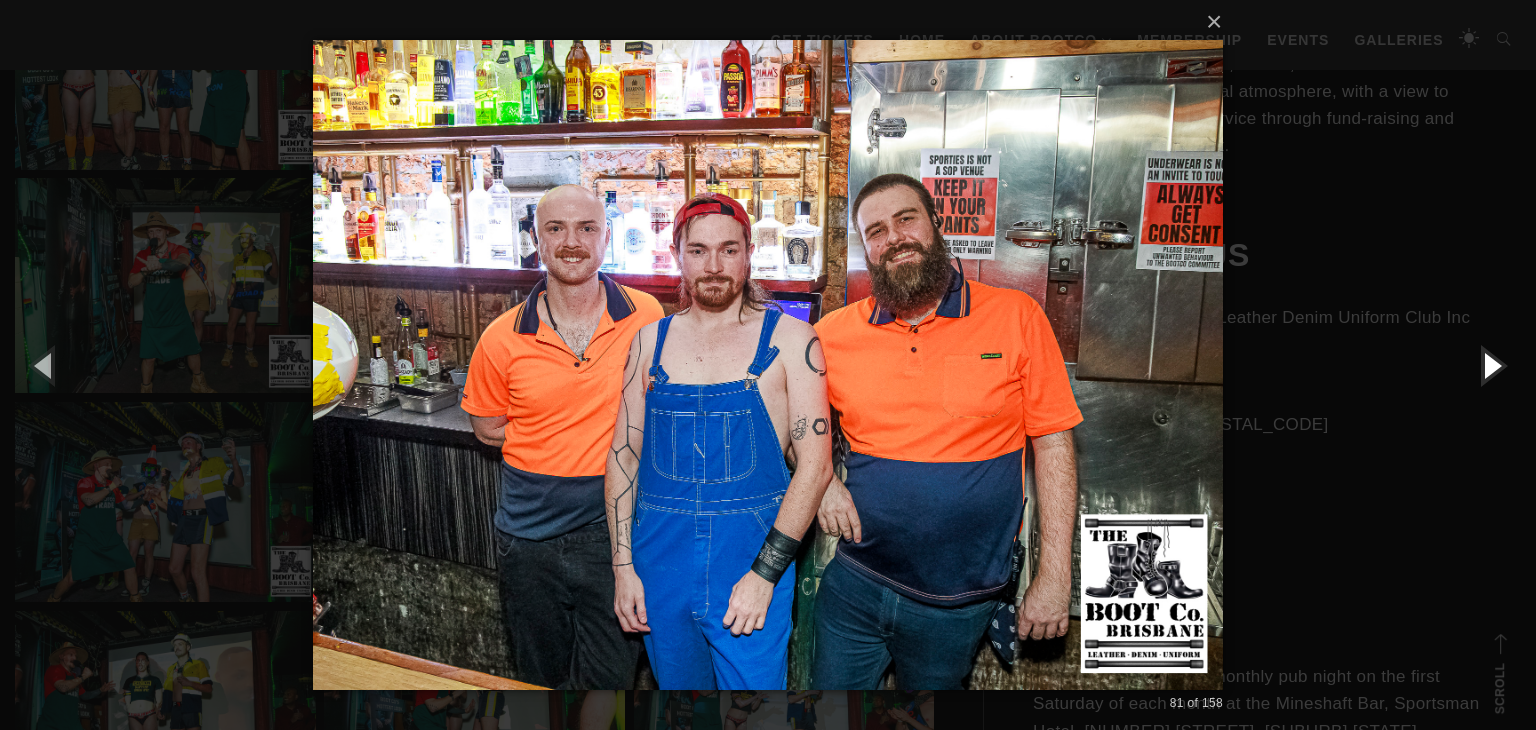 click at bounding box center [1491, 365] 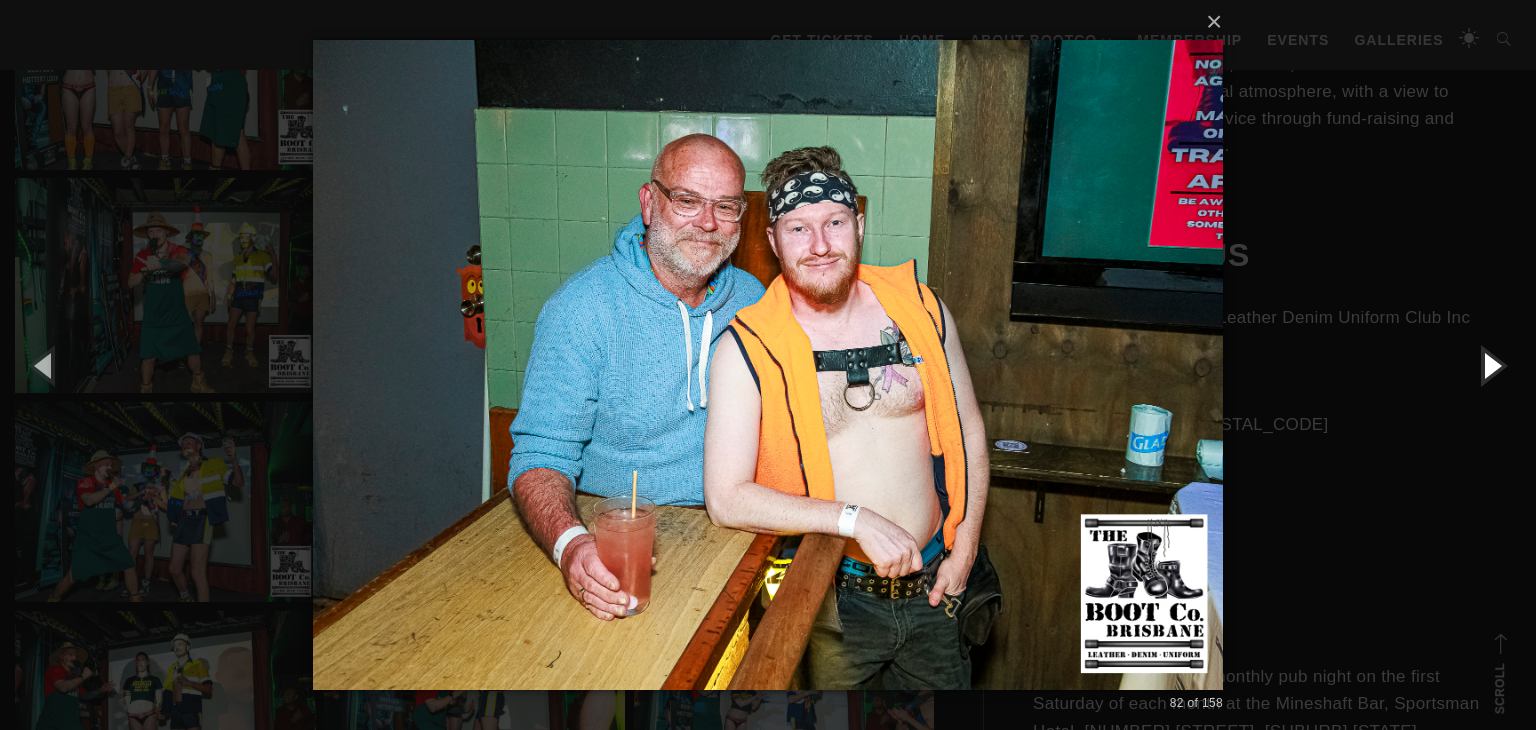 click at bounding box center [1491, 365] 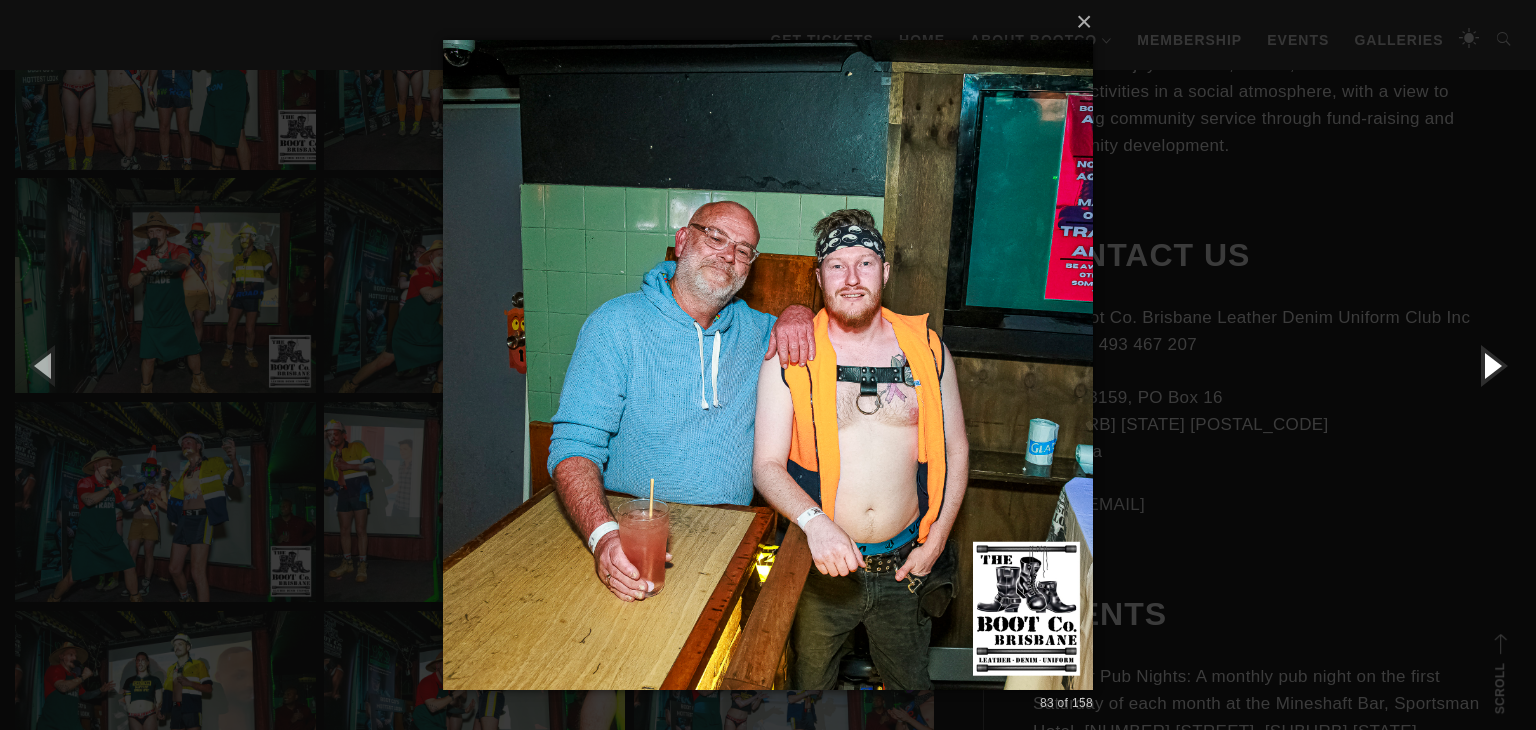 click at bounding box center (1491, 365) 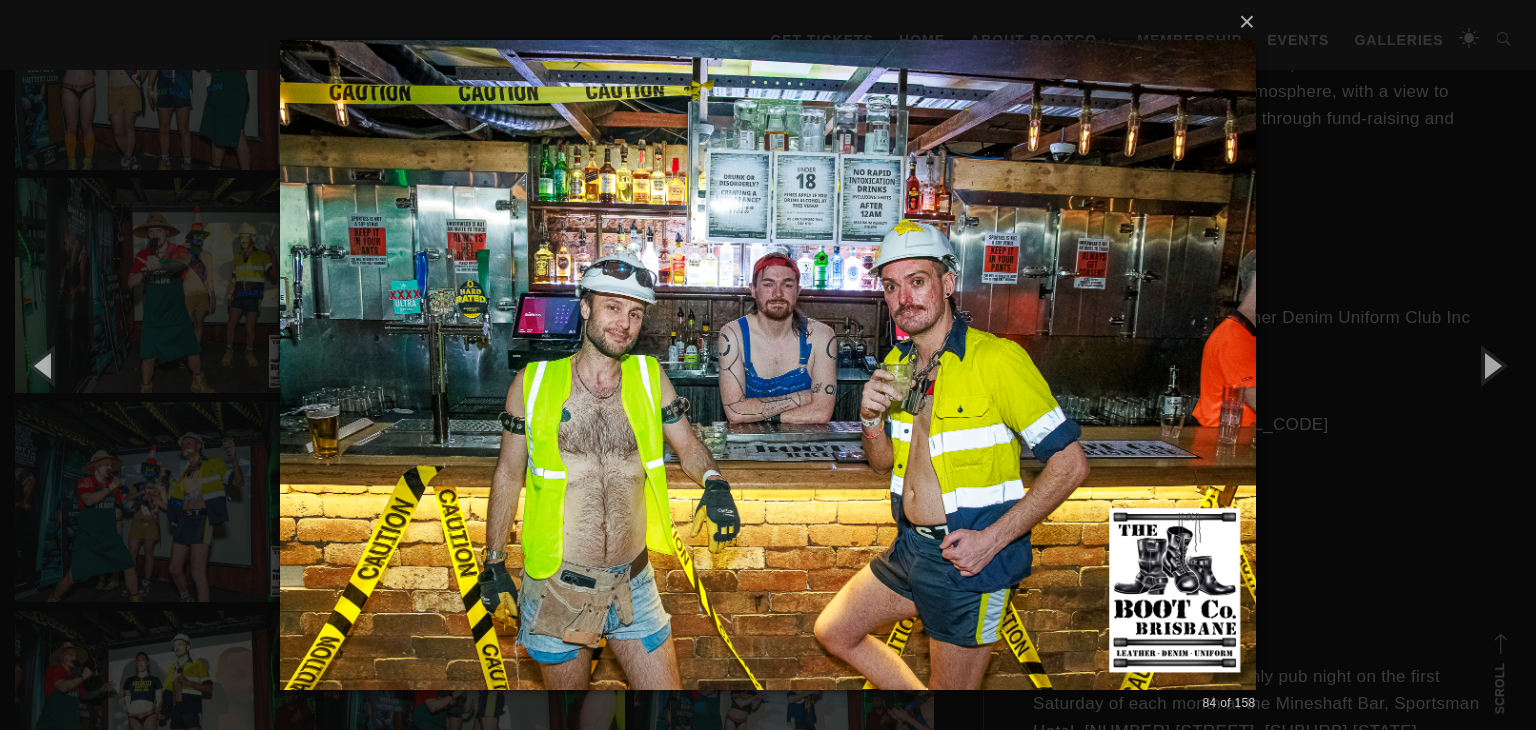 click at bounding box center (767, 365) 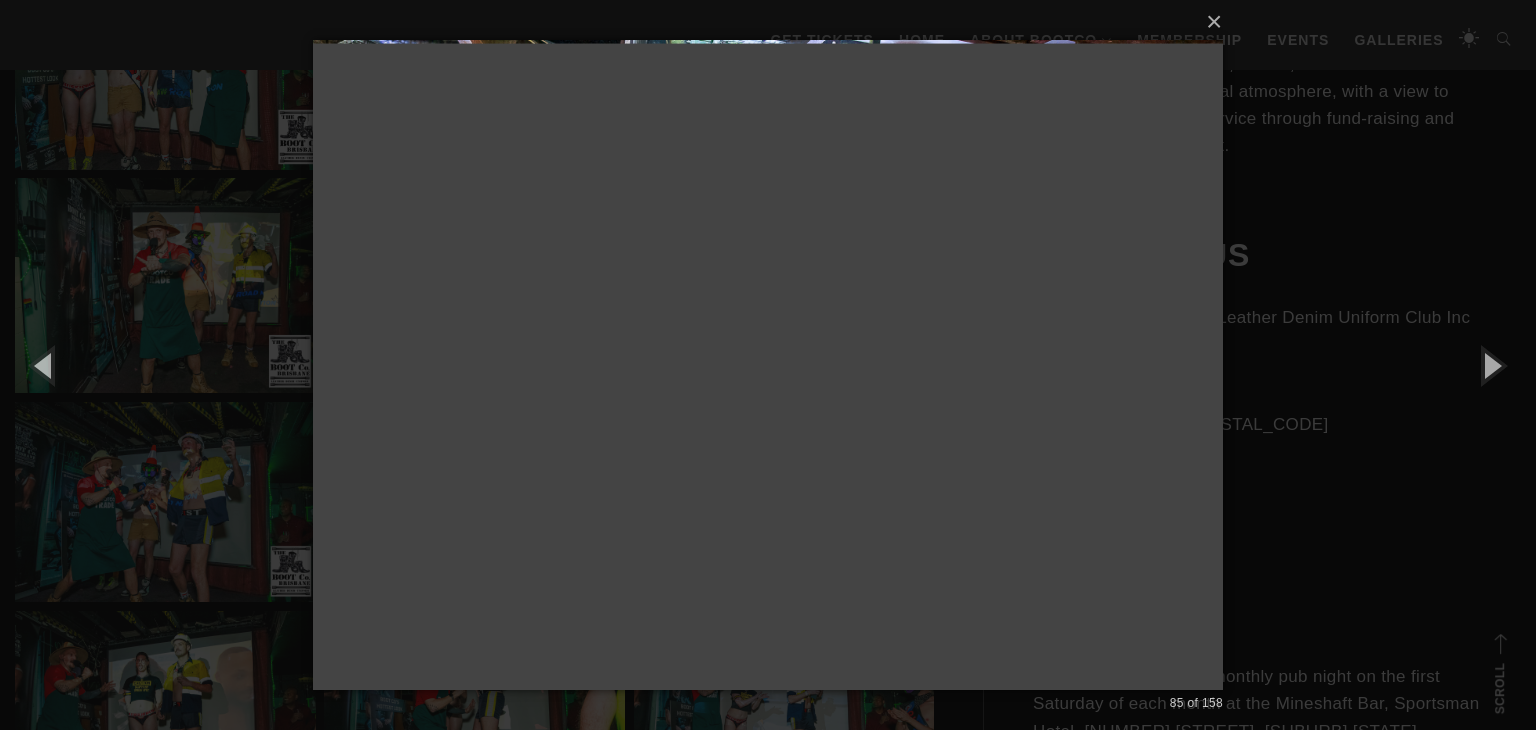 click at bounding box center (768, 365) 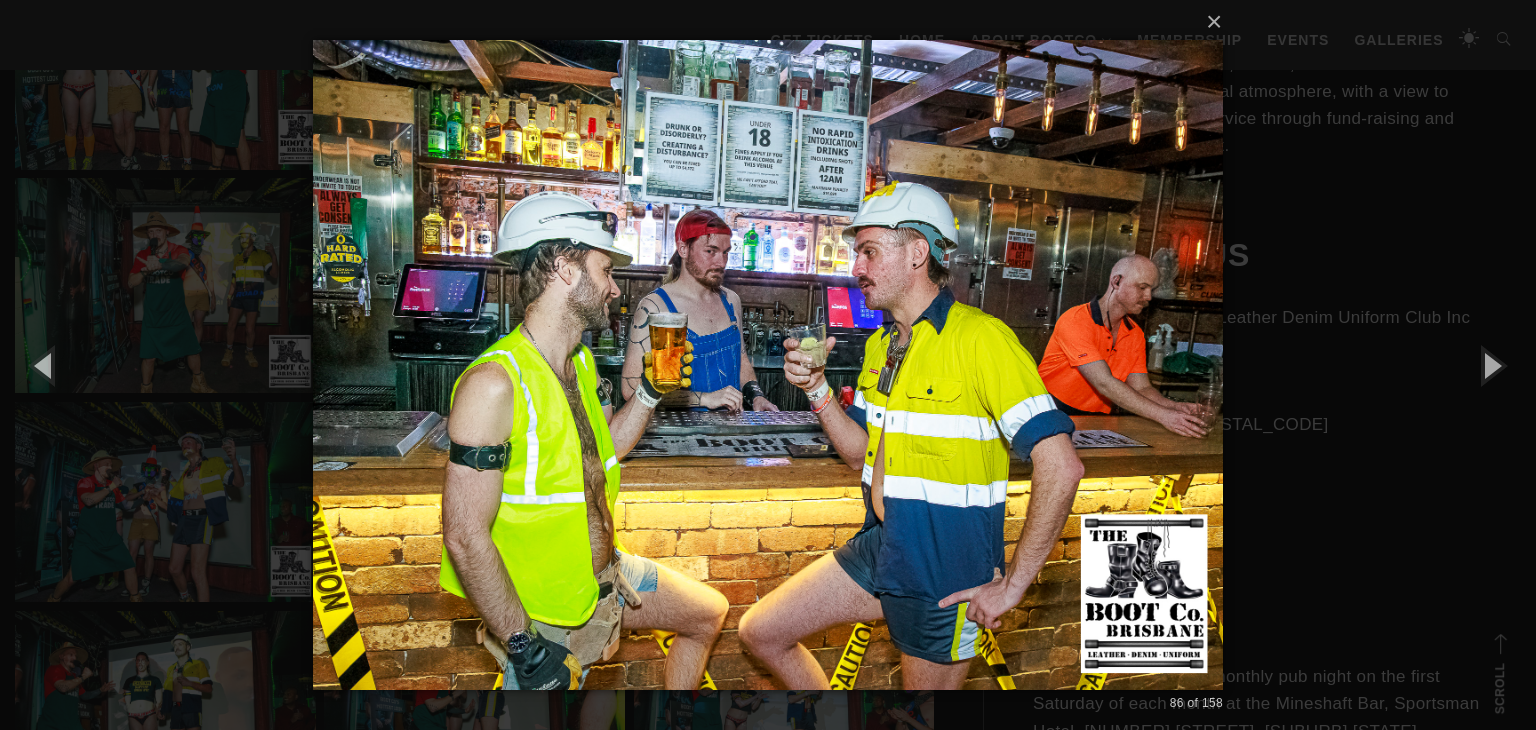 click at bounding box center [768, 365] 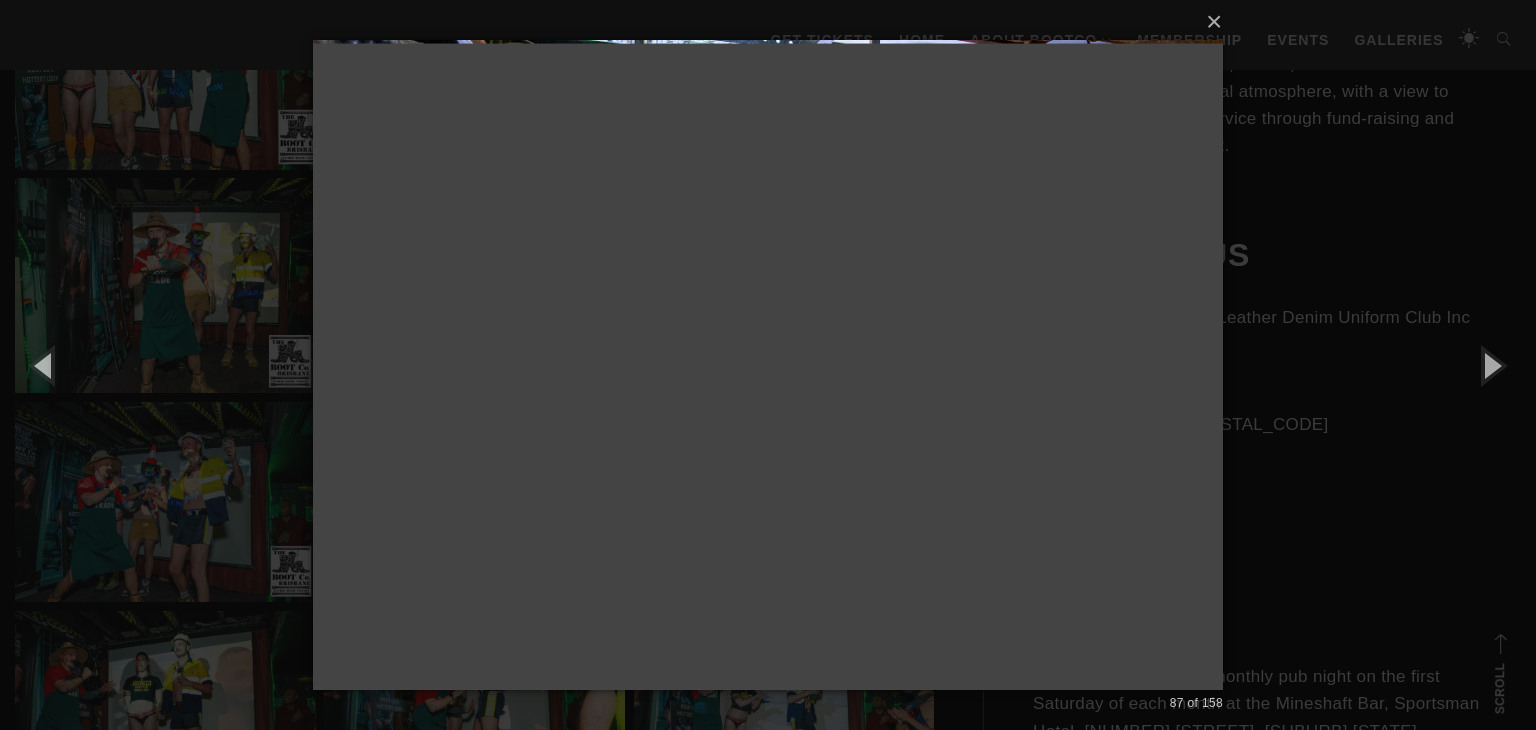 click at bounding box center [768, 365] 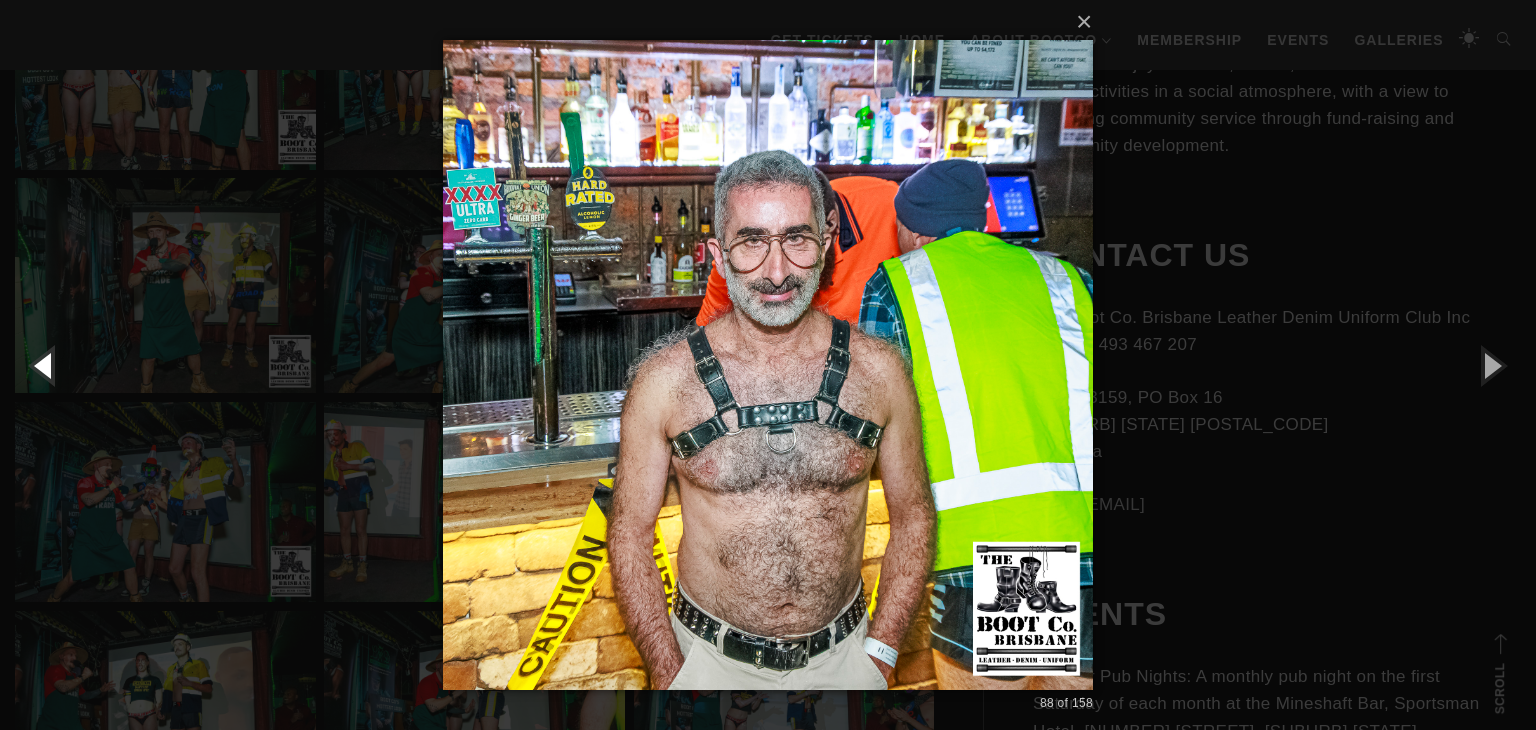 click at bounding box center [45, 365] 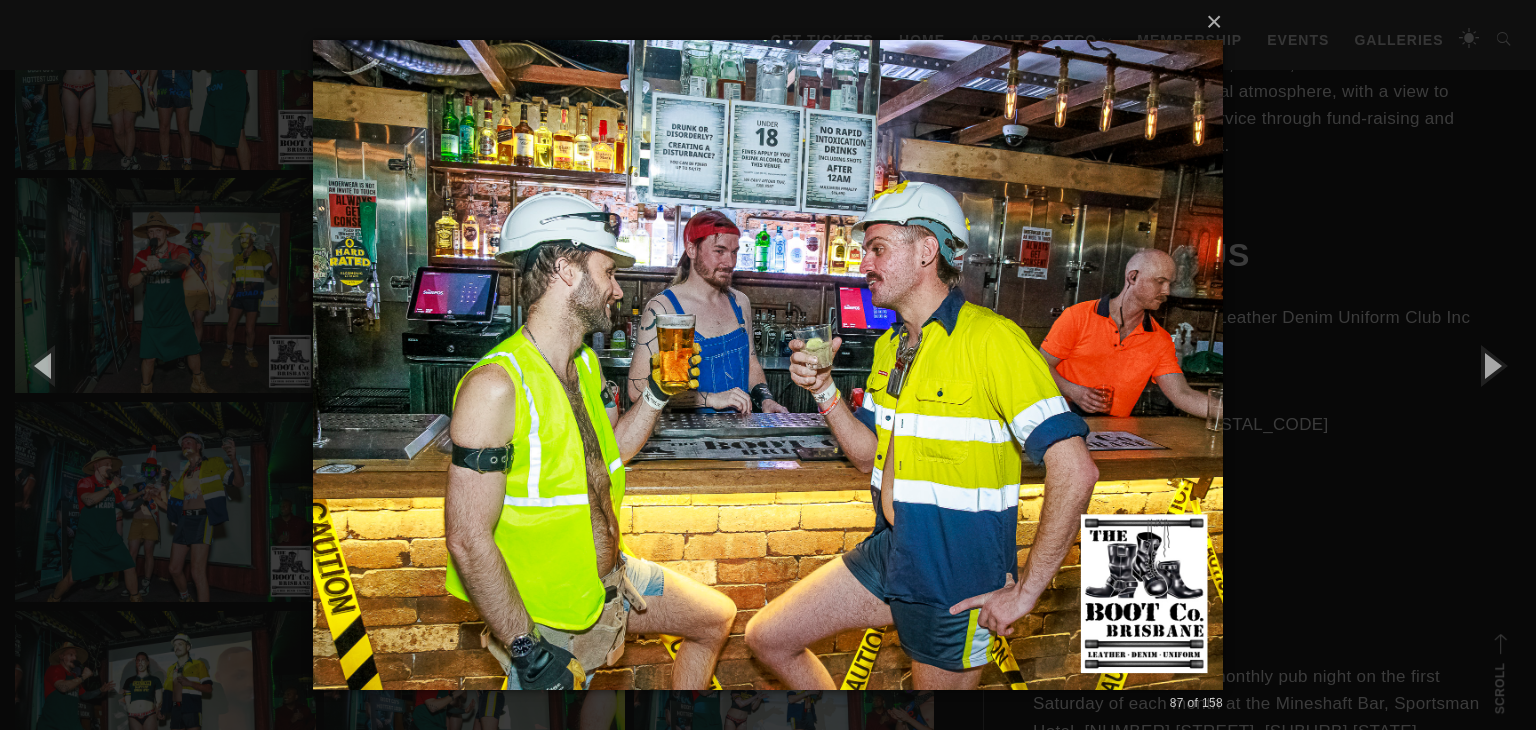click at bounding box center (768, 365) 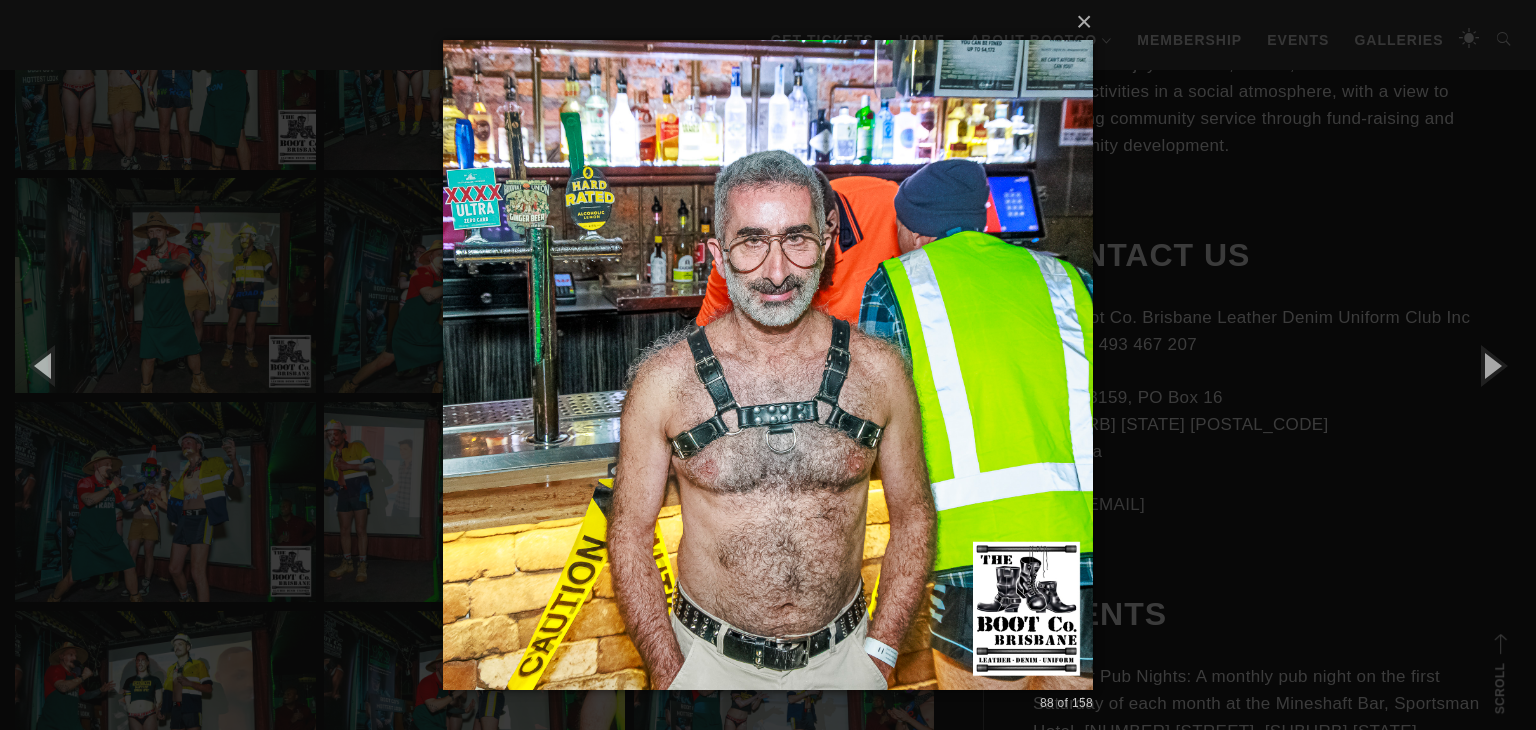 click on "× 88 of 158 Loading..." at bounding box center [768, 365] 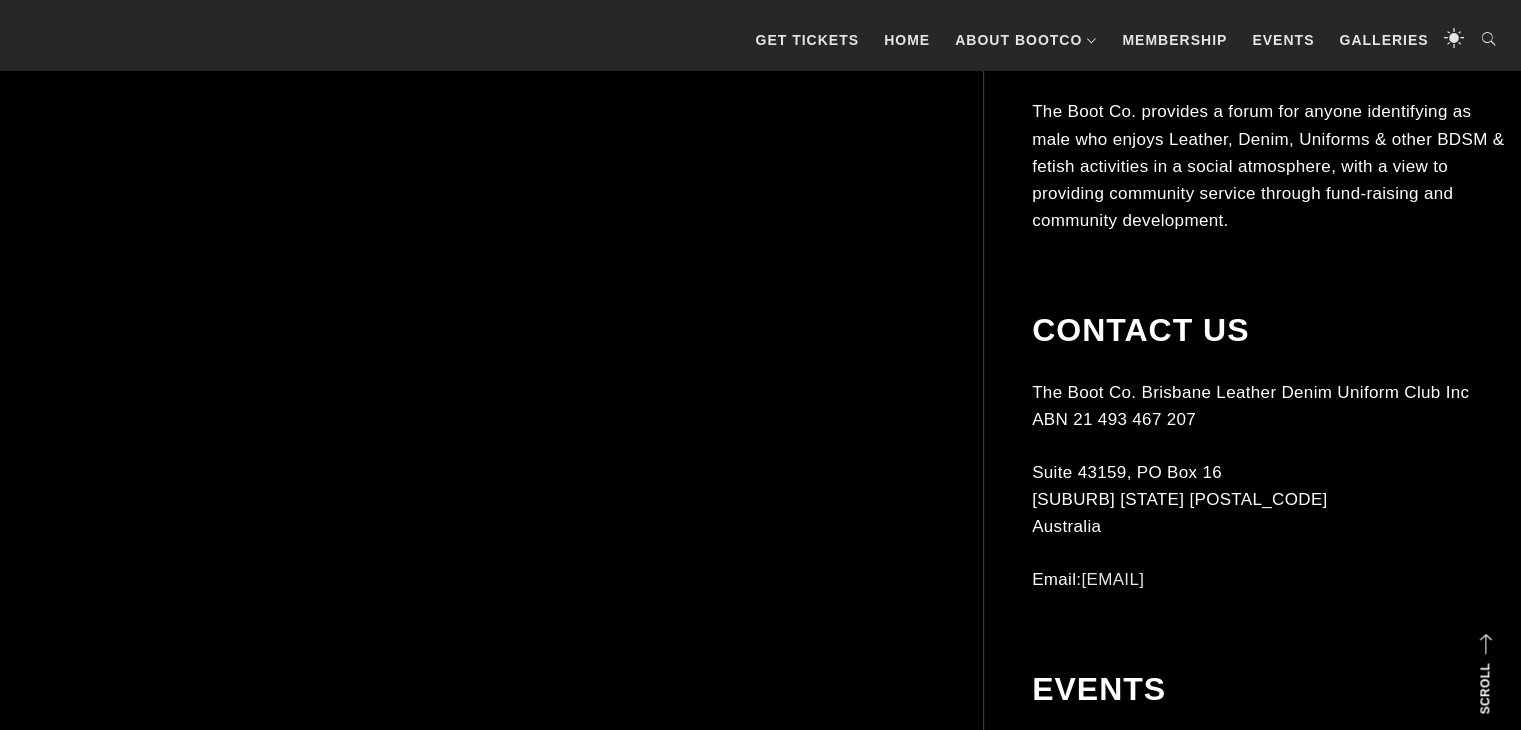 scroll, scrollTop: 13708, scrollLeft: 0, axis: vertical 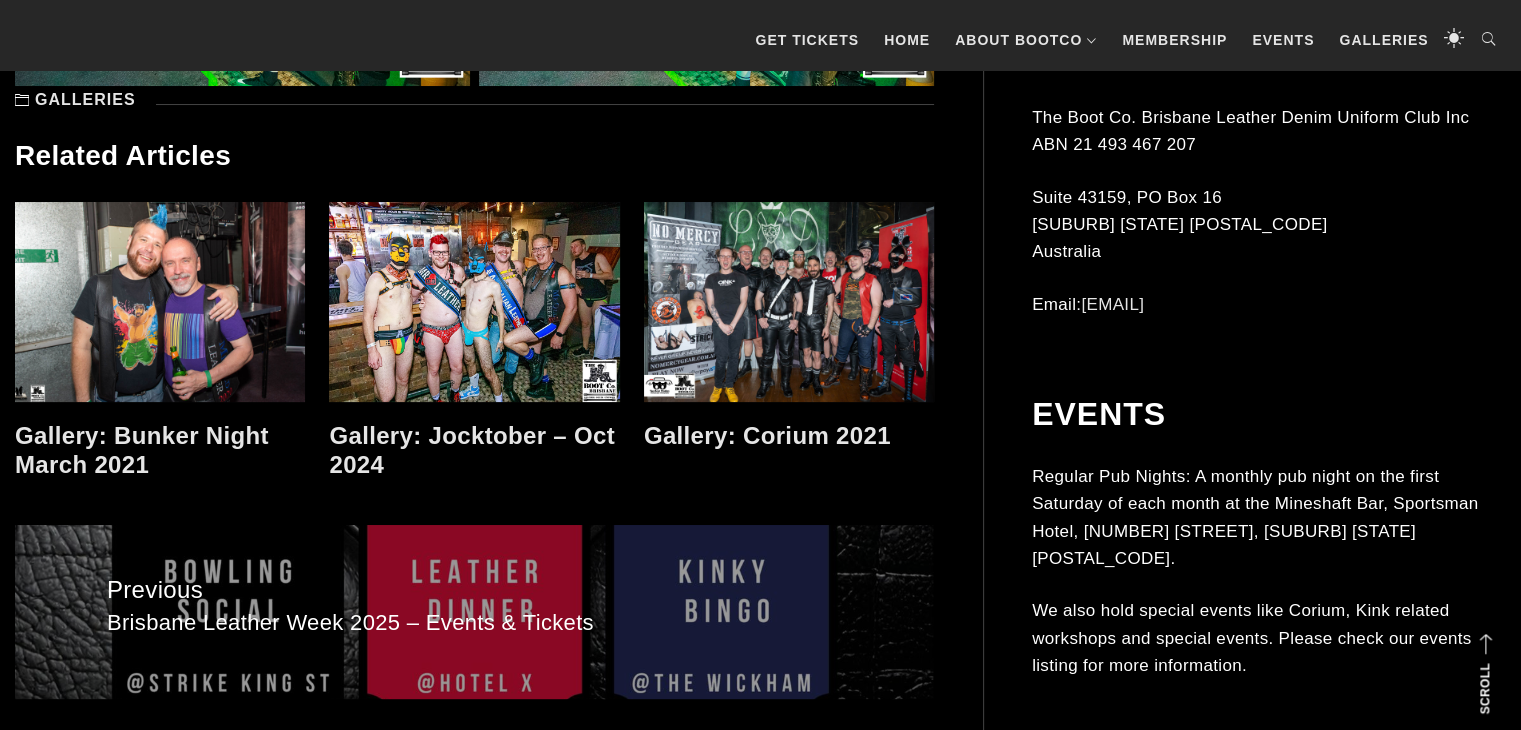 click at bounding box center (474, 302) 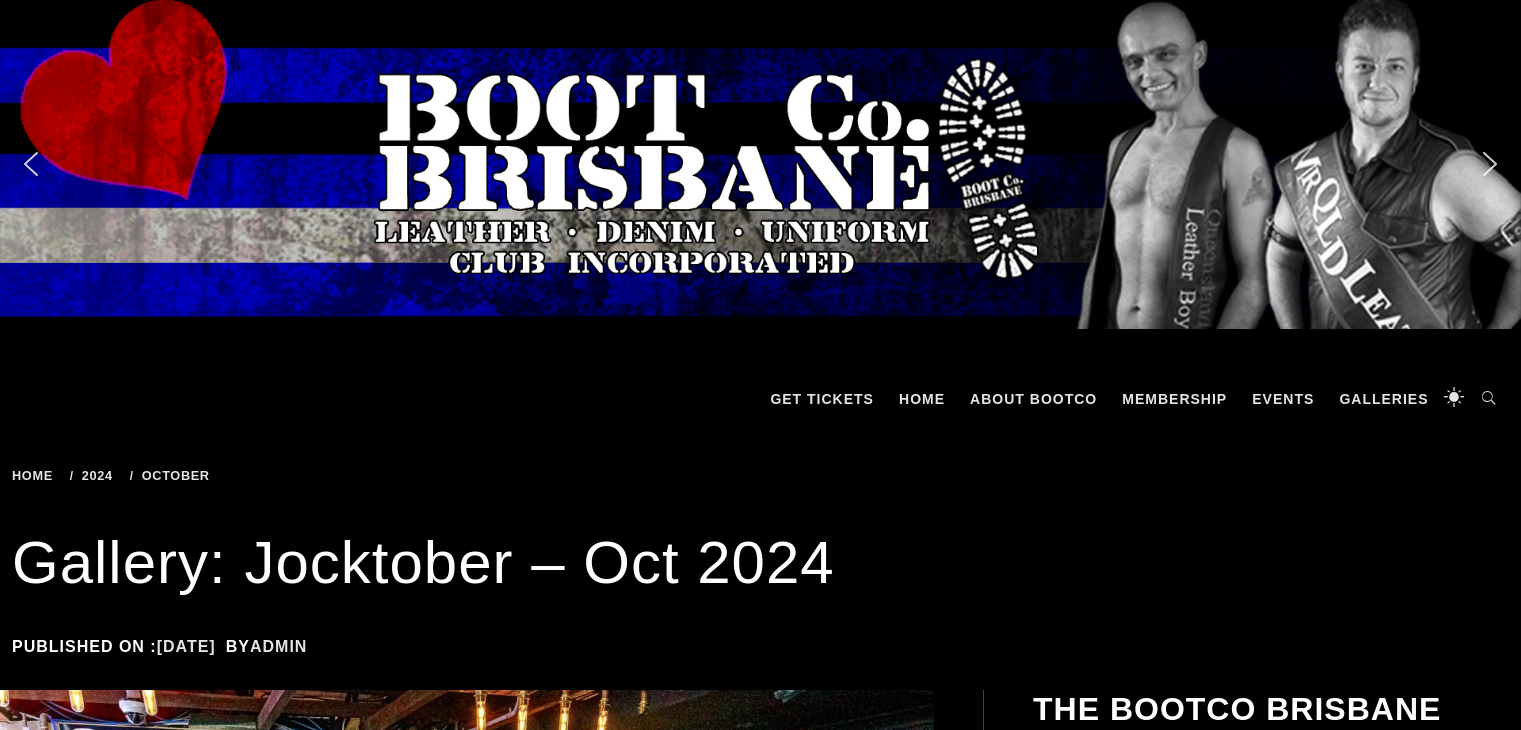scroll, scrollTop: 0, scrollLeft: 0, axis: both 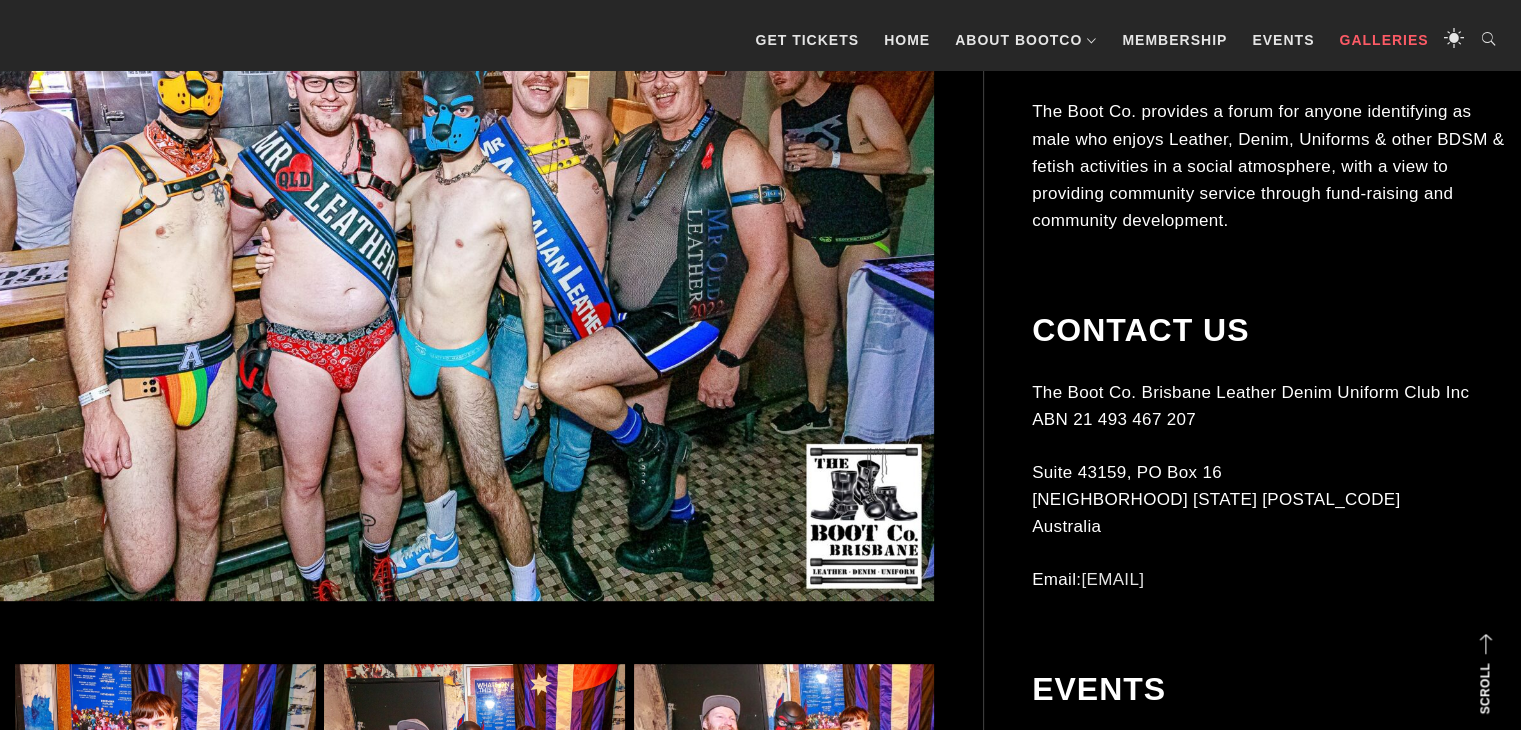 click on "Galleries" at bounding box center [1383, 40] 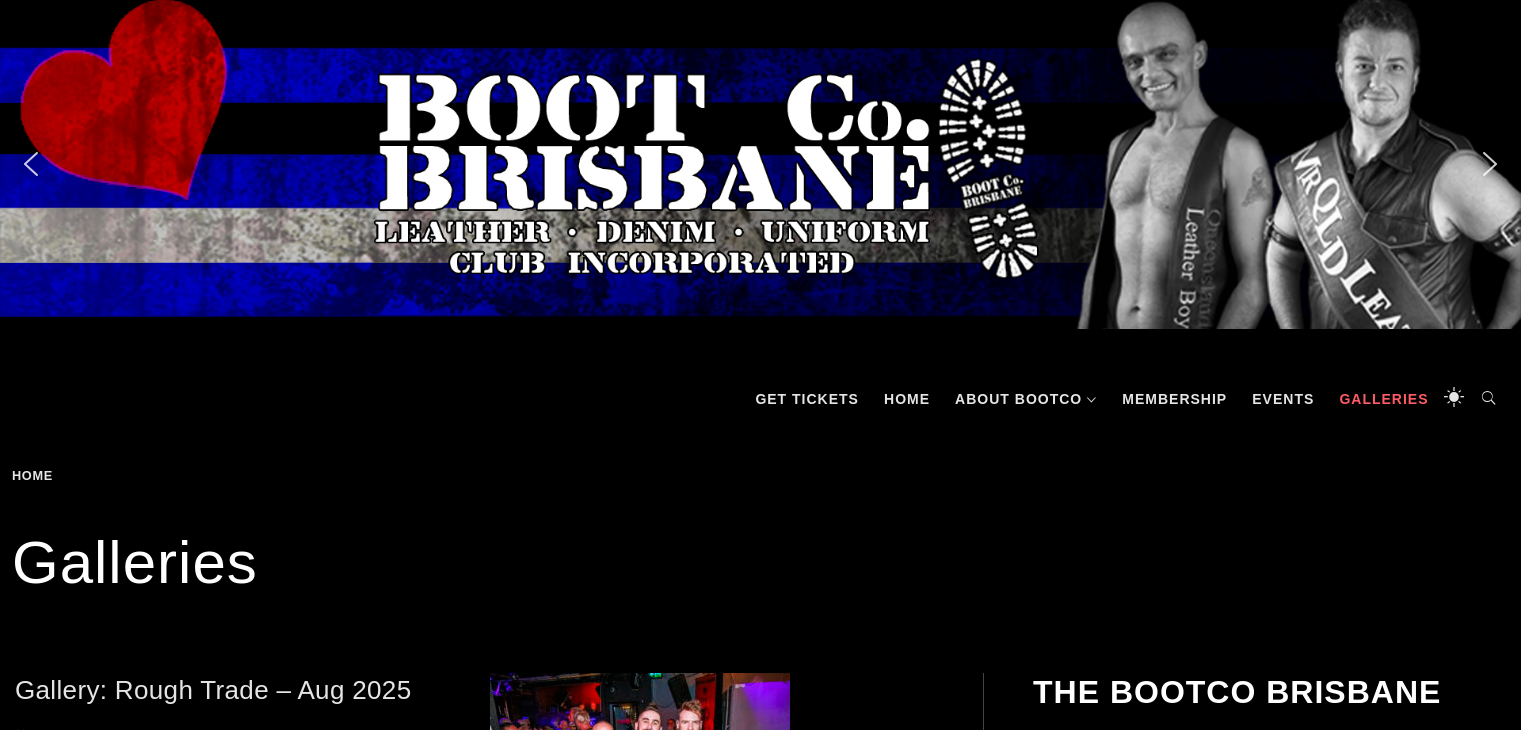 scroll, scrollTop: 0, scrollLeft: 0, axis: both 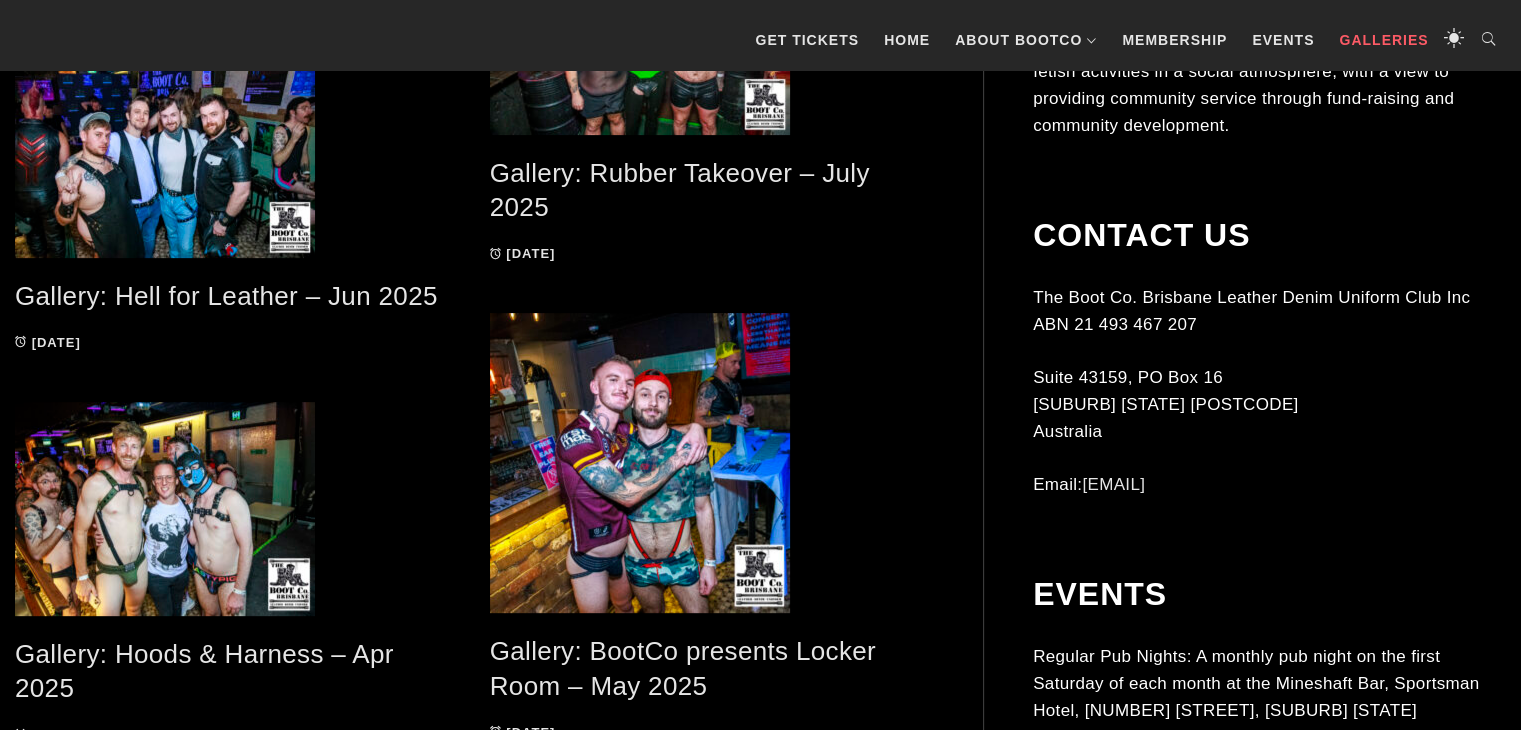 click on "banner1 banner3 banner4 banner5 banner6 ScottLG twitchbanner
Skip to content
The Boot Co Brisbane Leather Denim Uniform Club Incorporated
Men's Leather – Denim – Uniform – Kink Group
Primary Menu
Home" at bounding box center (760, 1658) 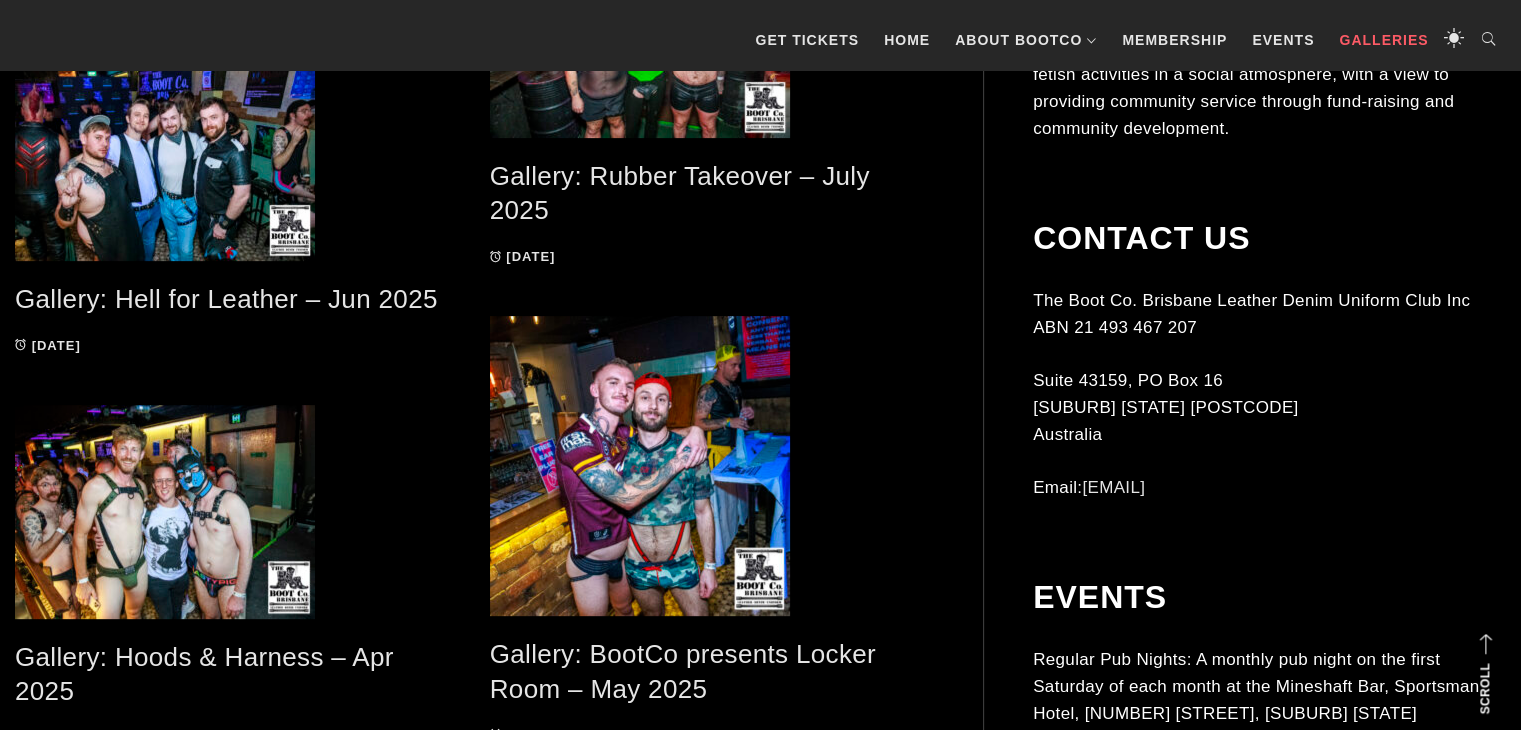 scroll, scrollTop: 1273, scrollLeft: 0, axis: vertical 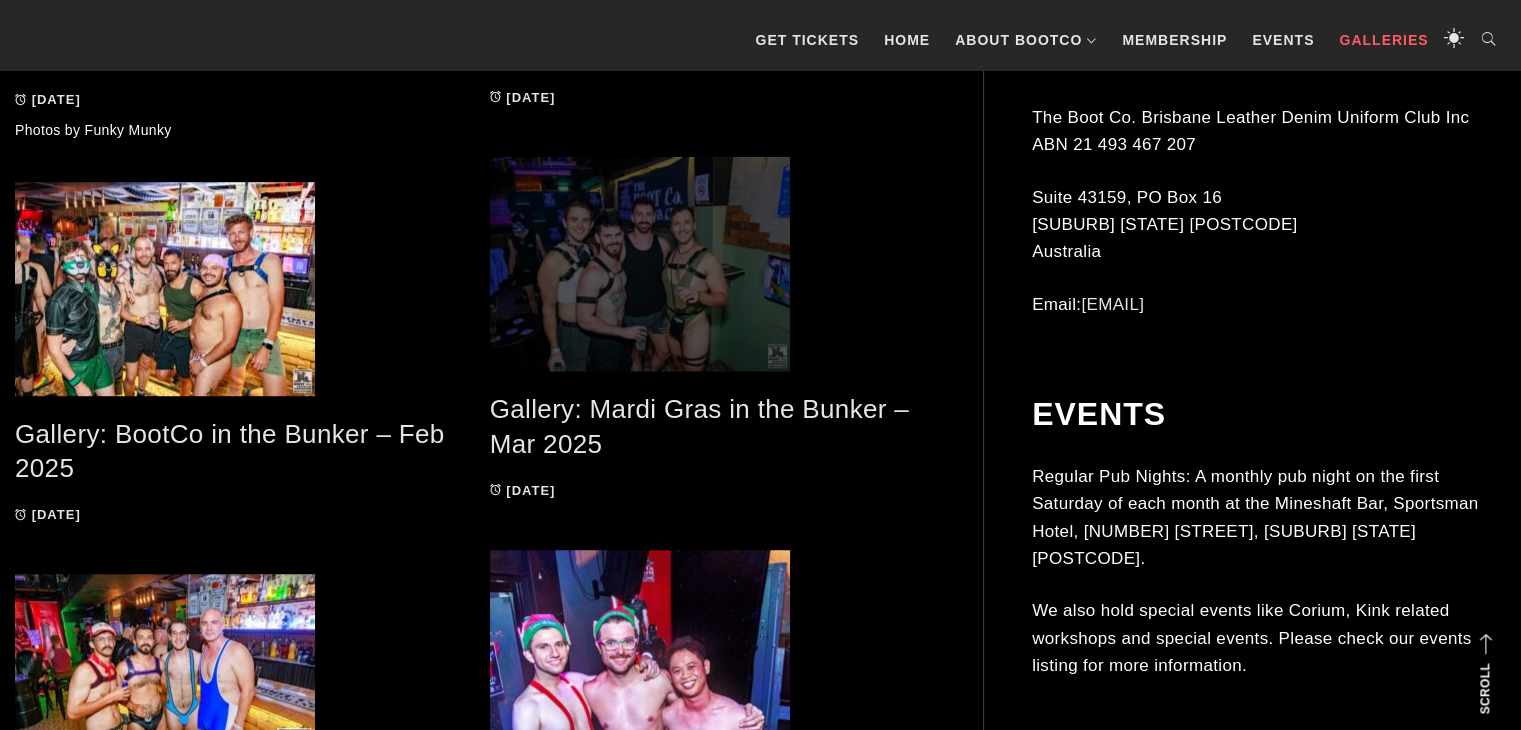 click at bounding box center (712, 264) 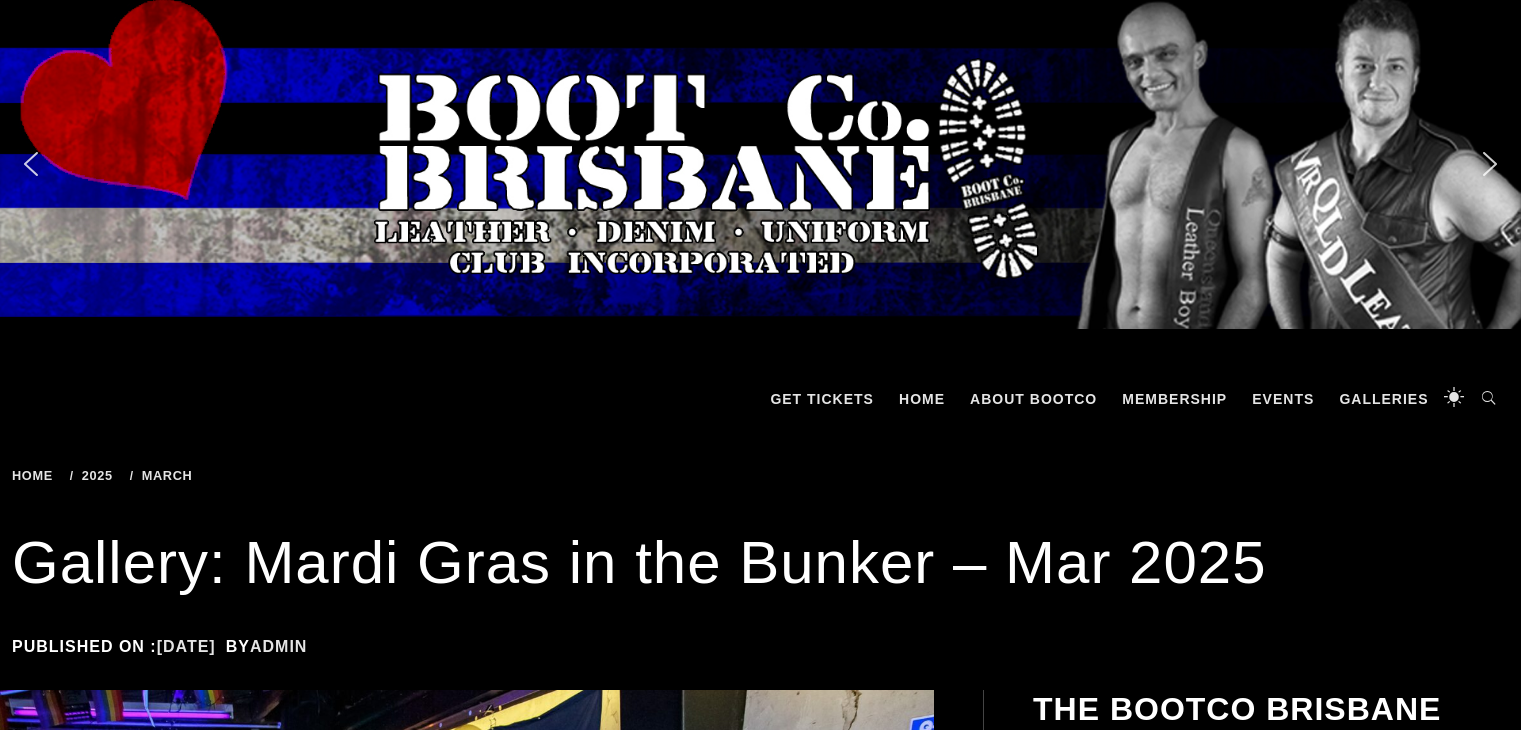 scroll, scrollTop: 0, scrollLeft: 0, axis: both 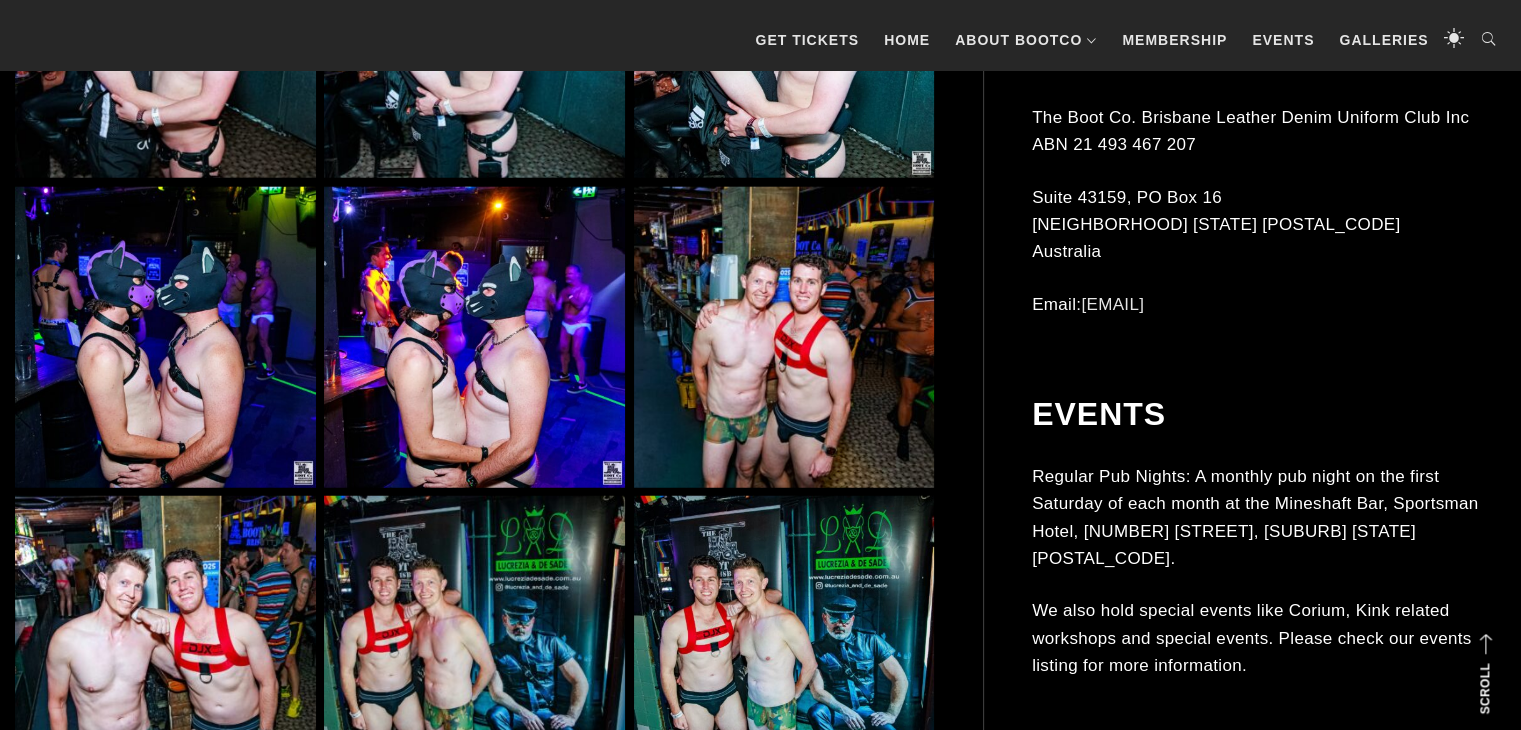 click at bounding box center [784, 337] 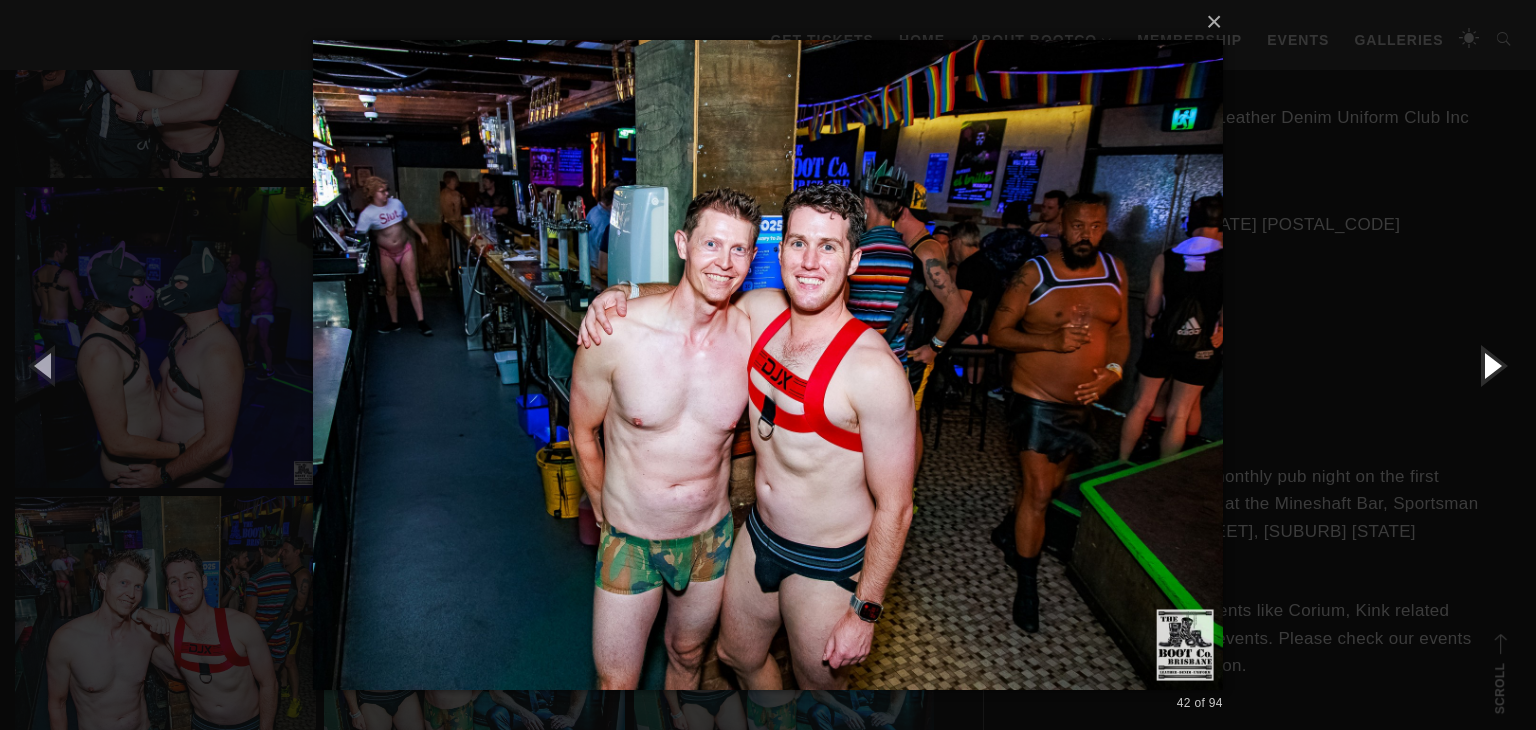click at bounding box center [1491, 365] 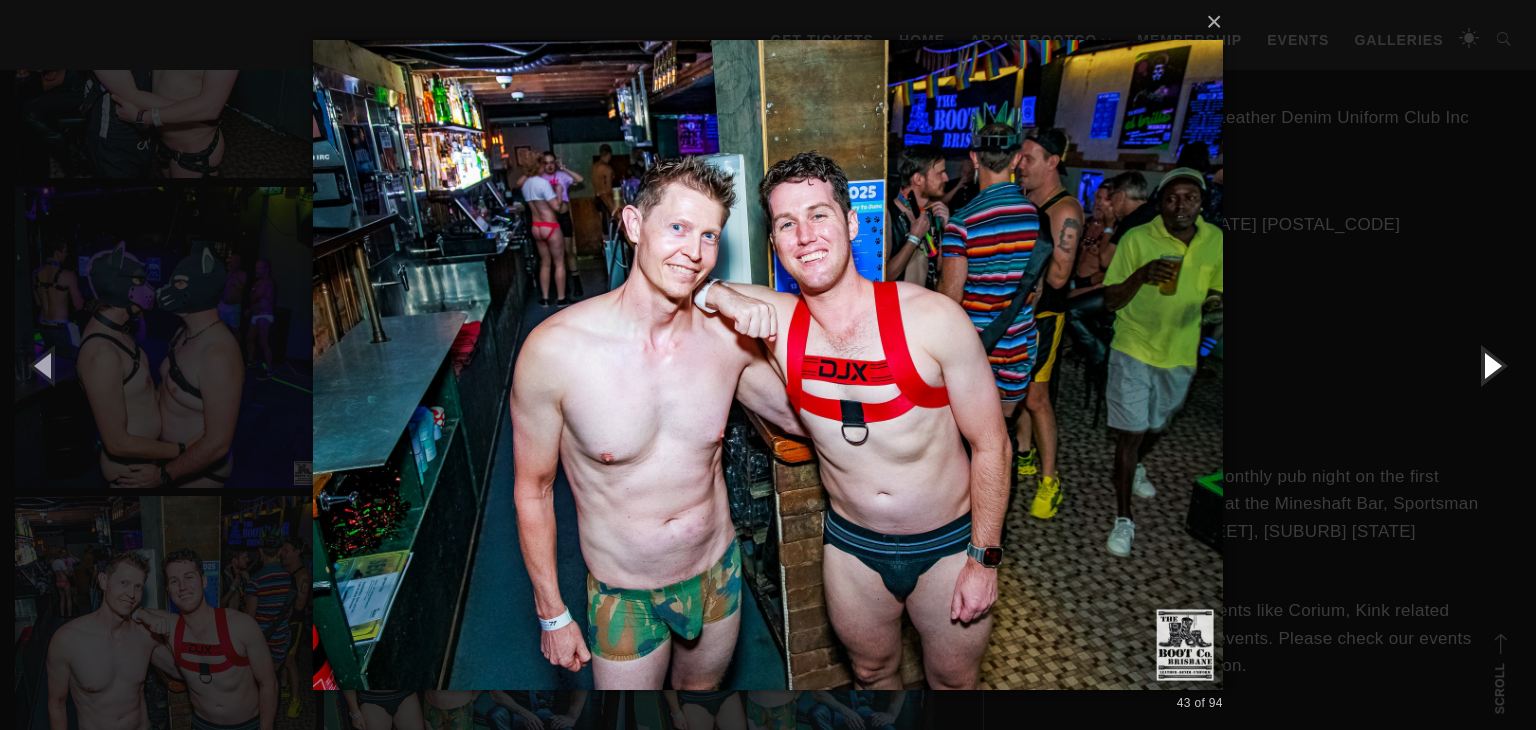 click at bounding box center [1491, 365] 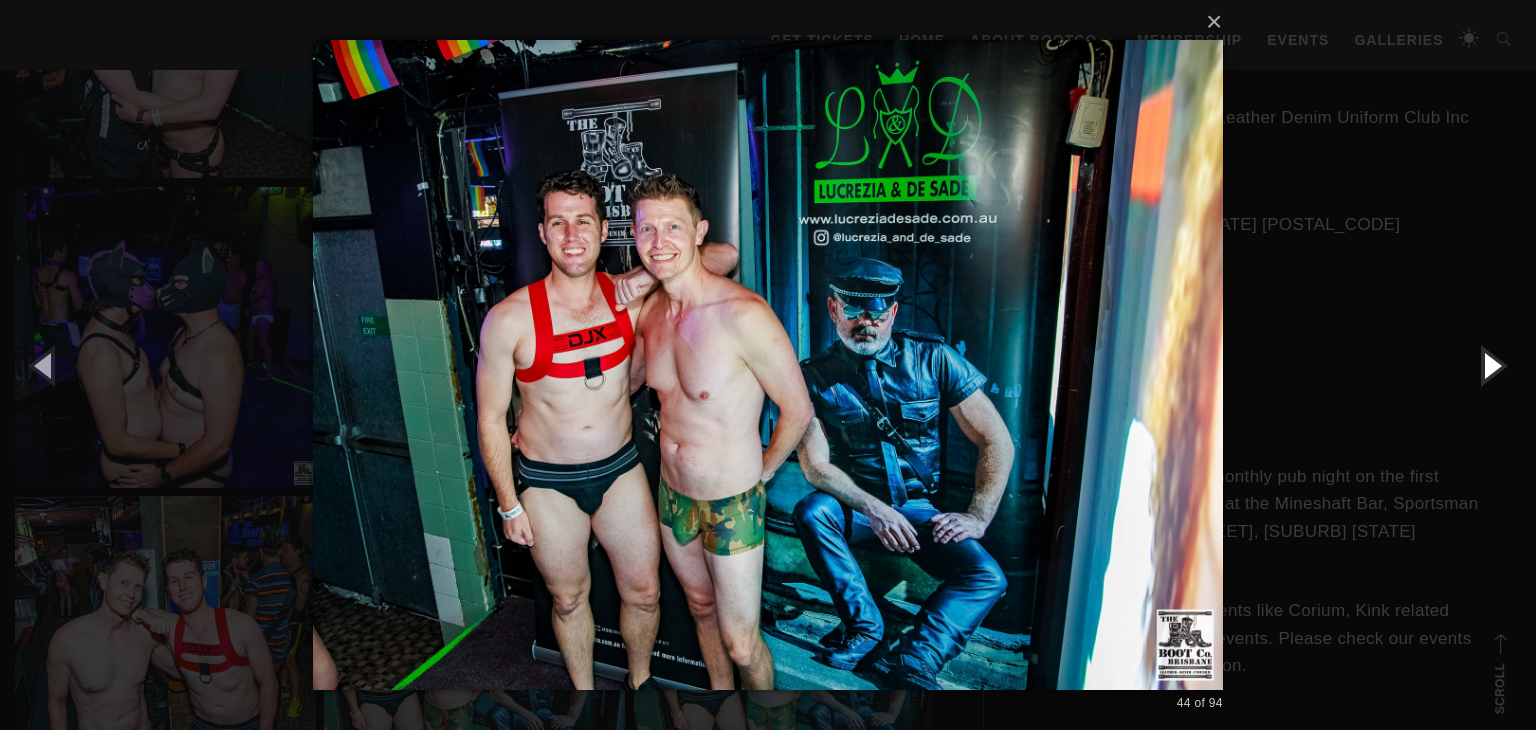 click at bounding box center [1491, 365] 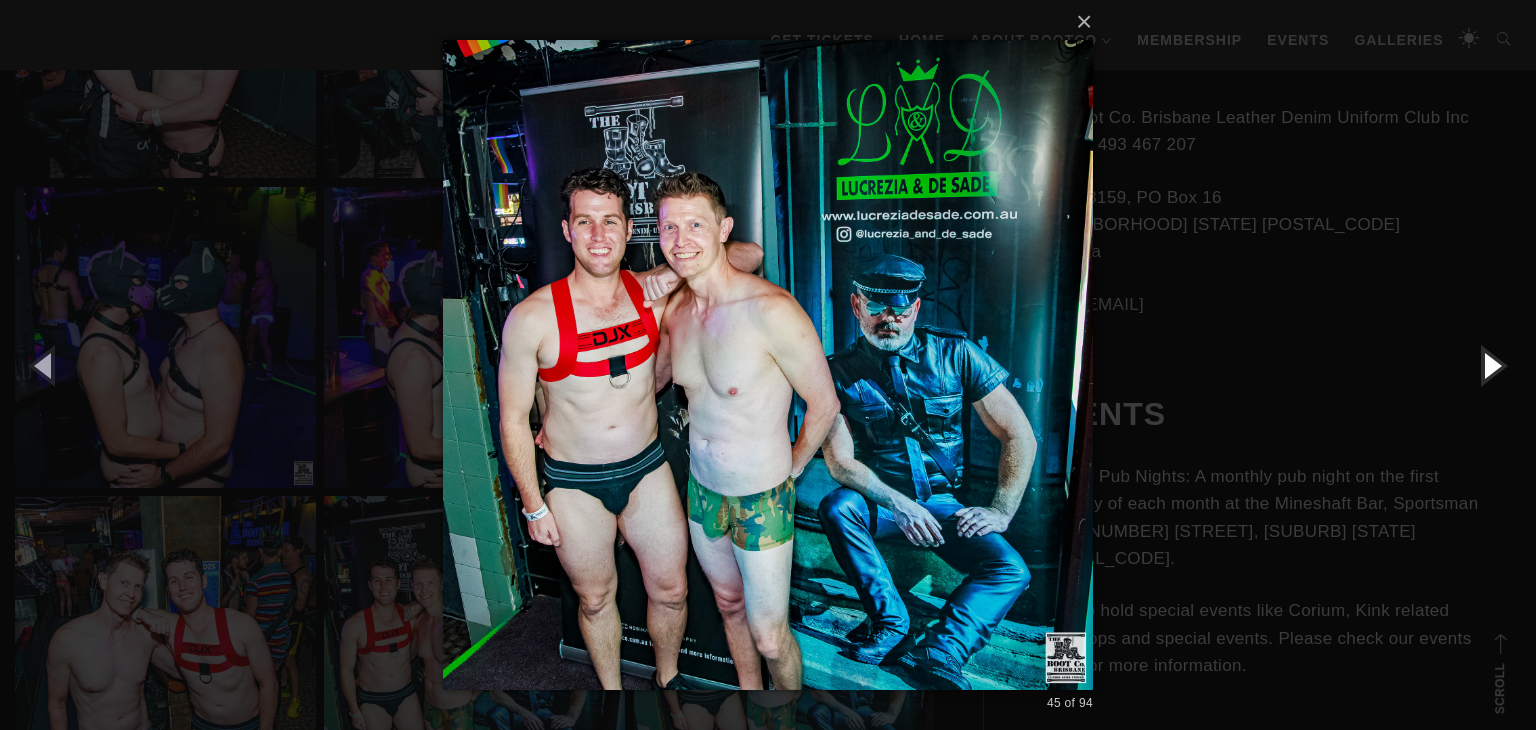 click at bounding box center (1491, 365) 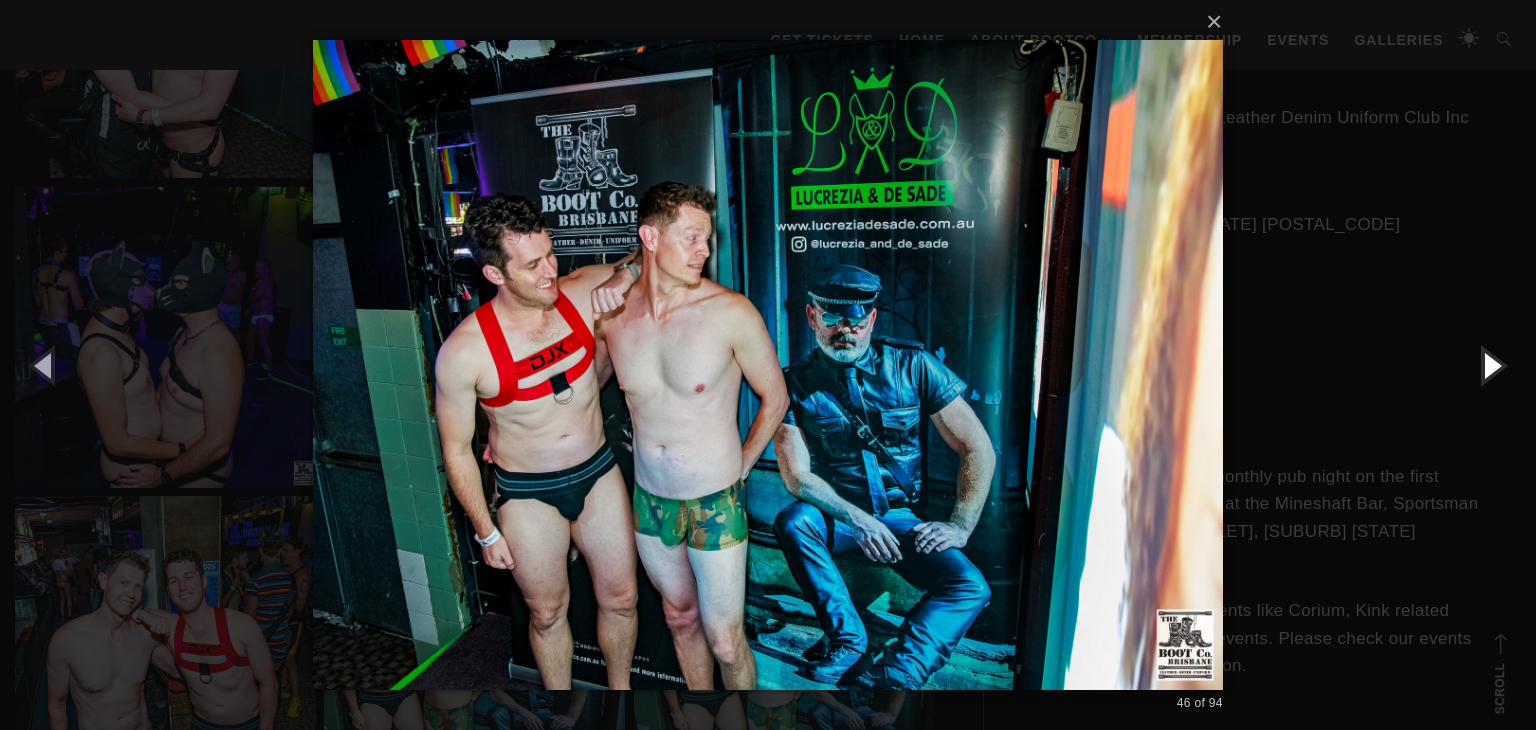 click at bounding box center (1491, 365) 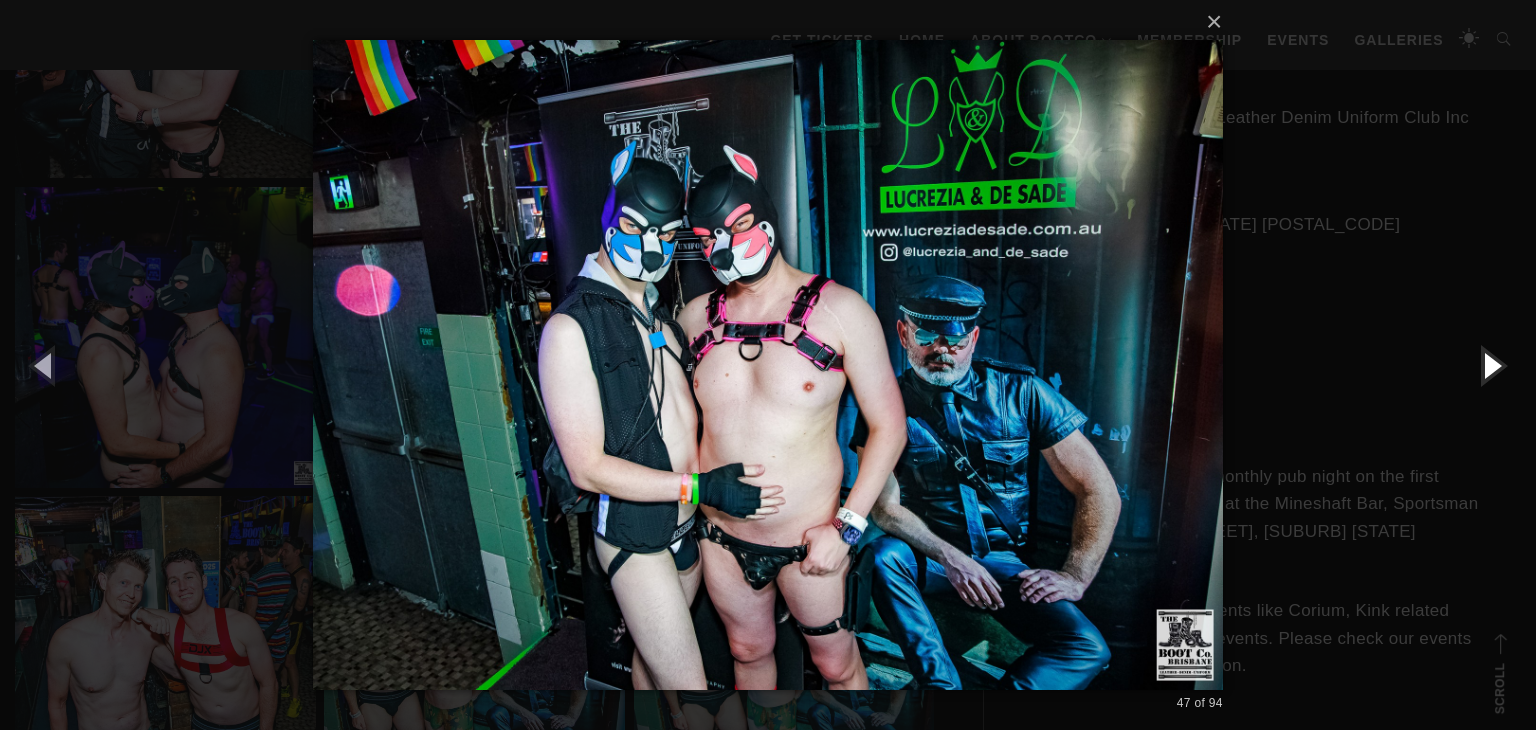 click at bounding box center (1491, 365) 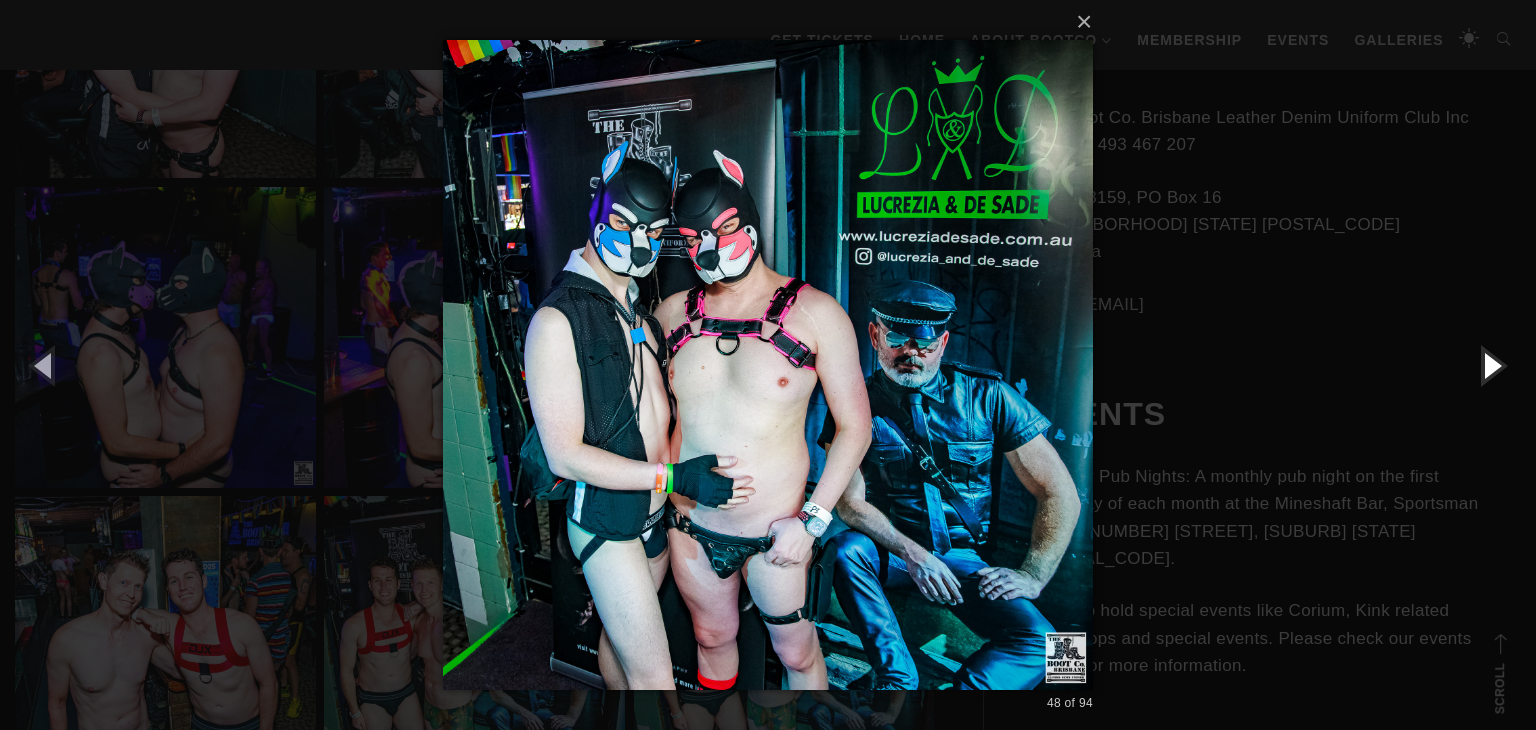 click at bounding box center [1491, 365] 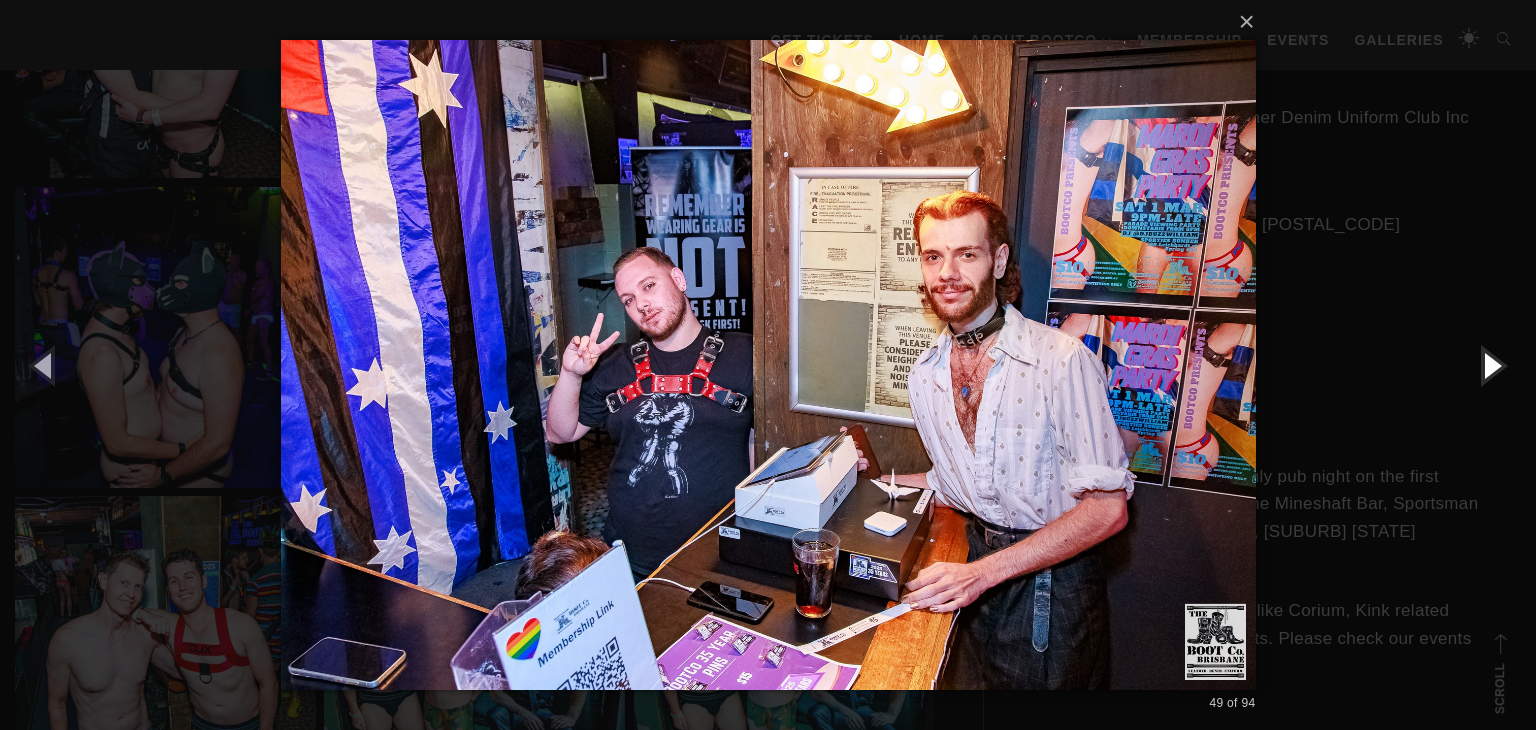 click at bounding box center [1491, 365] 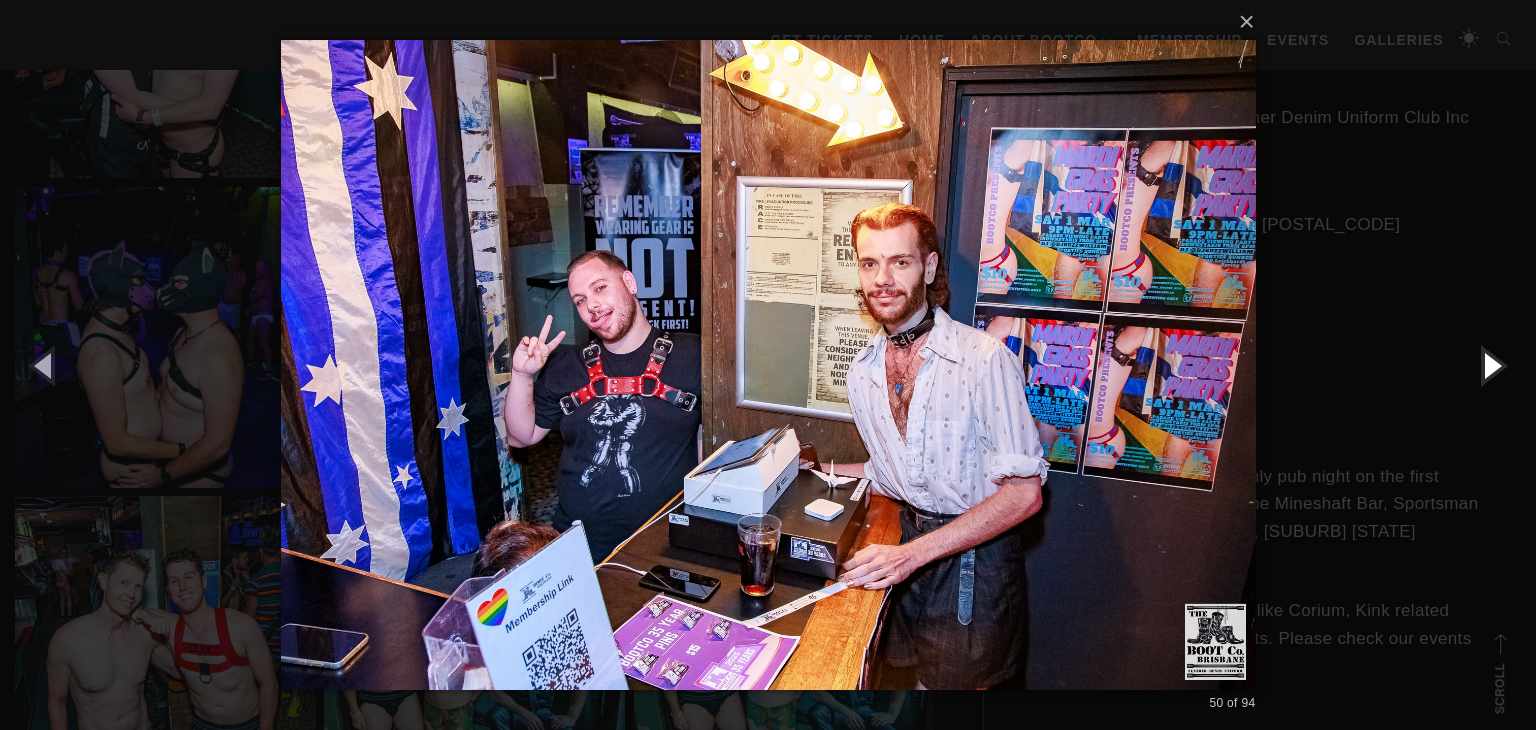click at bounding box center (1491, 365) 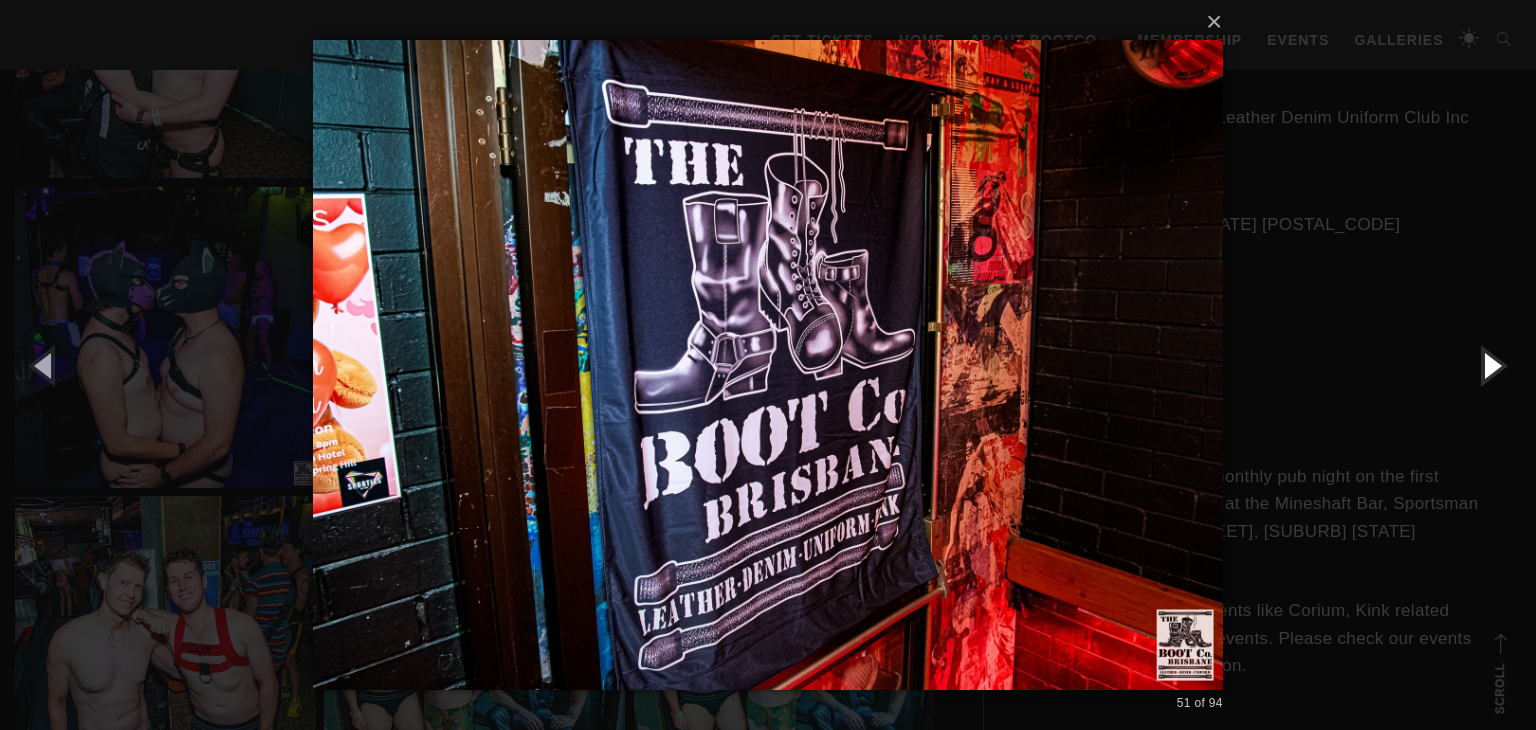 click at bounding box center (1491, 365) 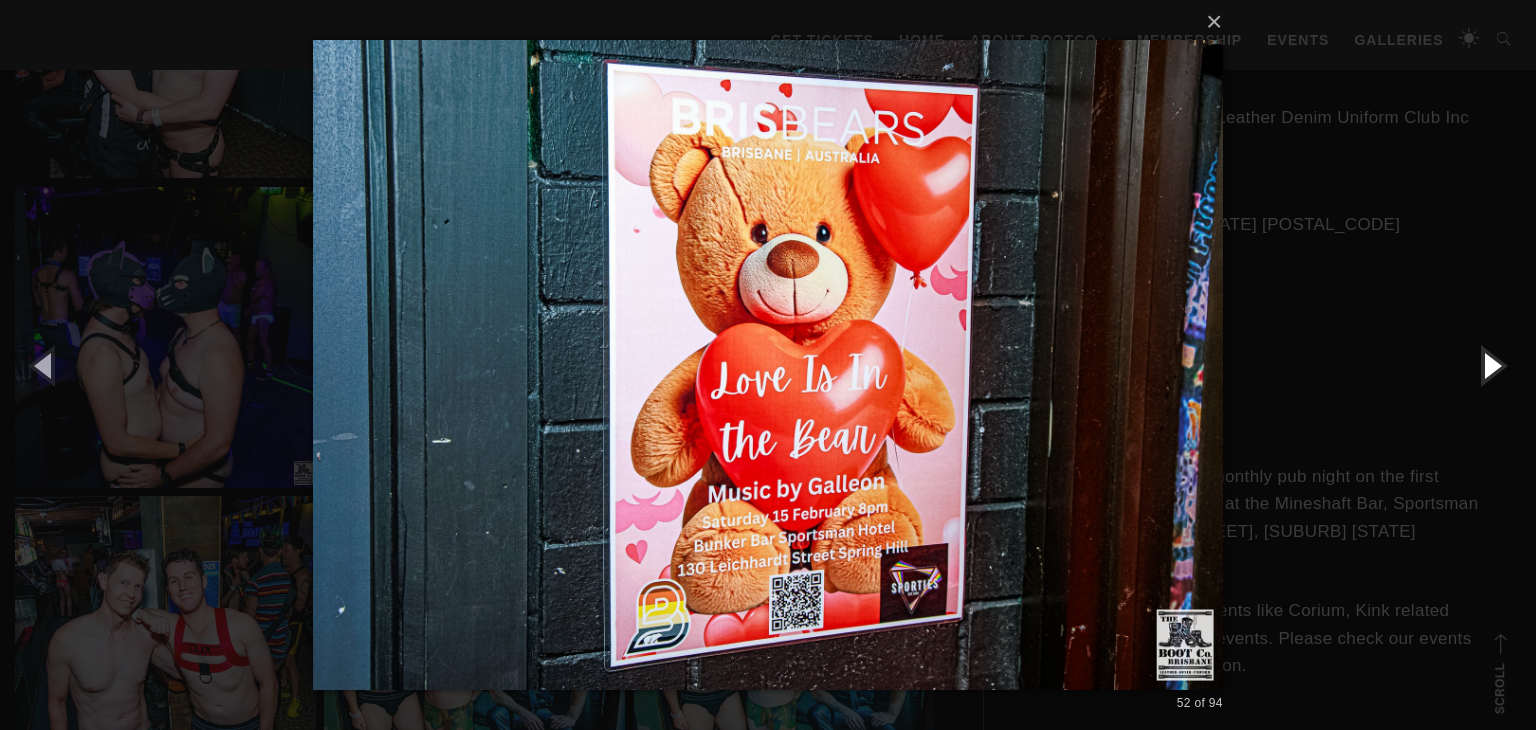 click at bounding box center (1491, 365) 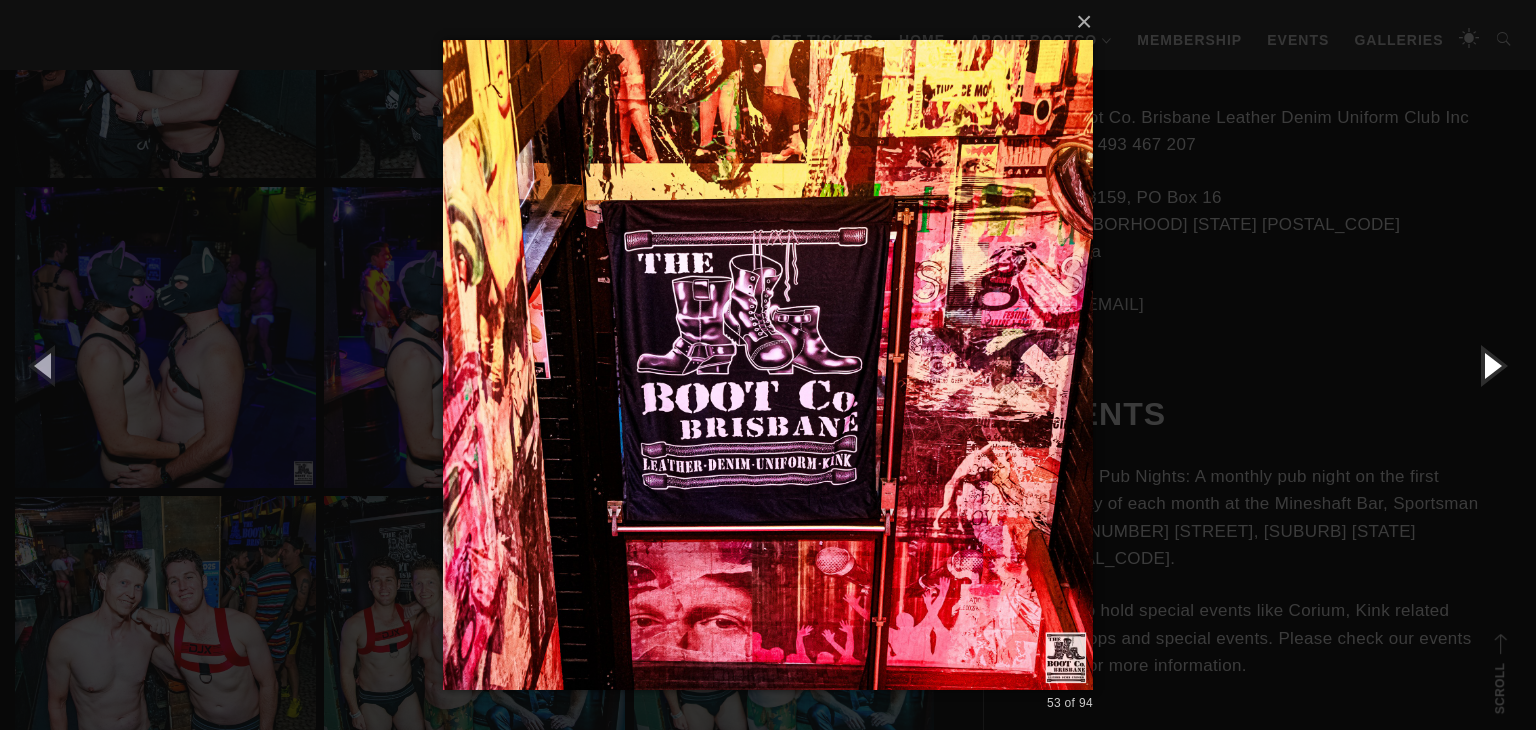 click at bounding box center [1491, 365] 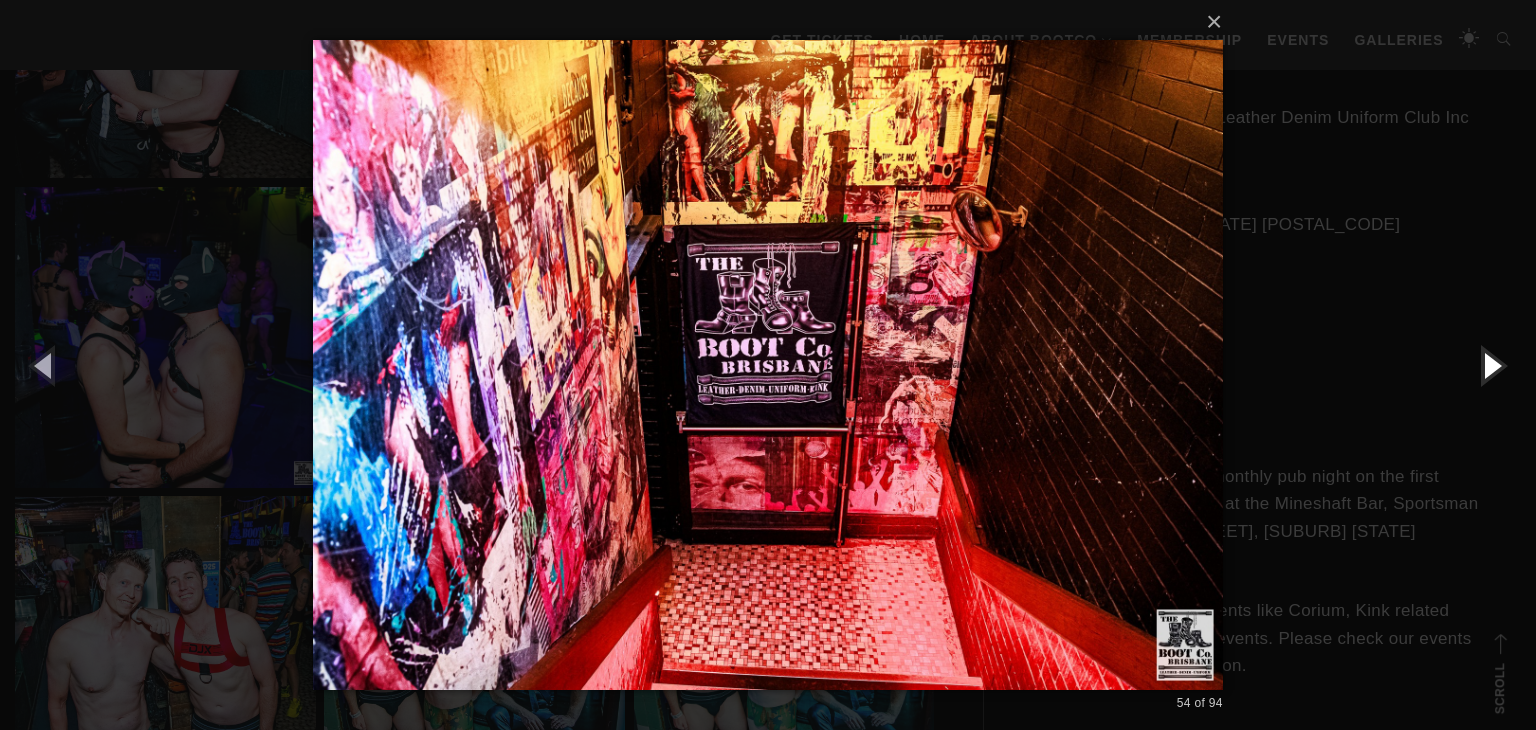click at bounding box center [1491, 365] 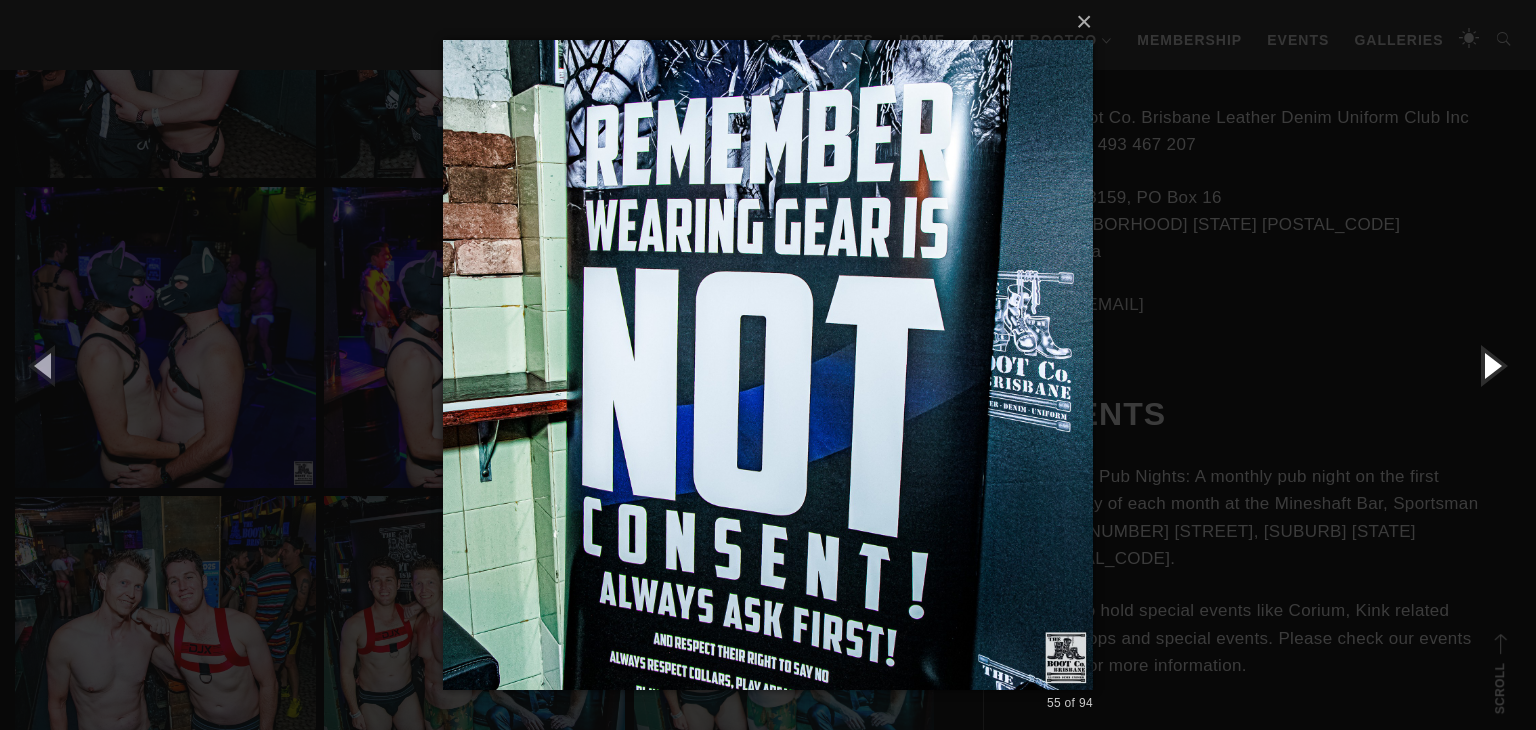 click at bounding box center (1491, 365) 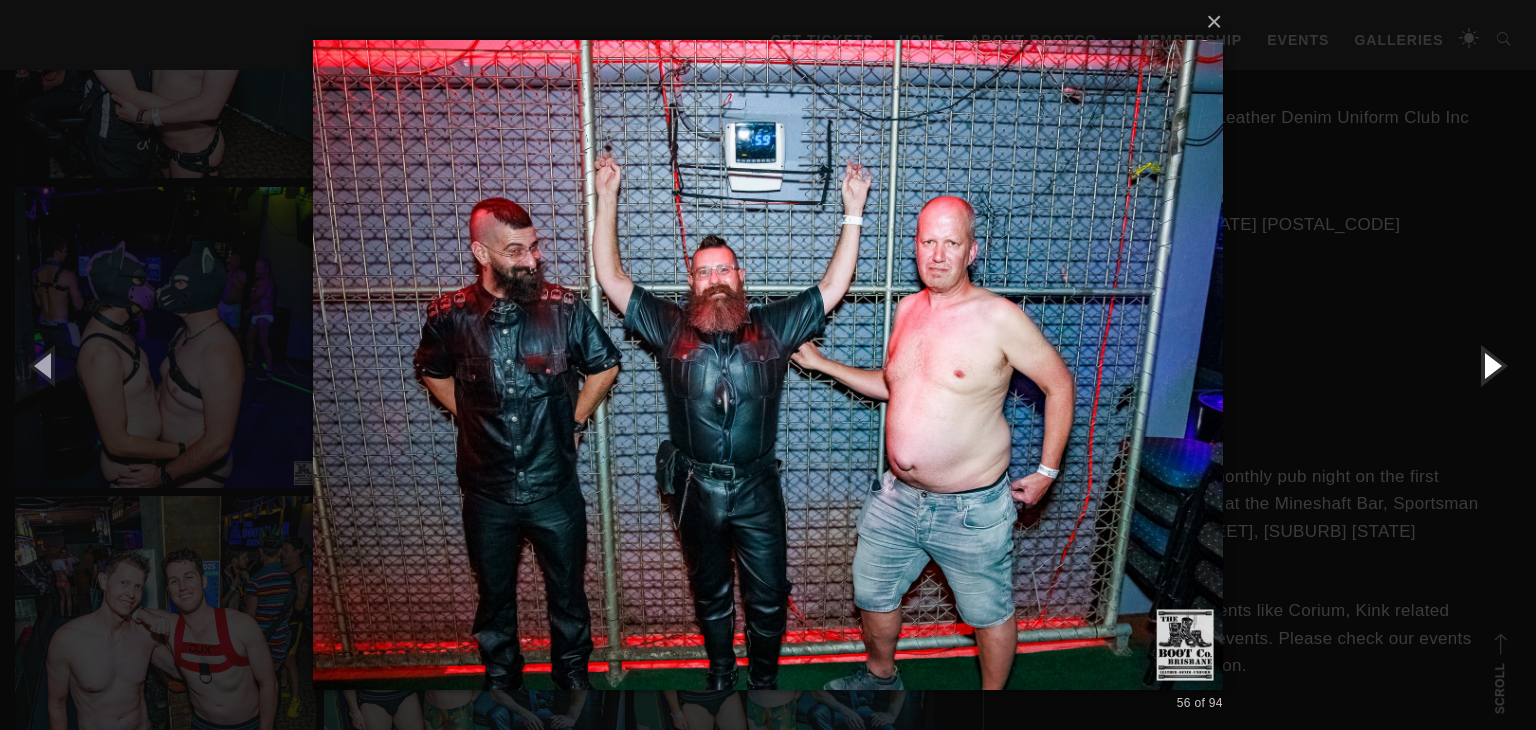 click at bounding box center [1491, 365] 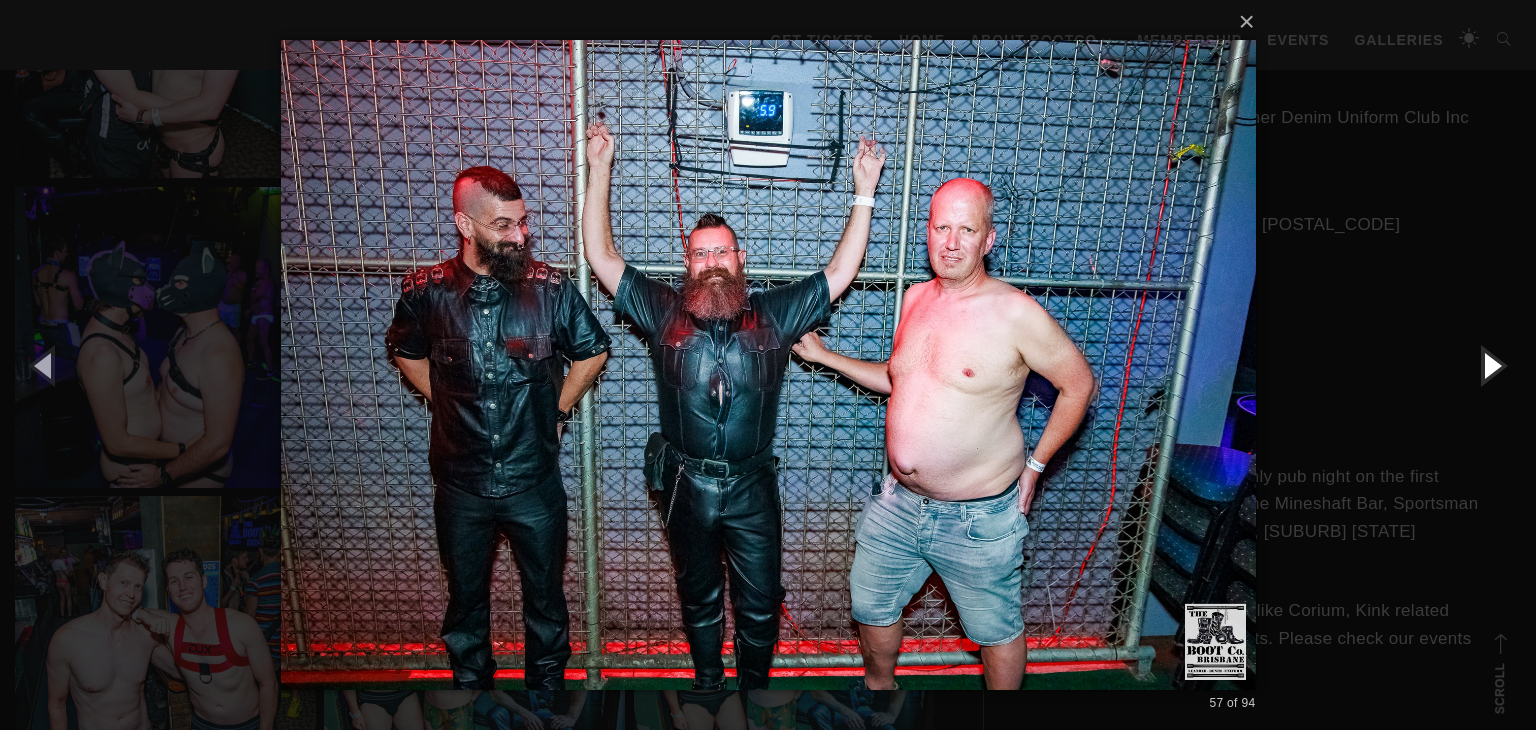 click at bounding box center (1491, 365) 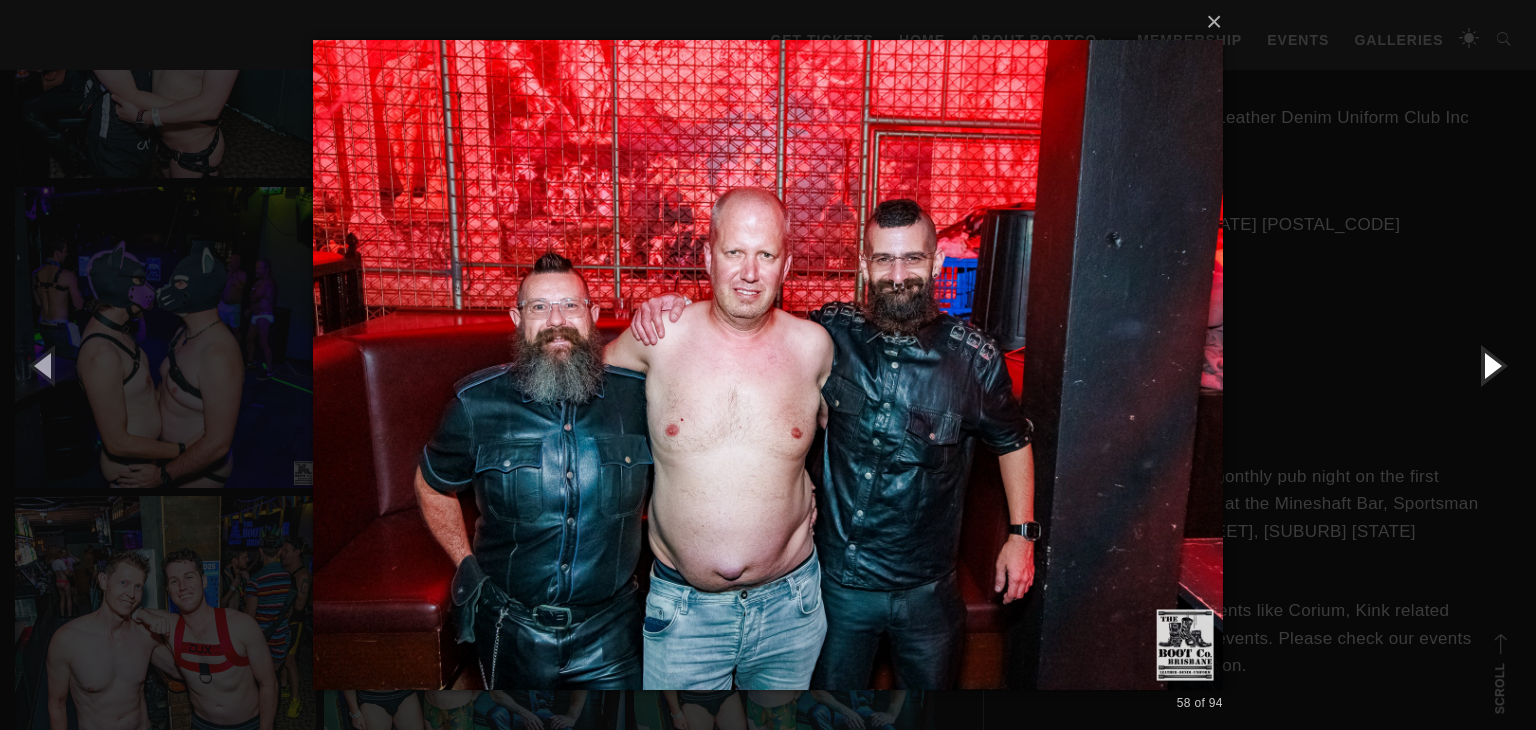 click at bounding box center [1491, 365] 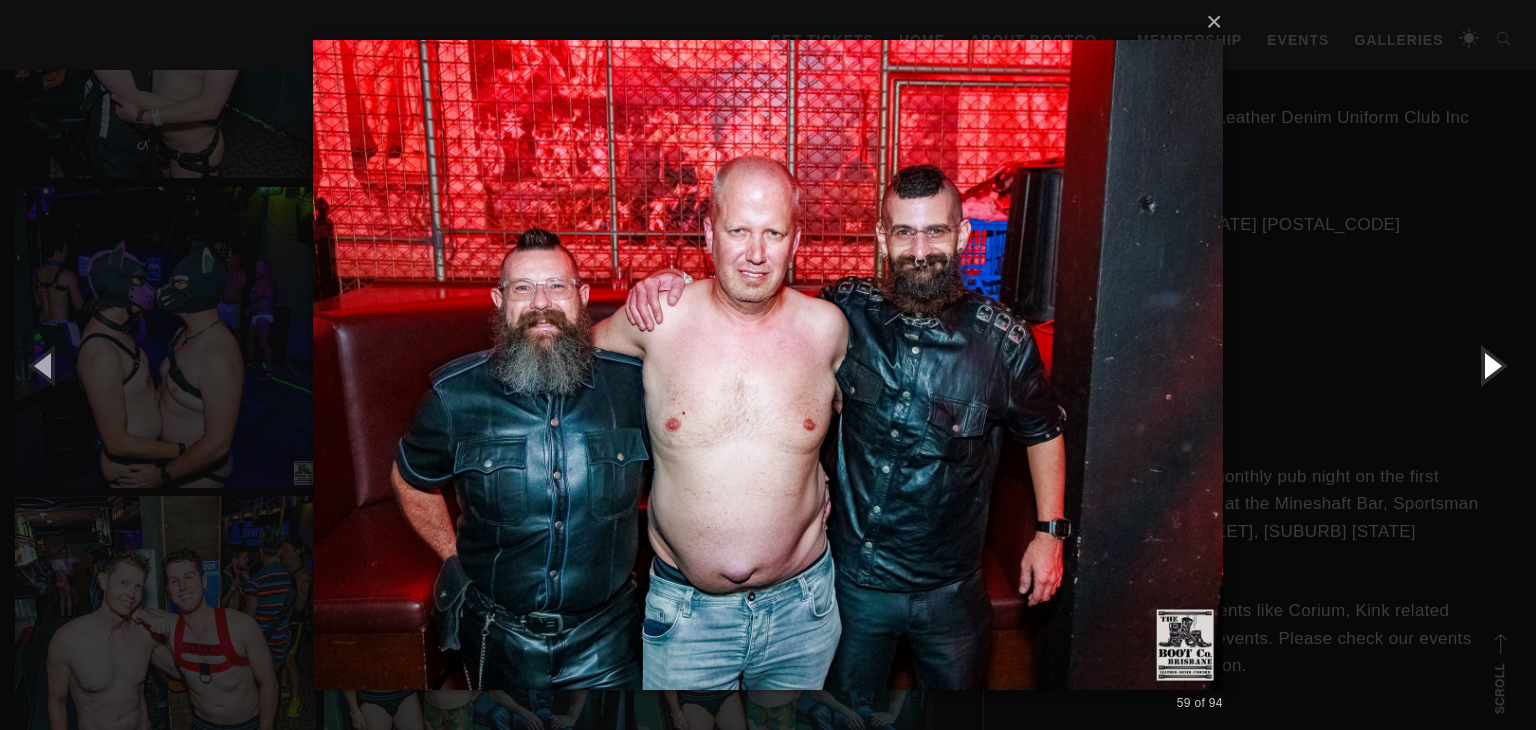 click at bounding box center [1491, 365] 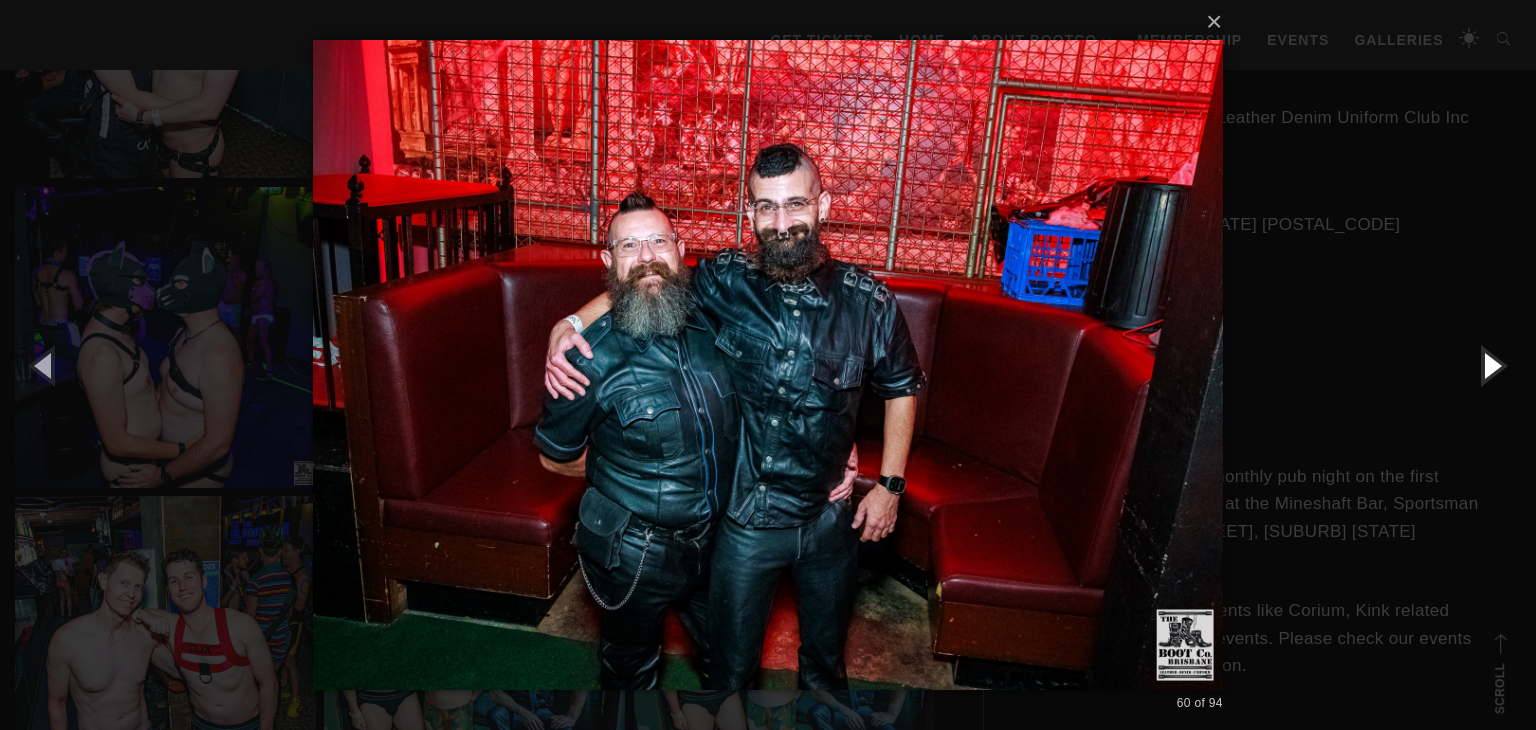 click at bounding box center (1491, 365) 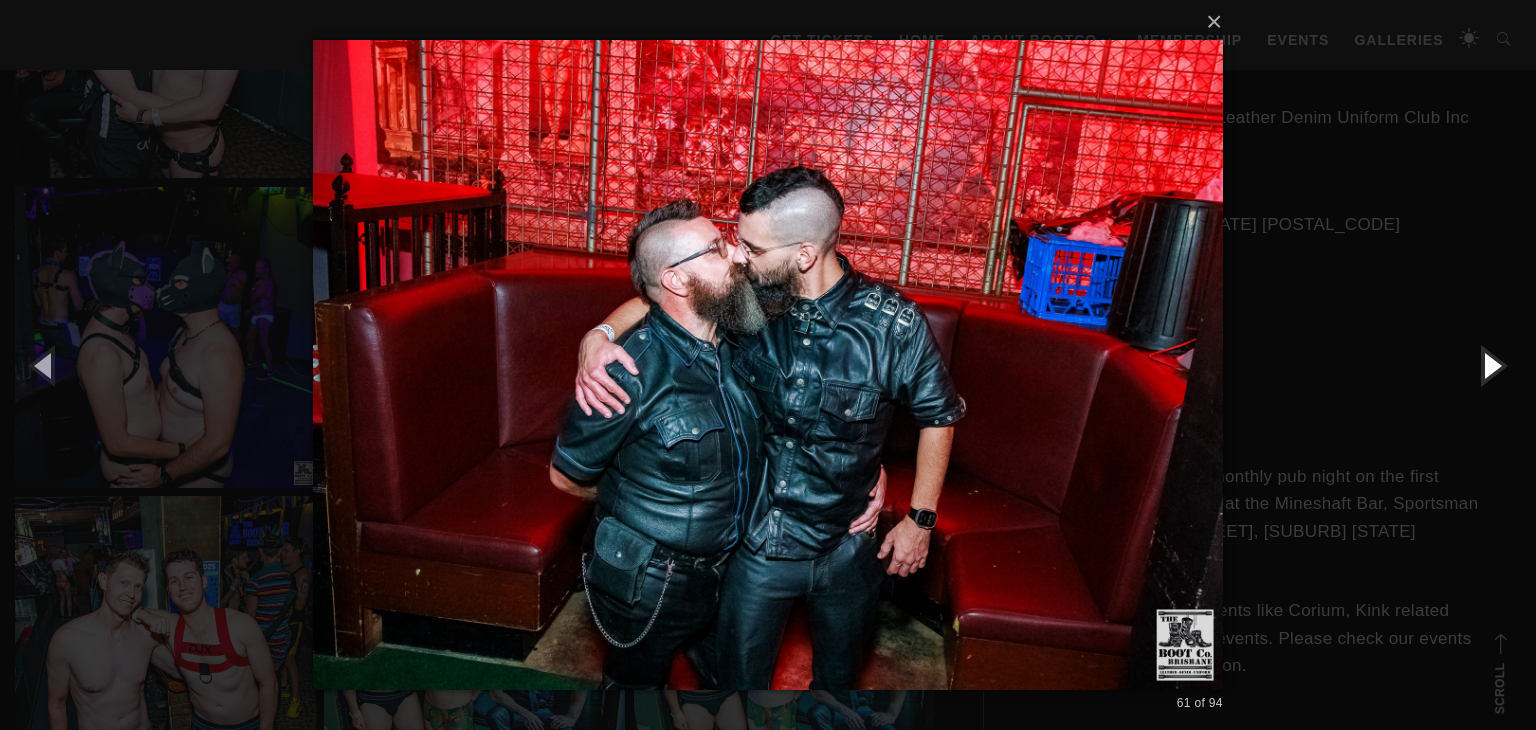 click at bounding box center (1491, 365) 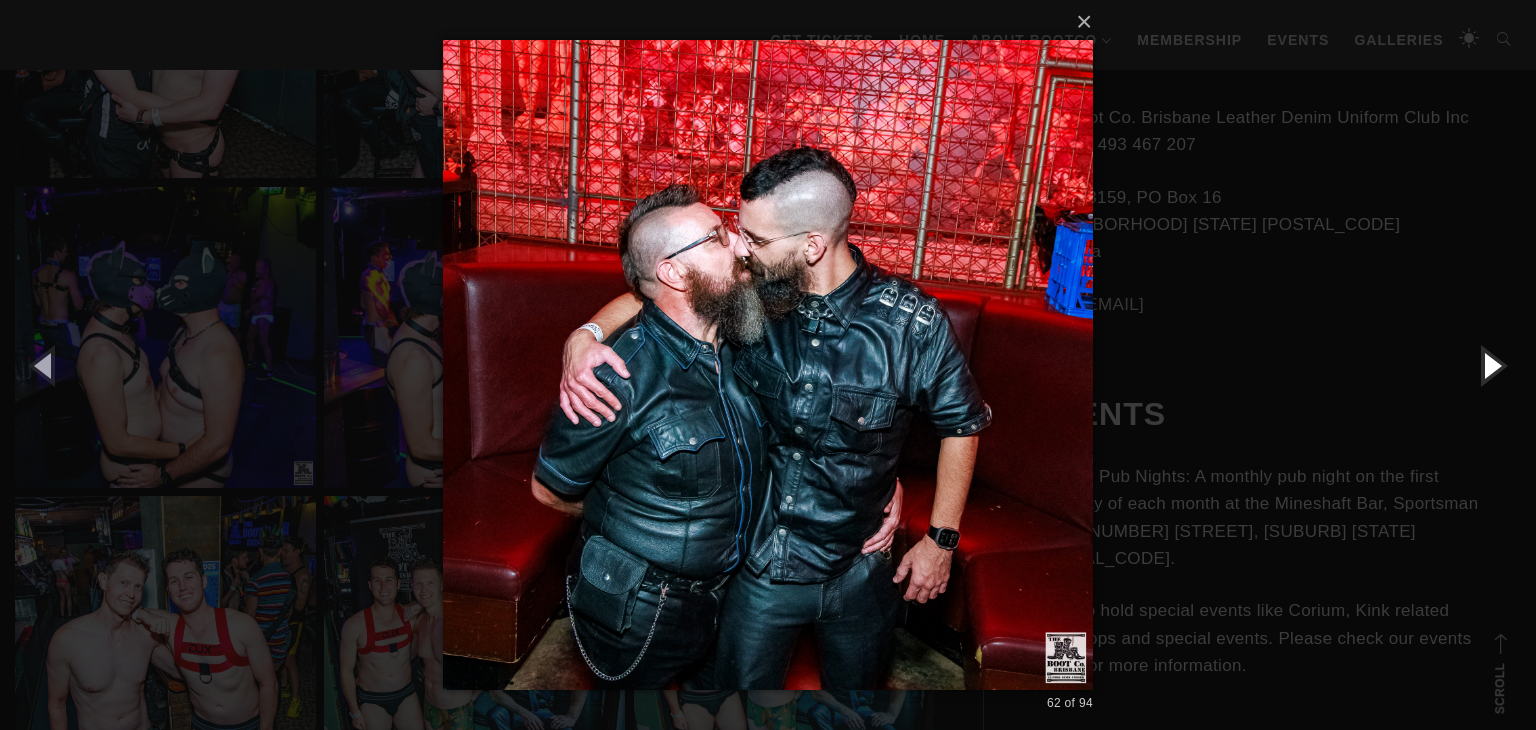 click at bounding box center (1491, 365) 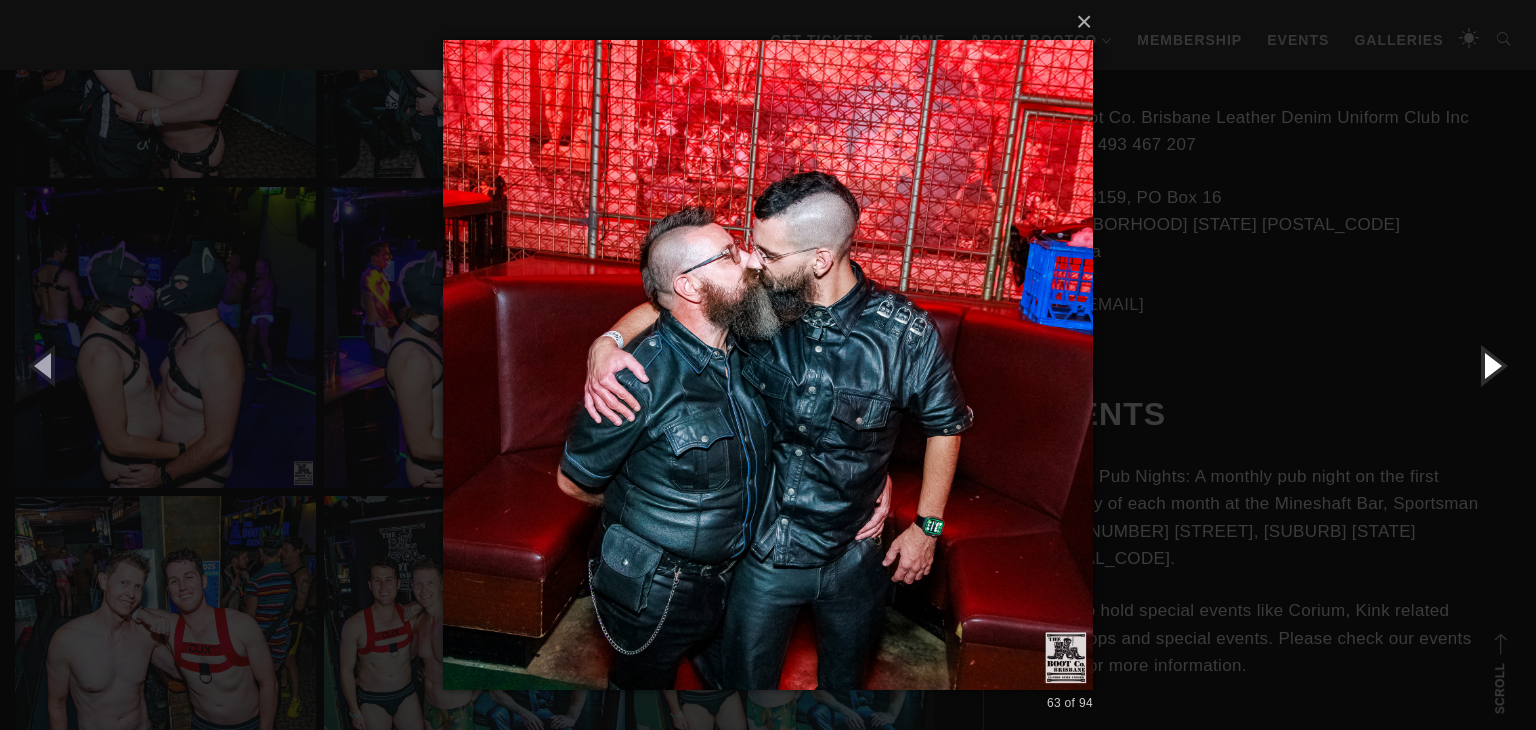 click at bounding box center [1491, 365] 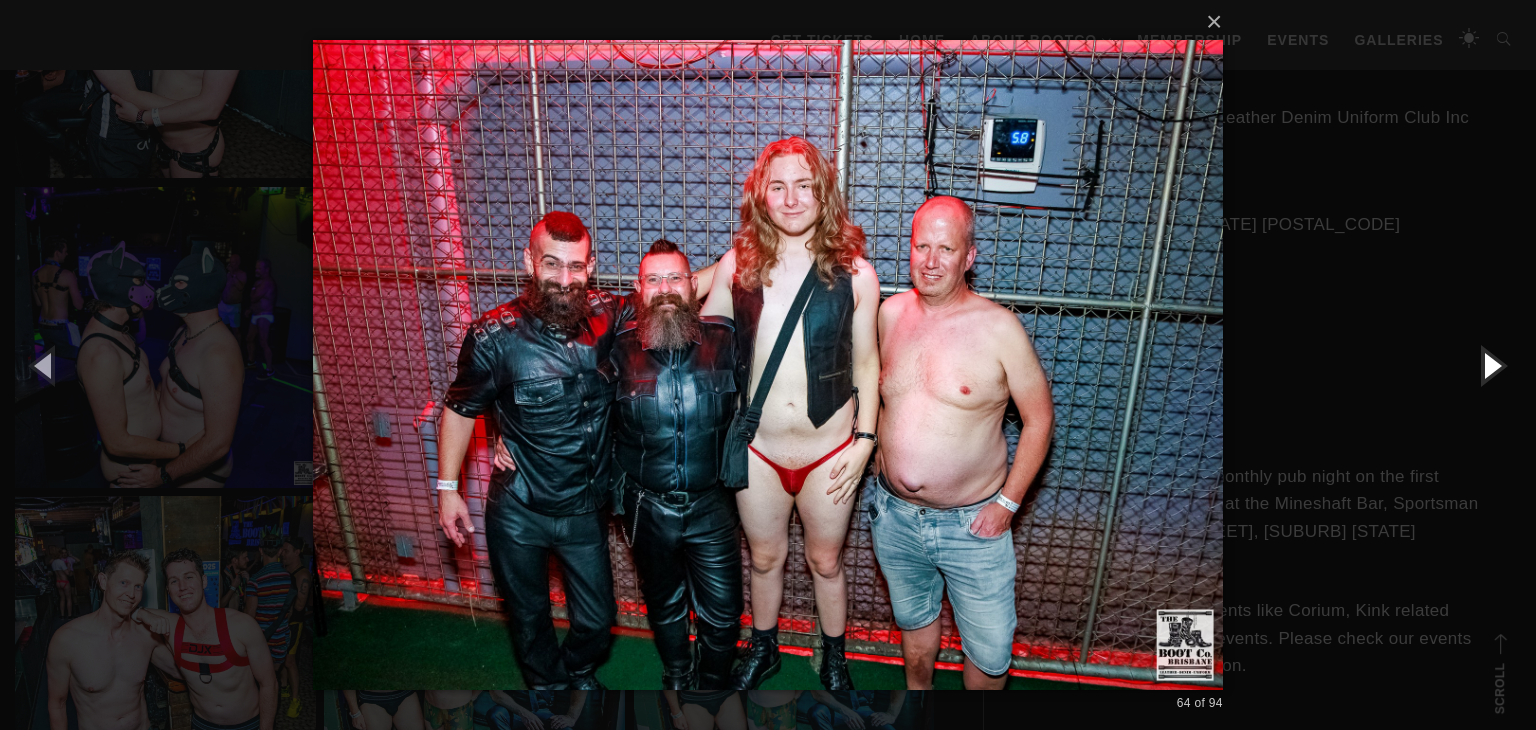 click at bounding box center [1491, 365] 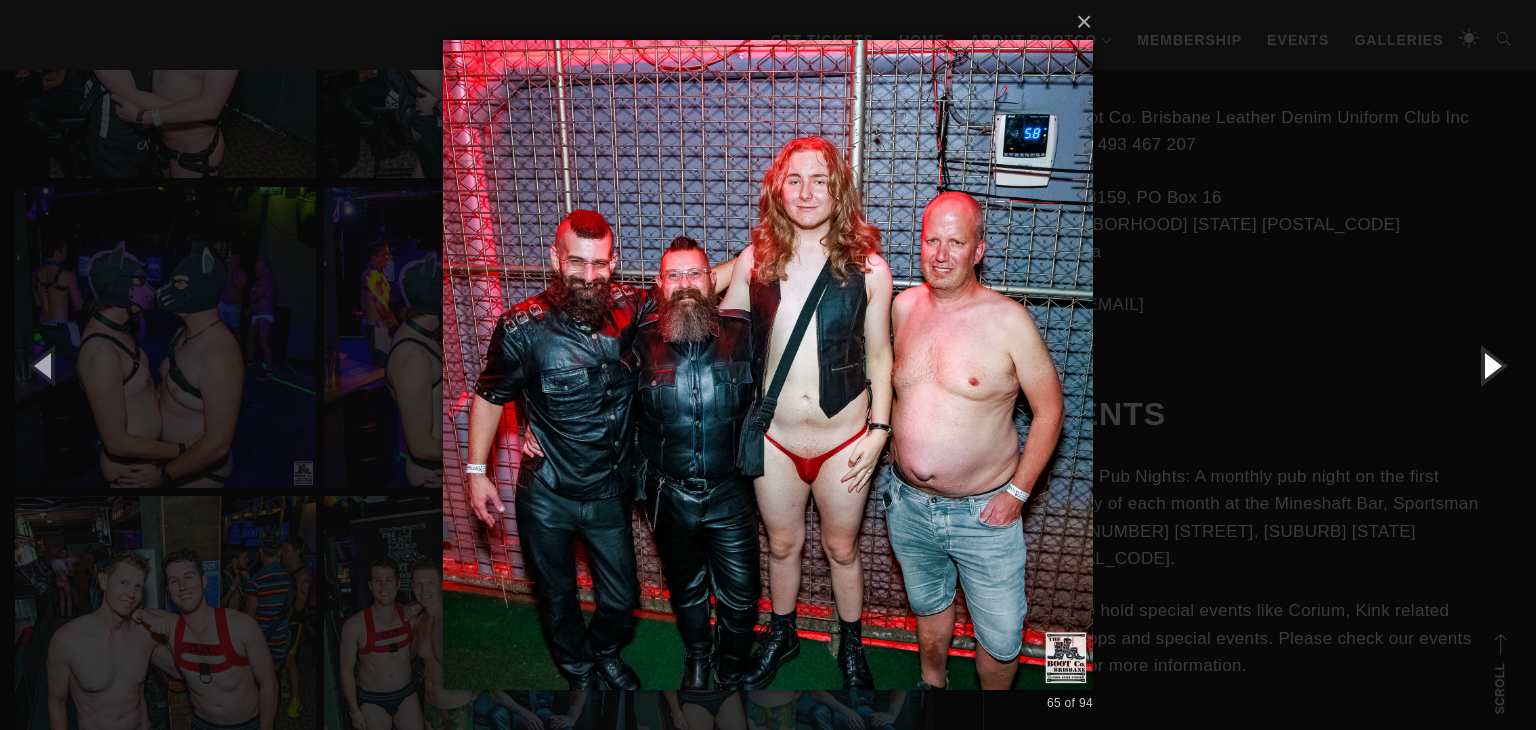 click at bounding box center [1491, 365] 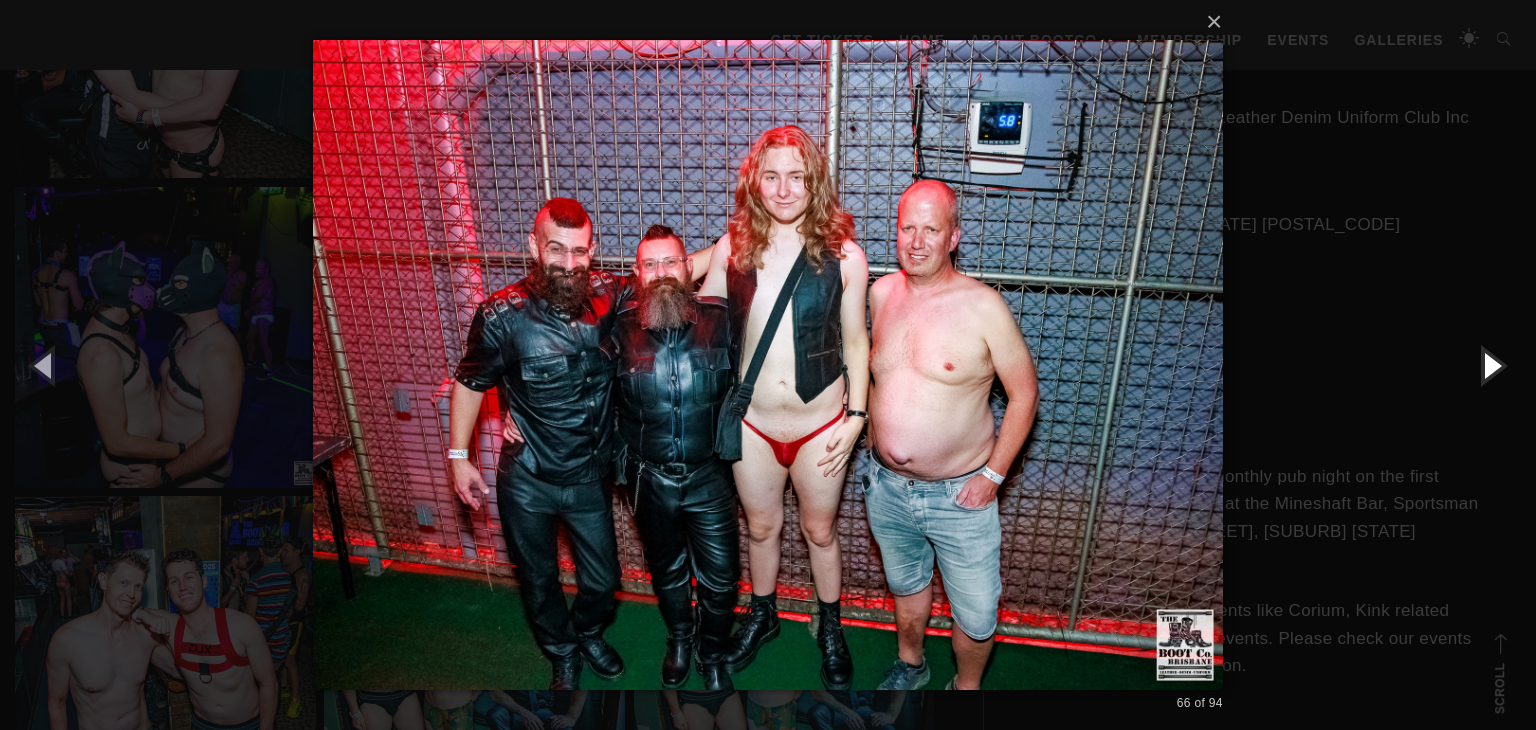 click at bounding box center (1491, 365) 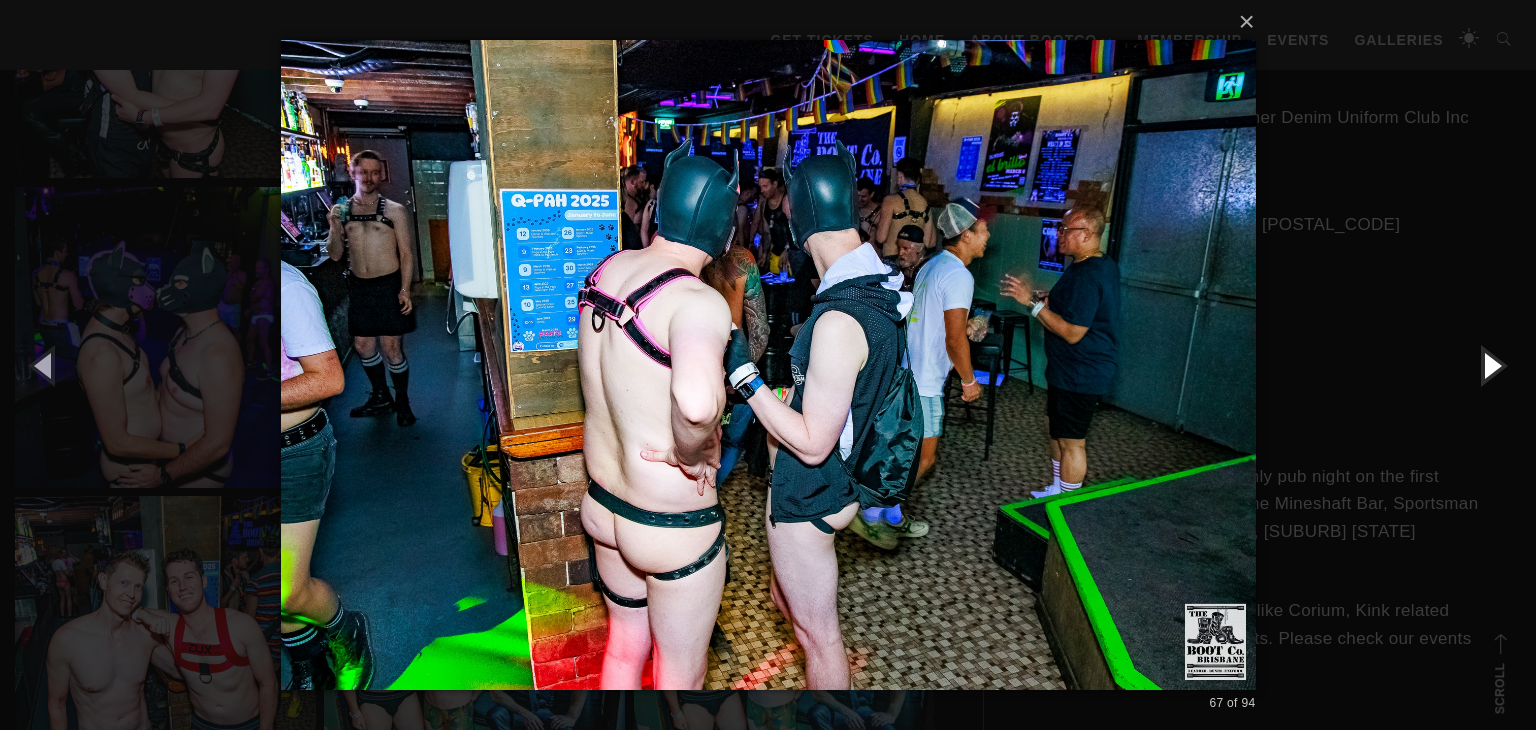 click at bounding box center (1491, 365) 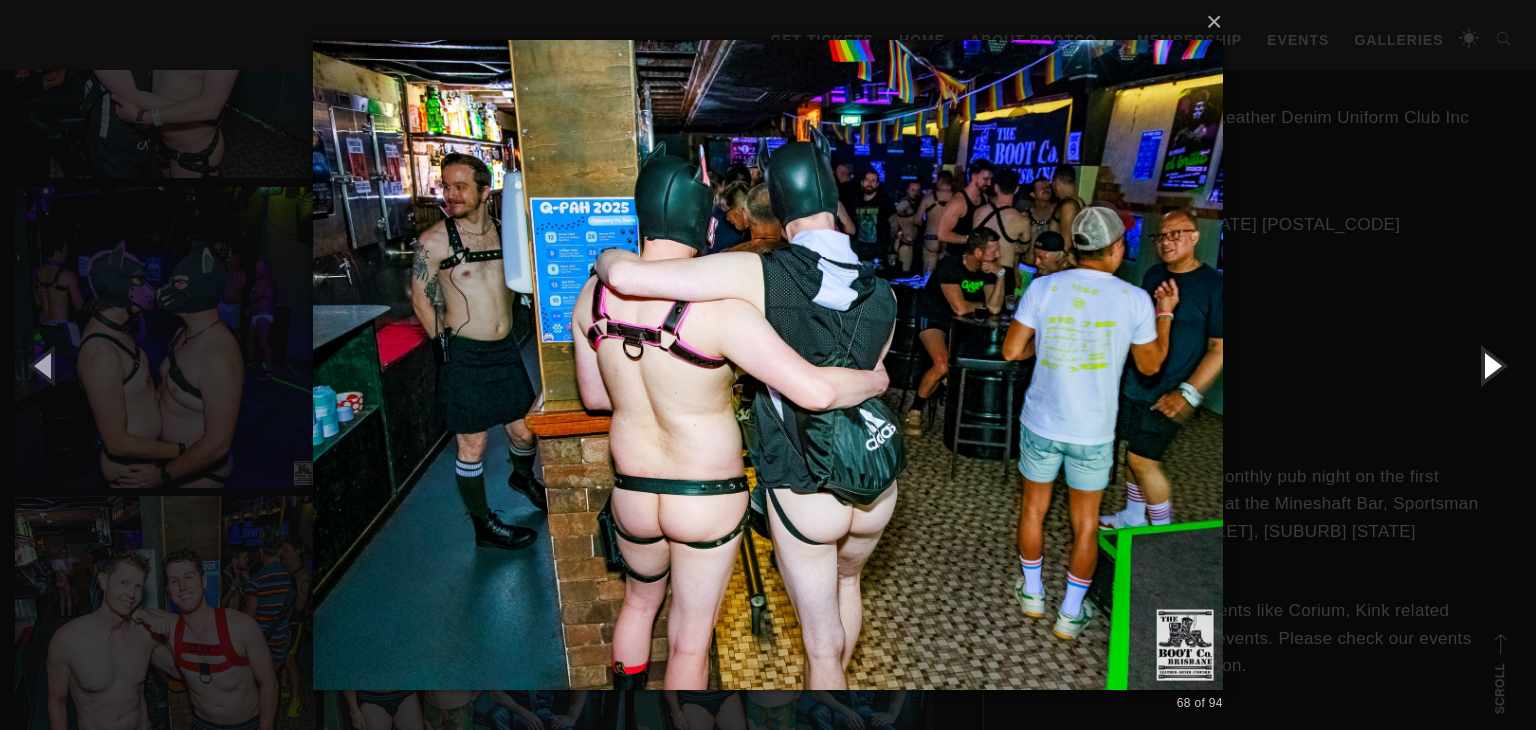 click at bounding box center [1491, 365] 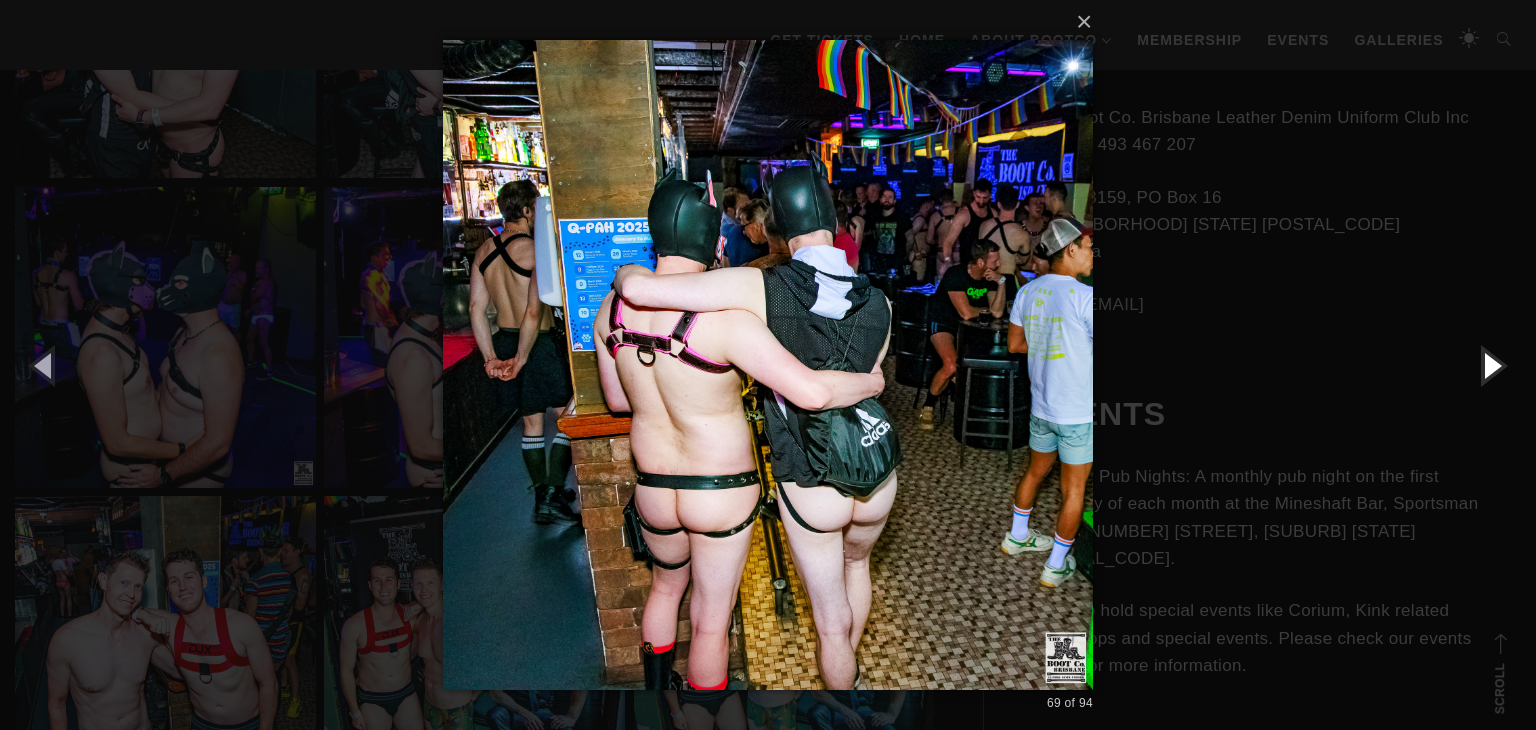 click at bounding box center [1491, 365] 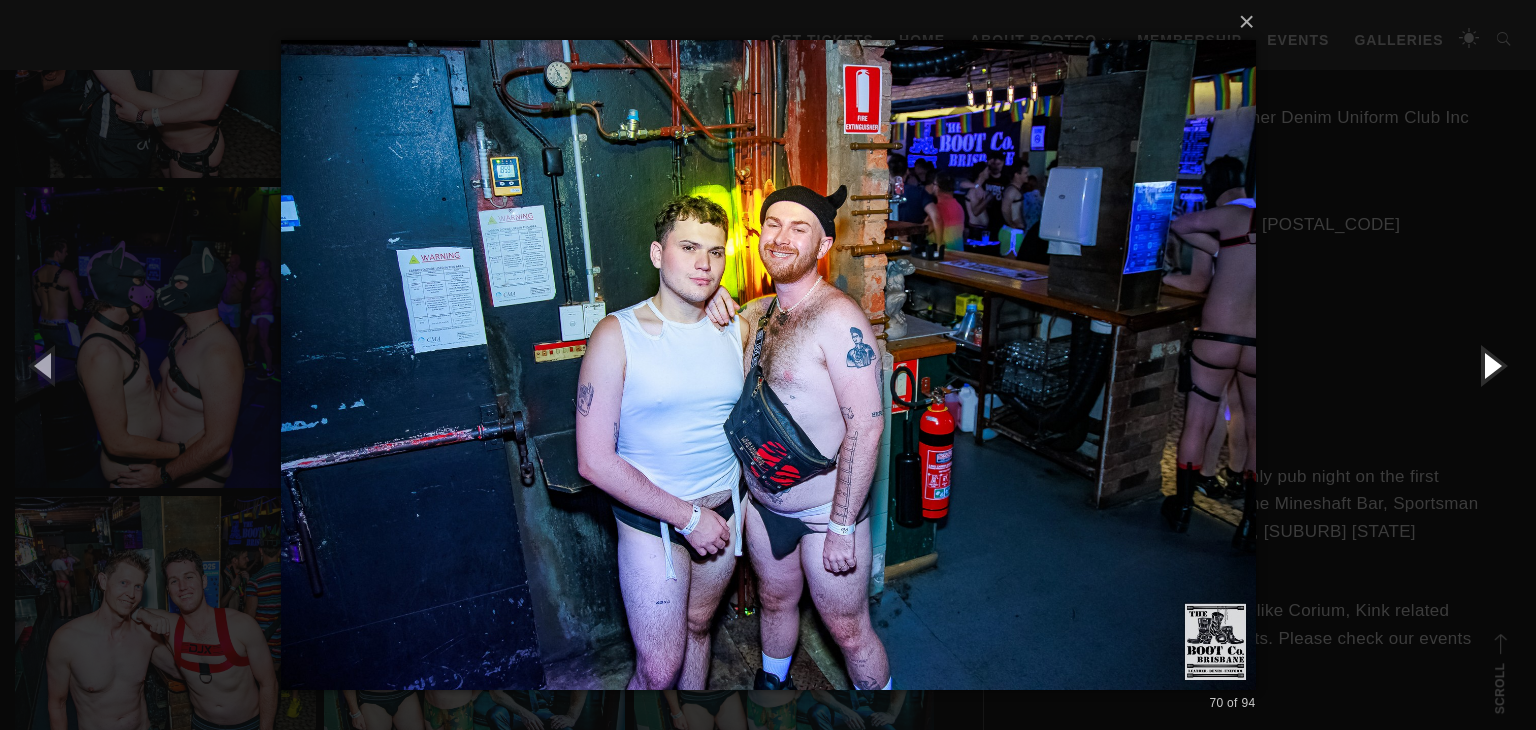 click at bounding box center (1491, 365) 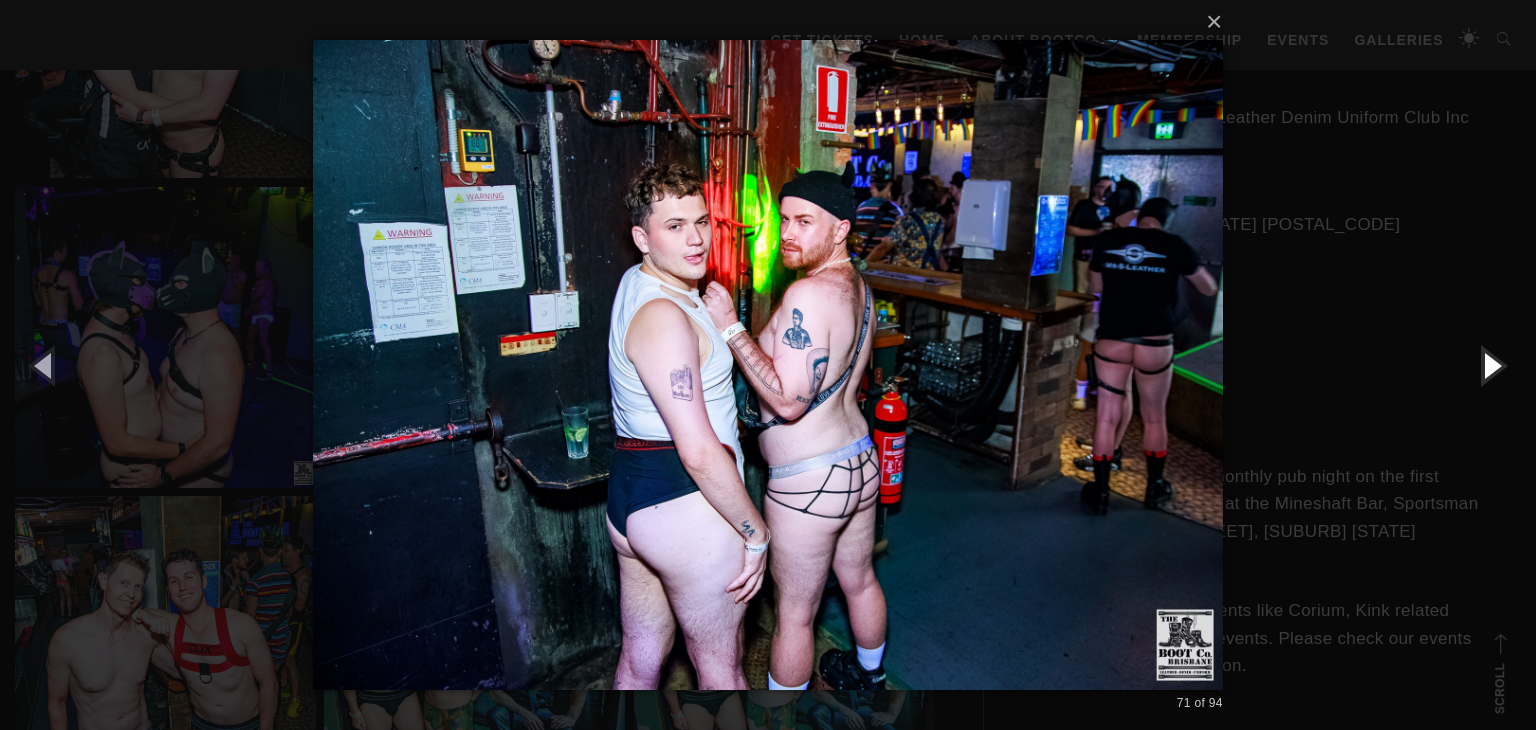 click at bounding box center [1491, 365] 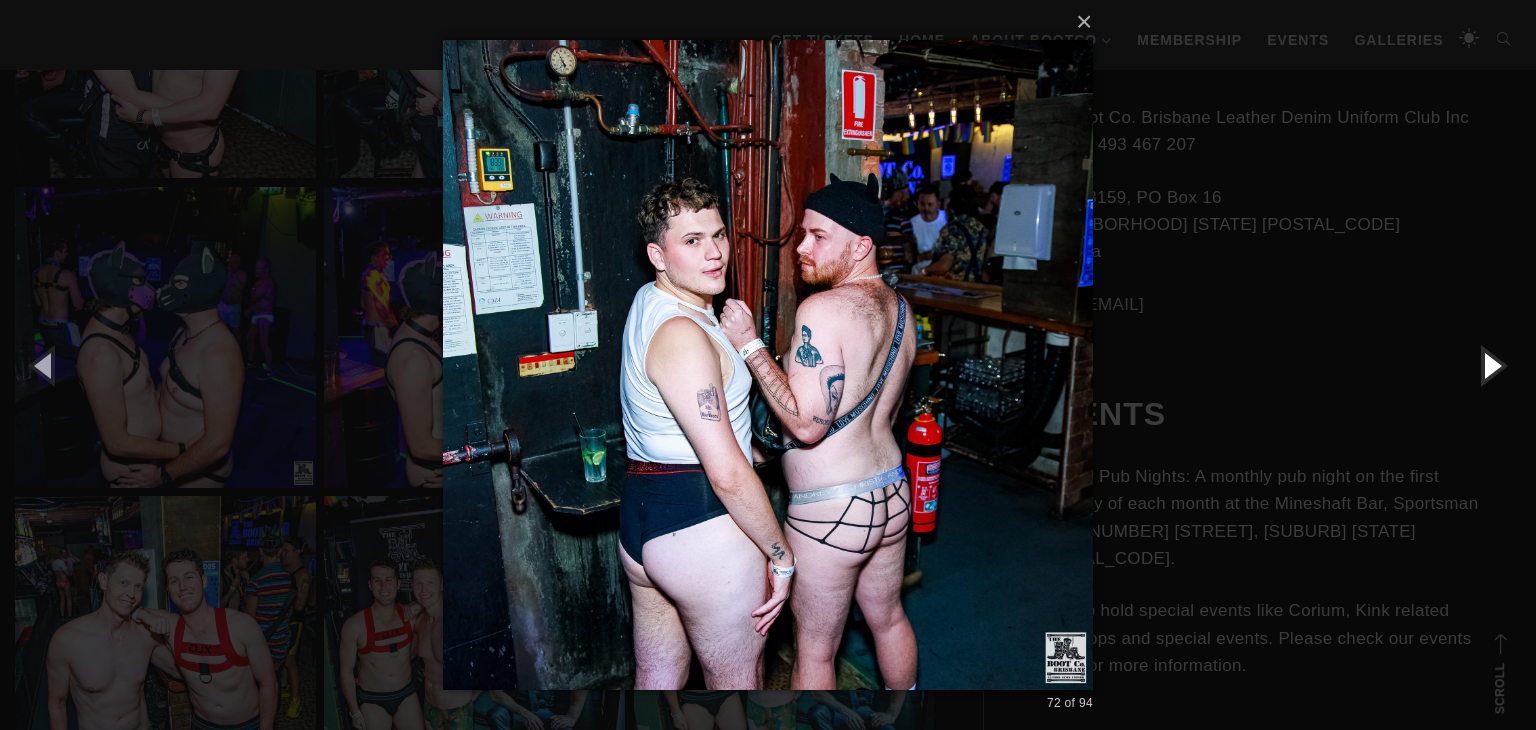 click at bounding box center [1491, 365] 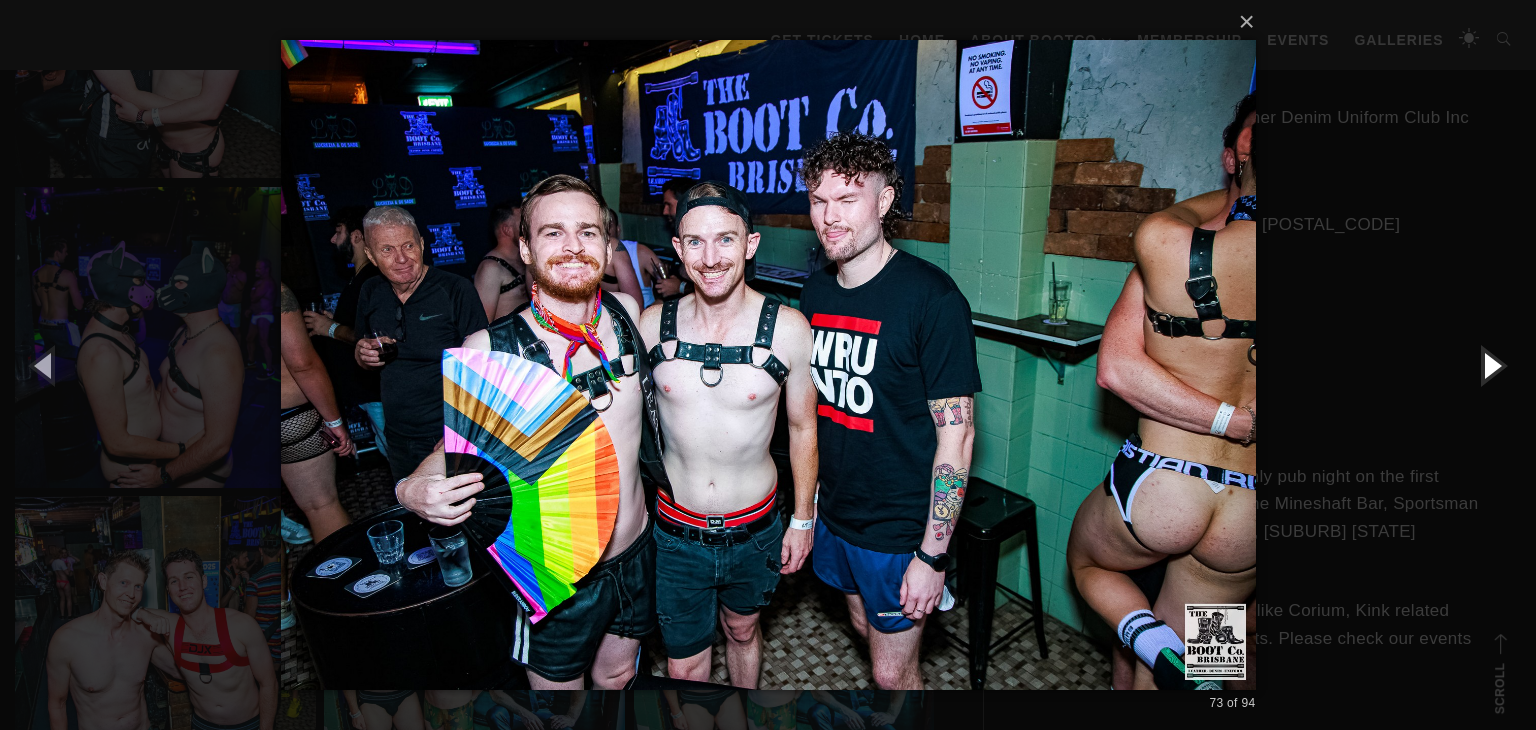 click at bounding box center [1491, 365] 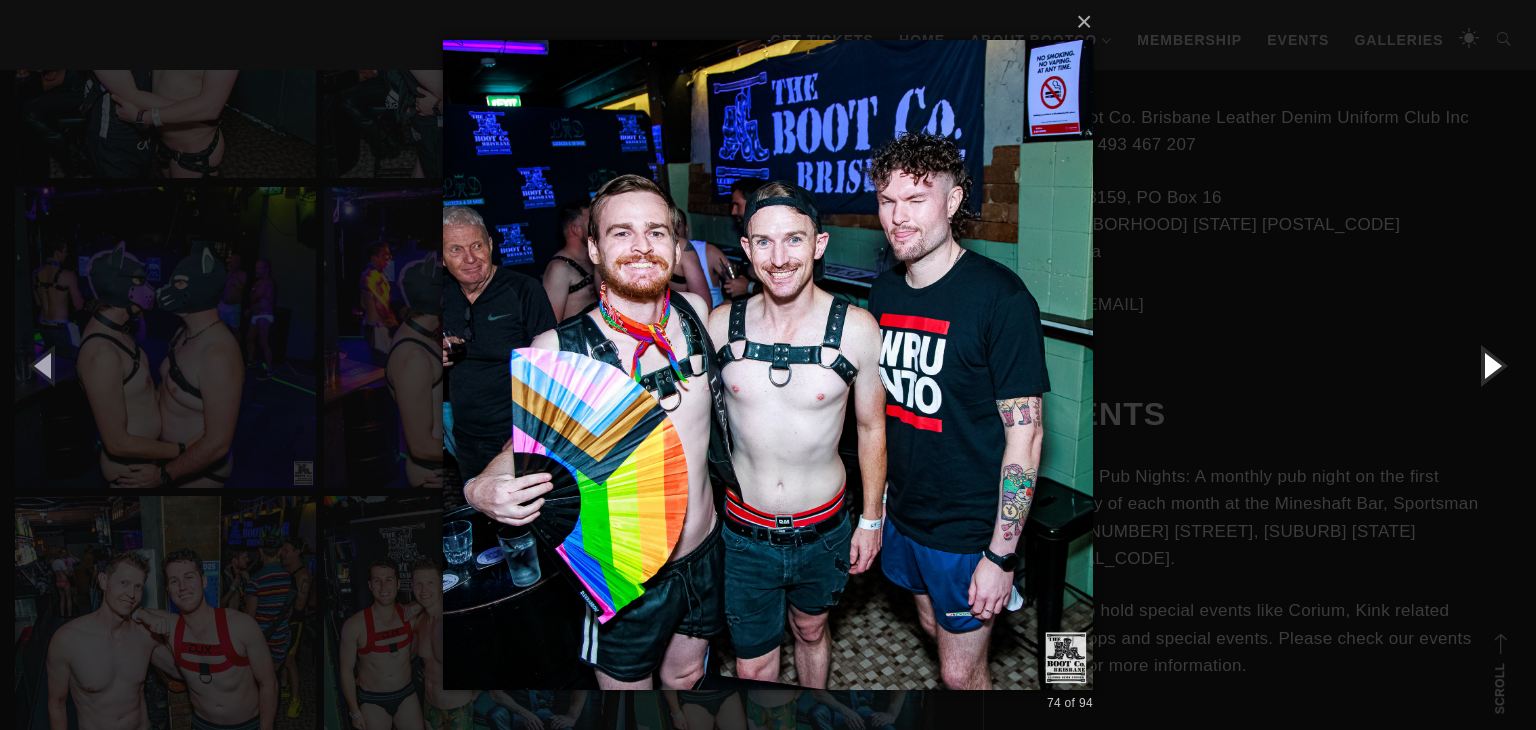 click at bounding box center (1491, 365) 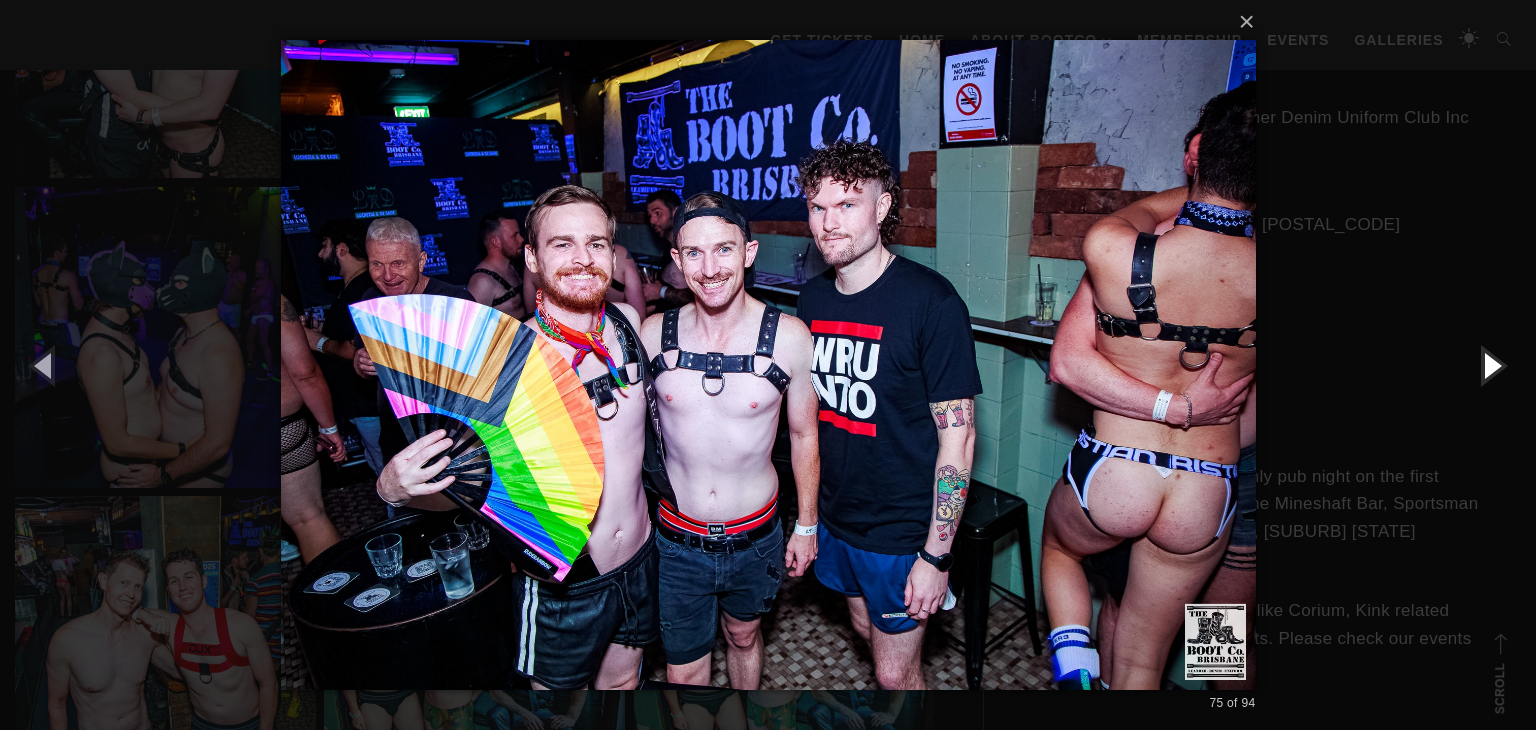 click at bounding box center (1491, 365) 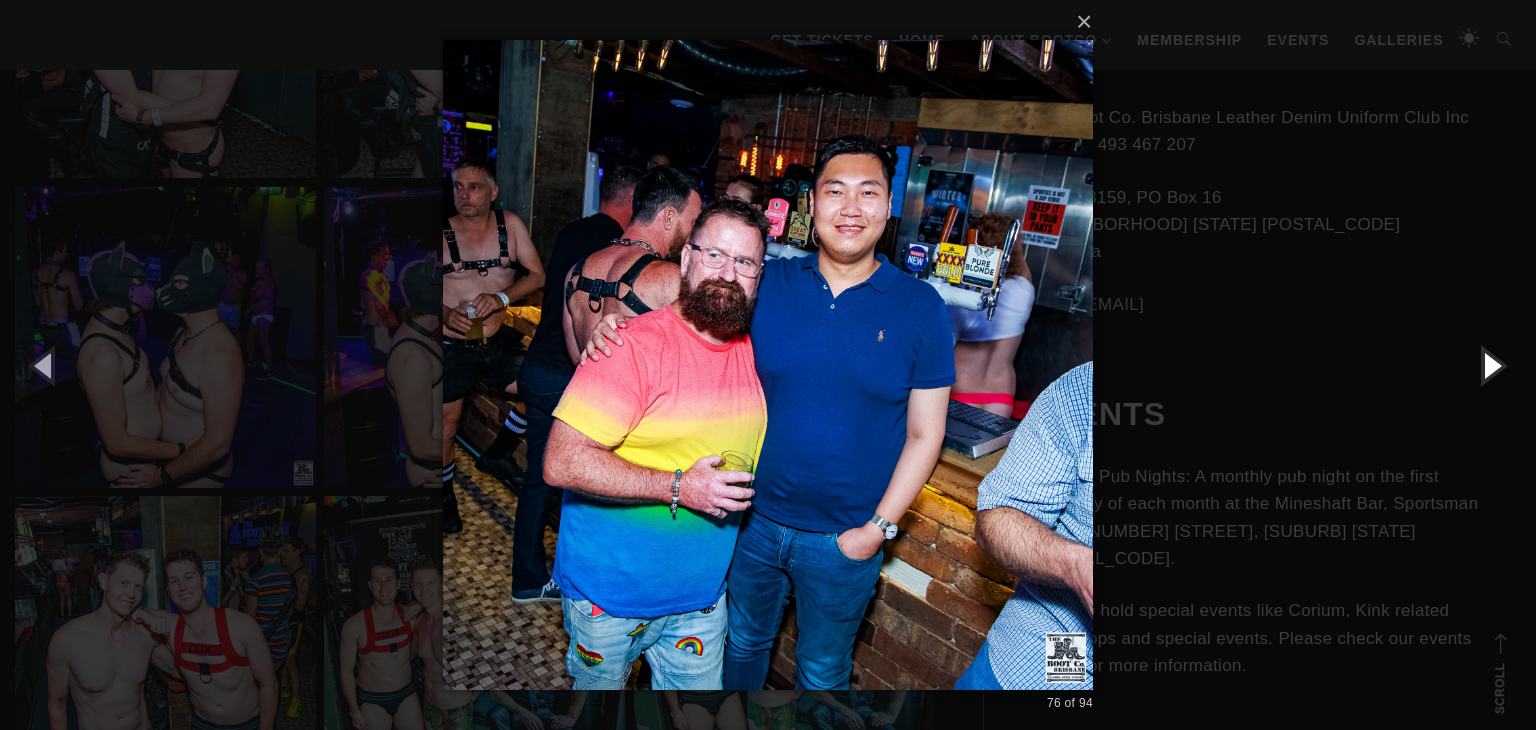 click at bounding box center [1491, 365] 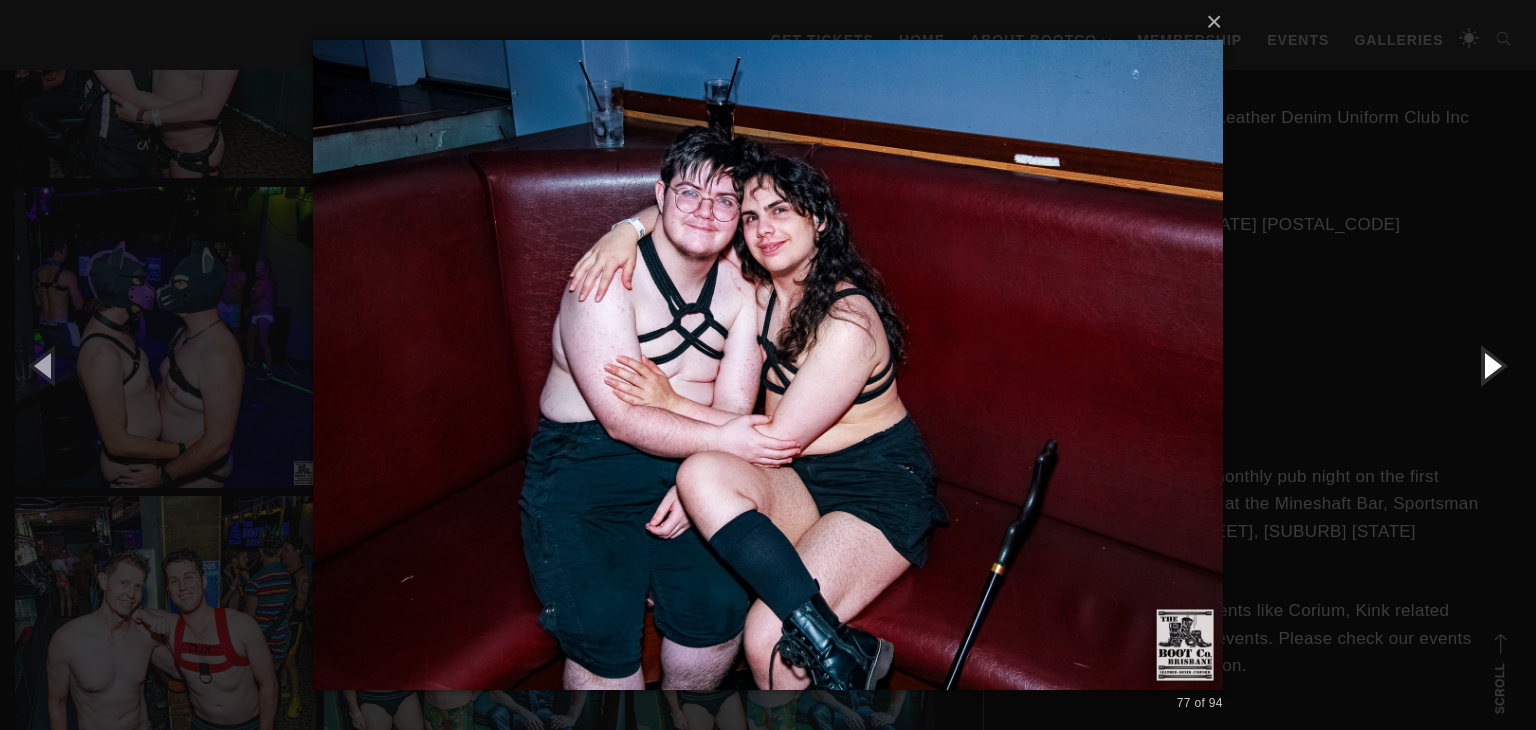 click at bounding box center [1491, 365] 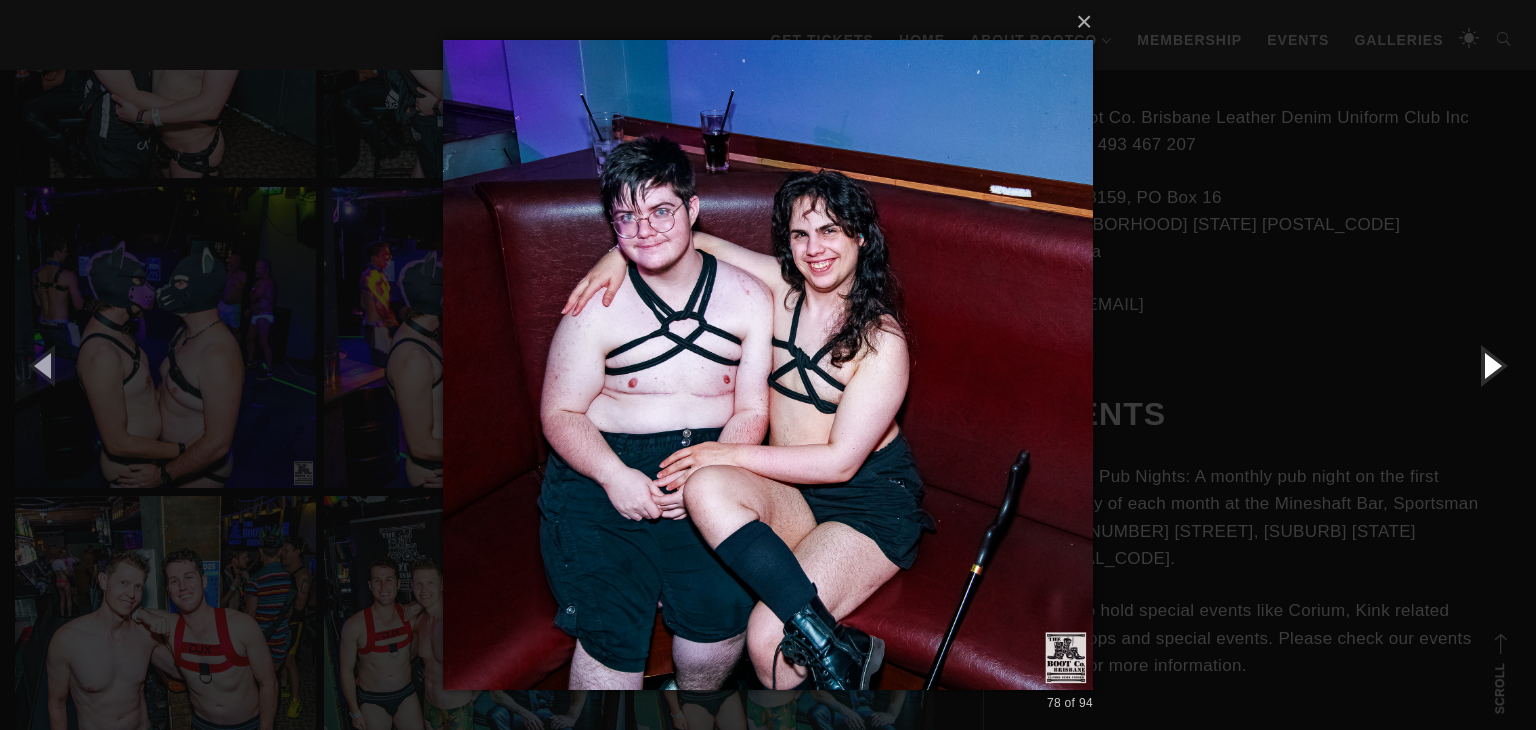 click at bounding box center [1491, 365] 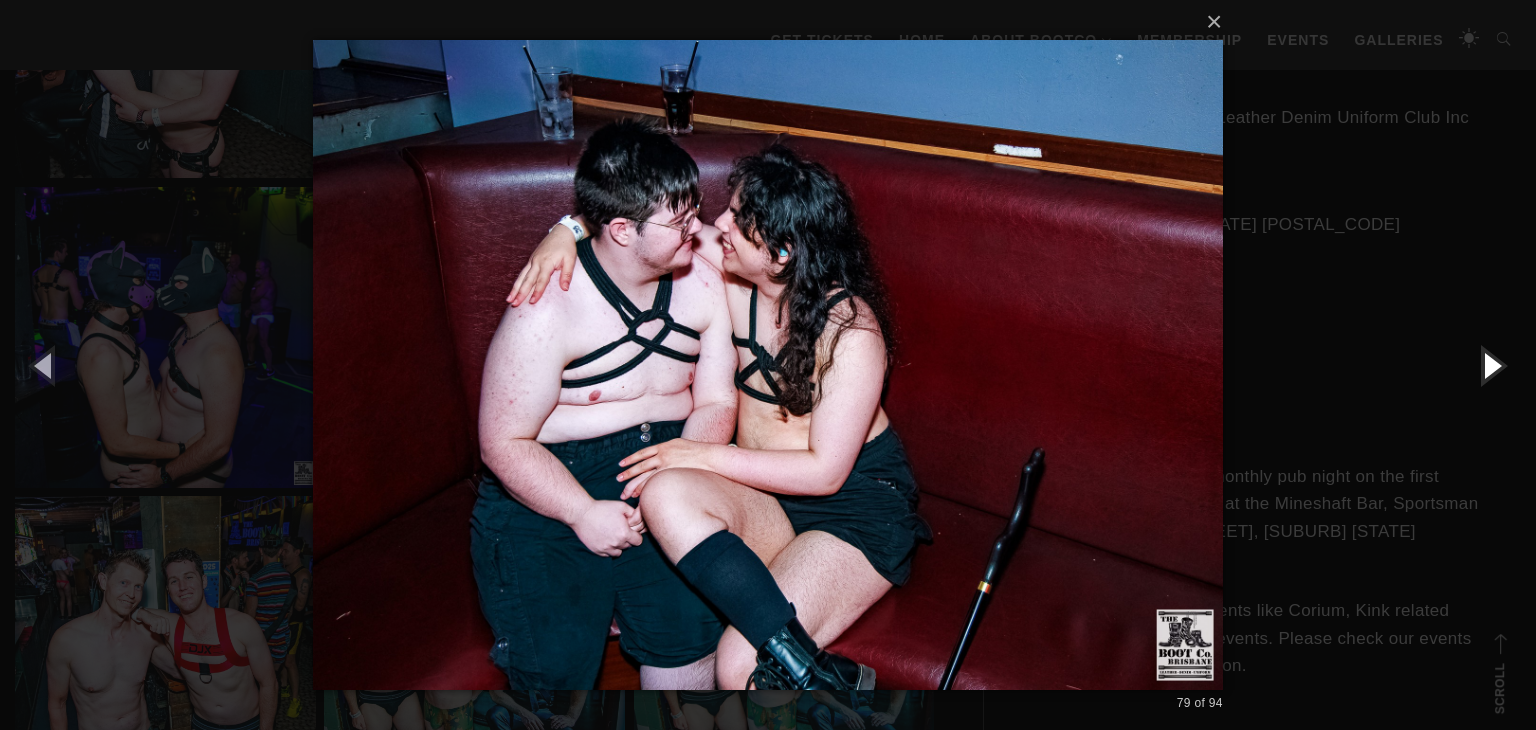 click at bounding box center (1491, 365) 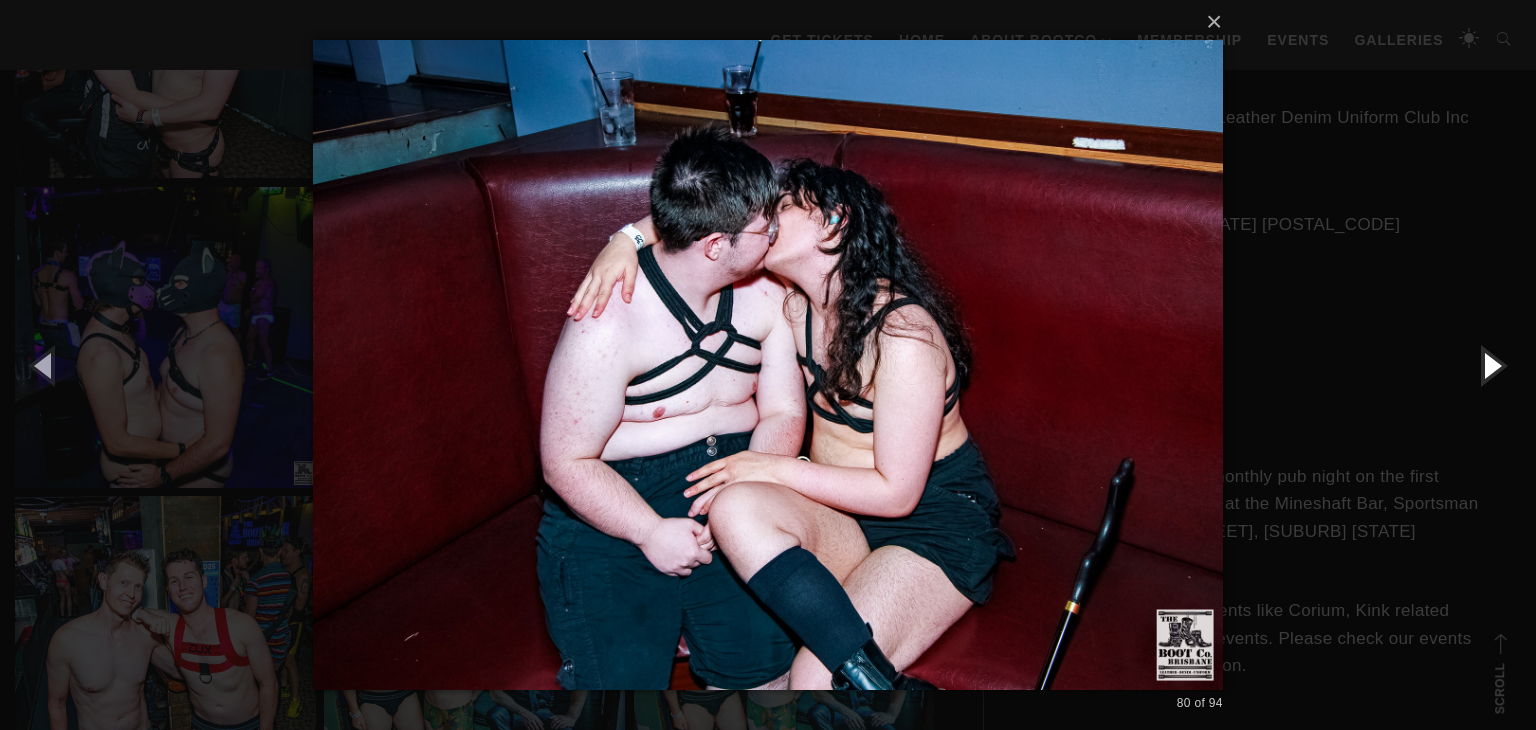 click at bounding box center (1491, 365) 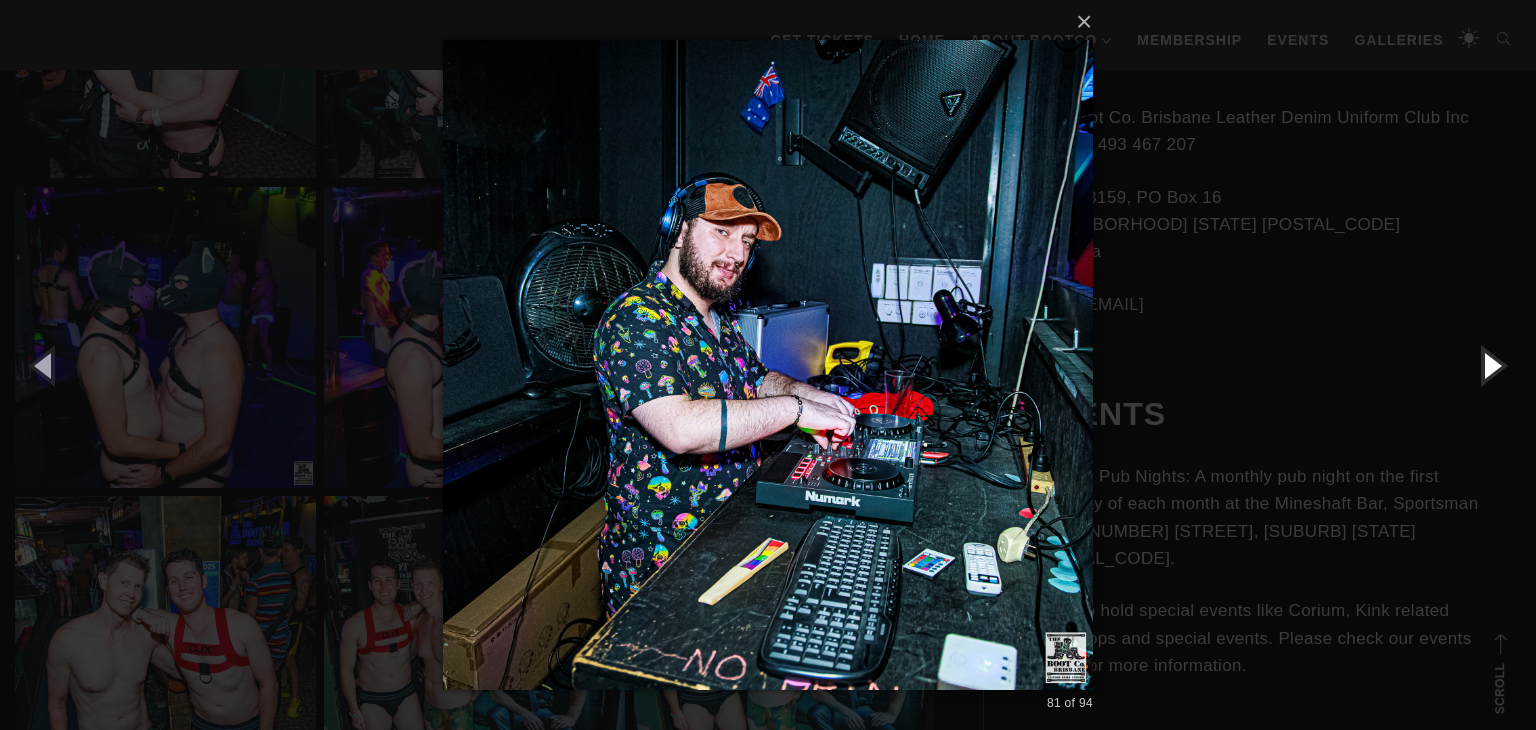 click at bounding box center (1491, 365) 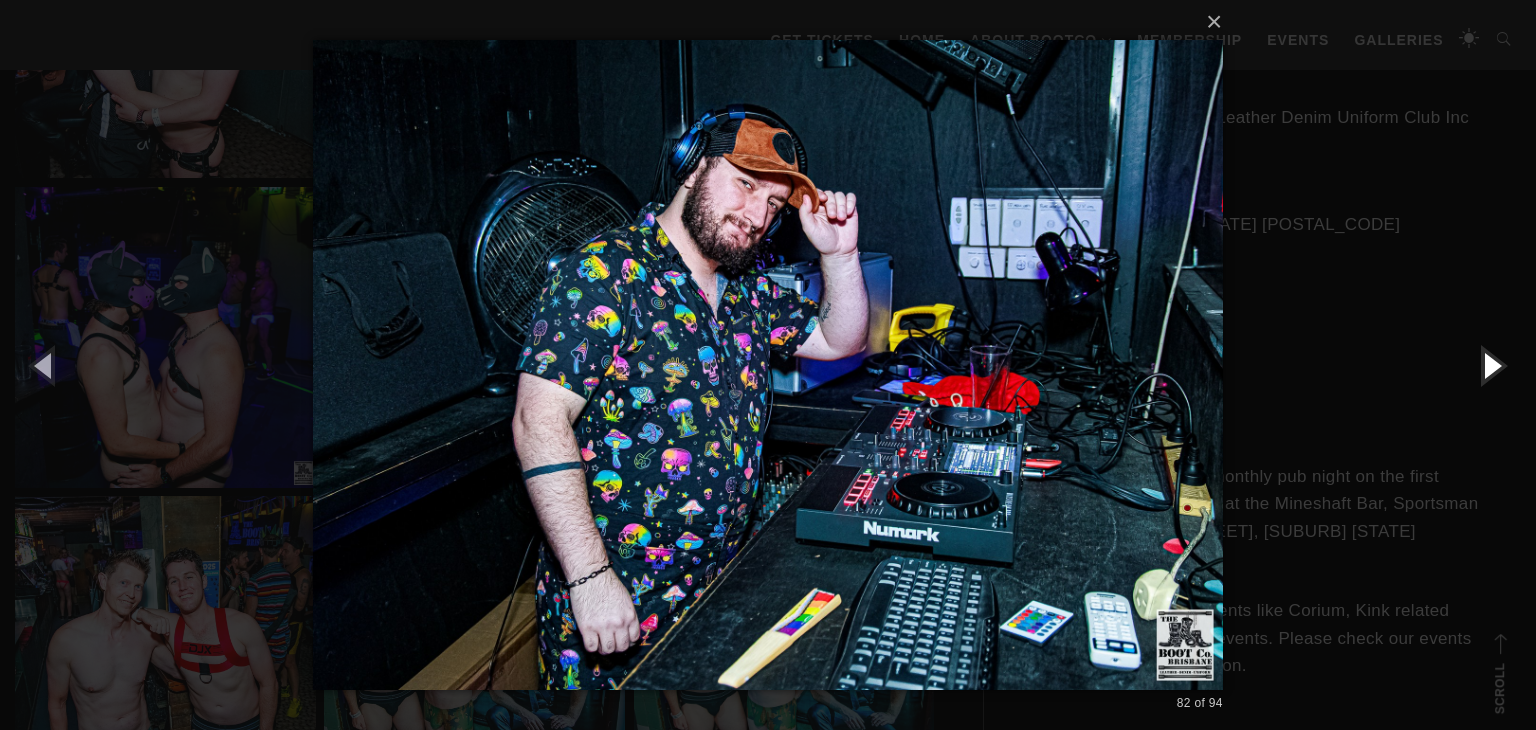 click at bounding box center [1491, 365] 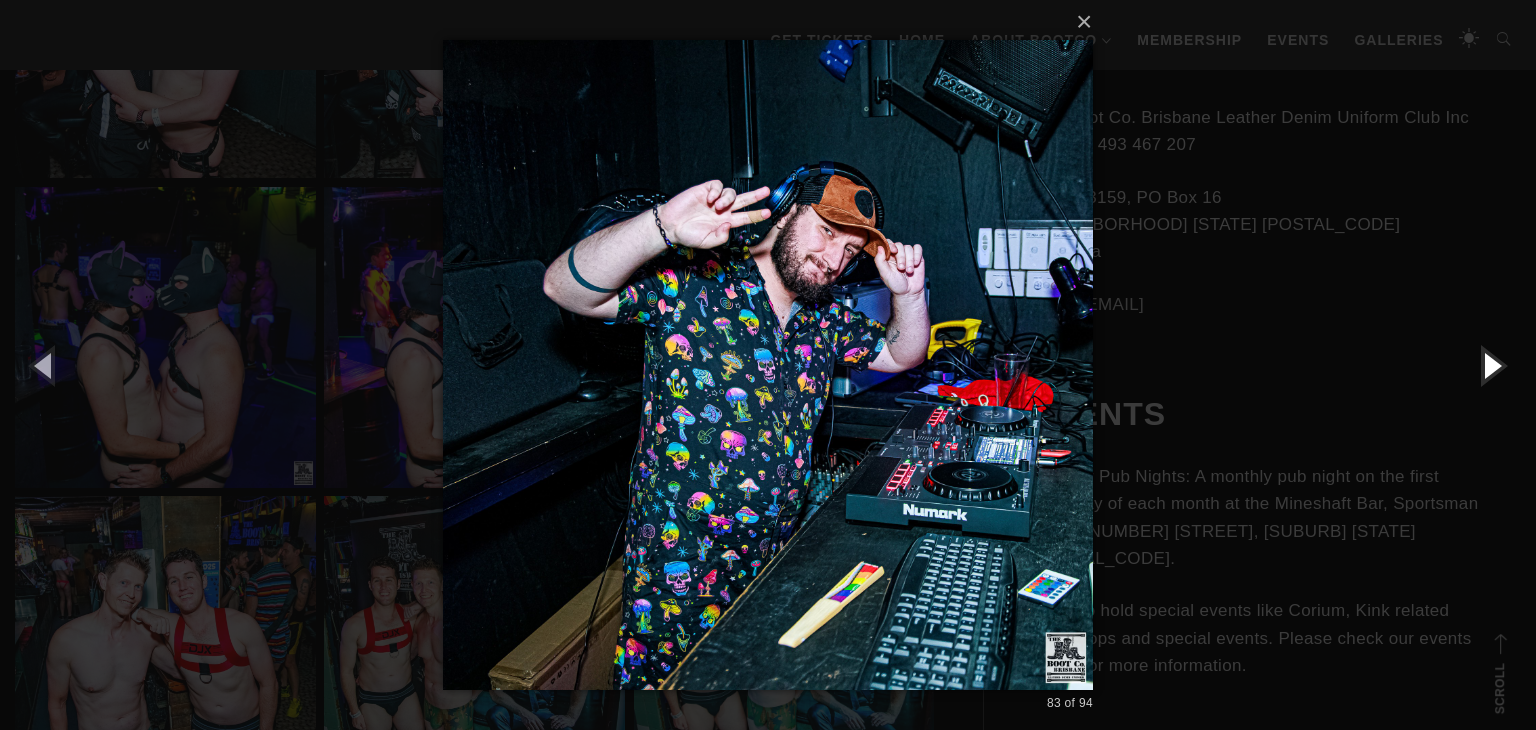 click at bounding box center (1491, 365) 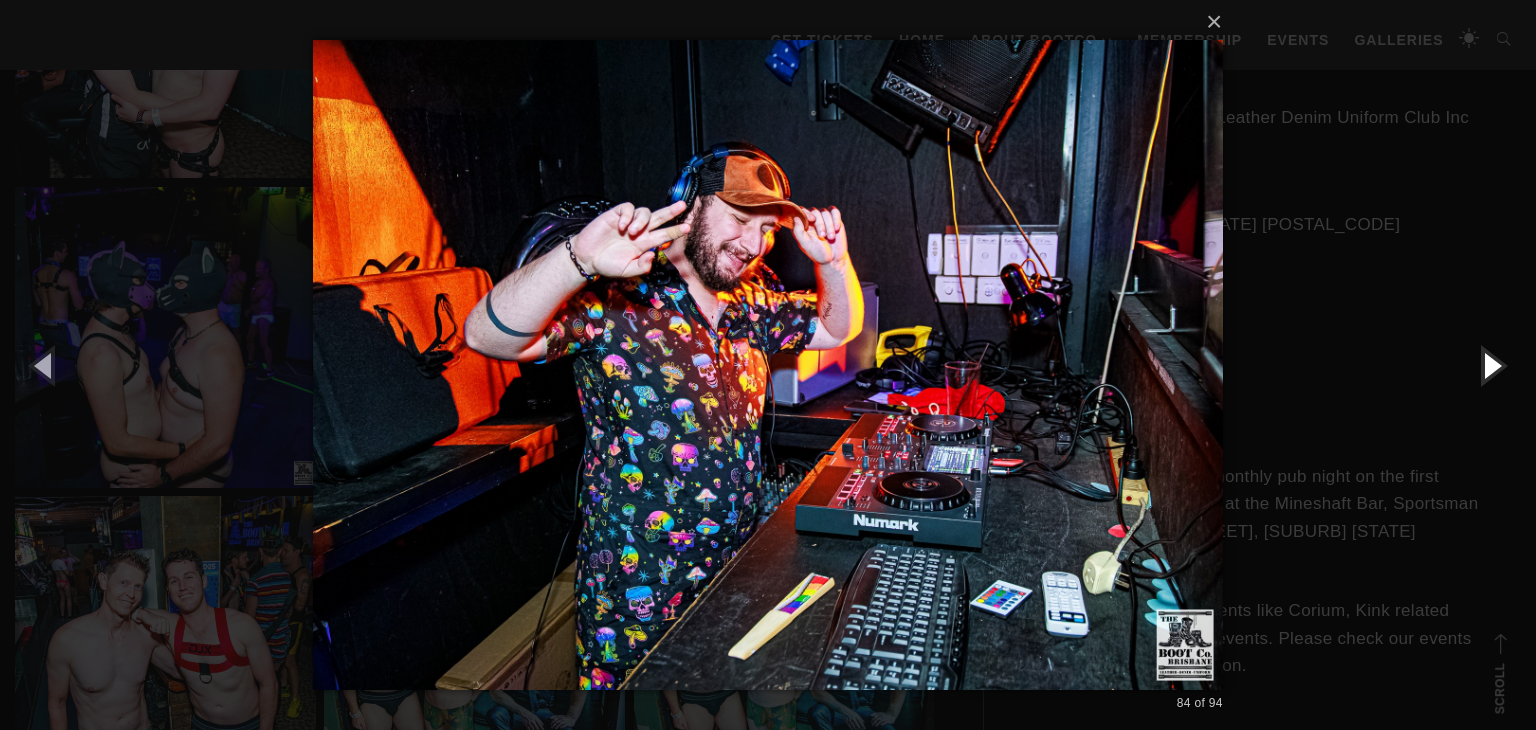 click at bounding box center [1491, 365] 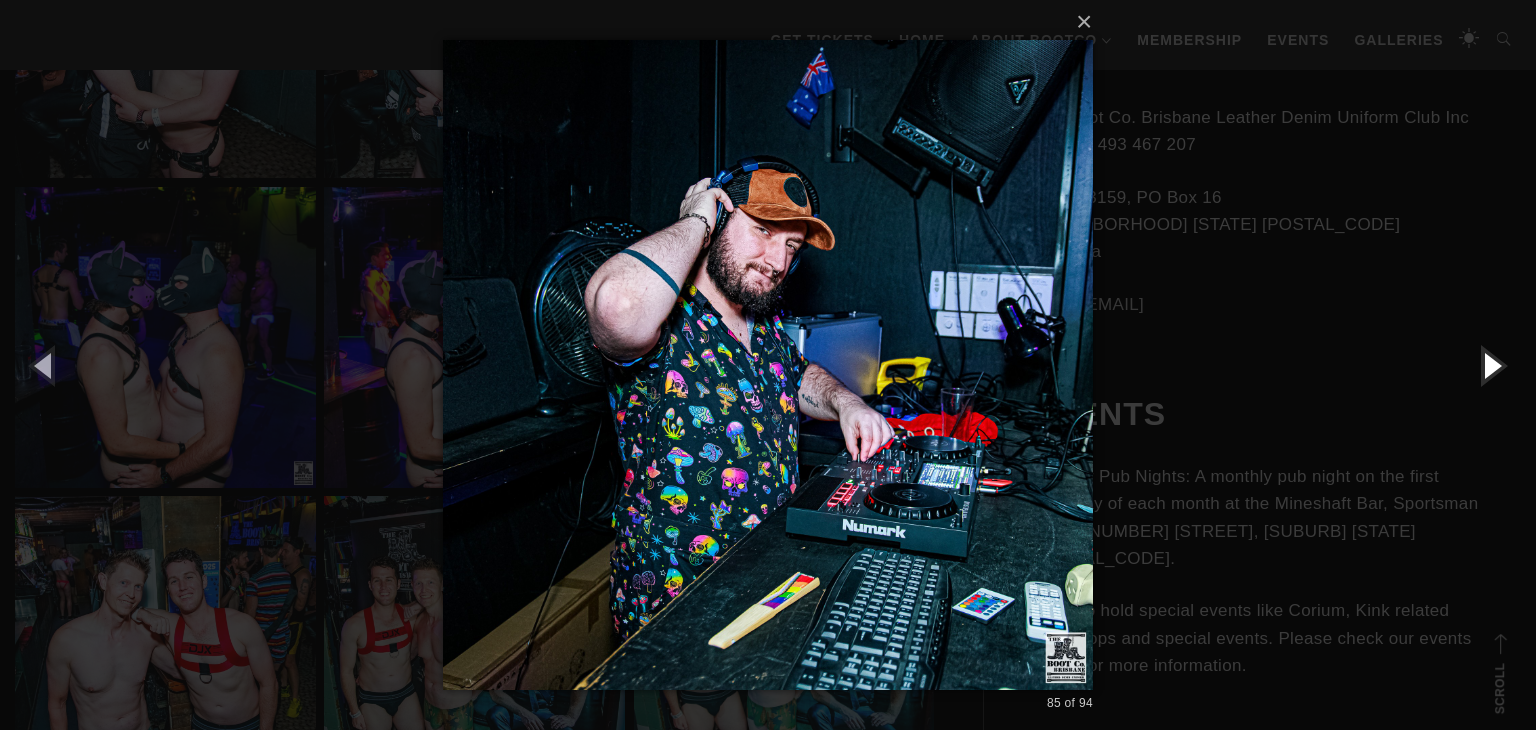 click at bounding box center (1491, 365) 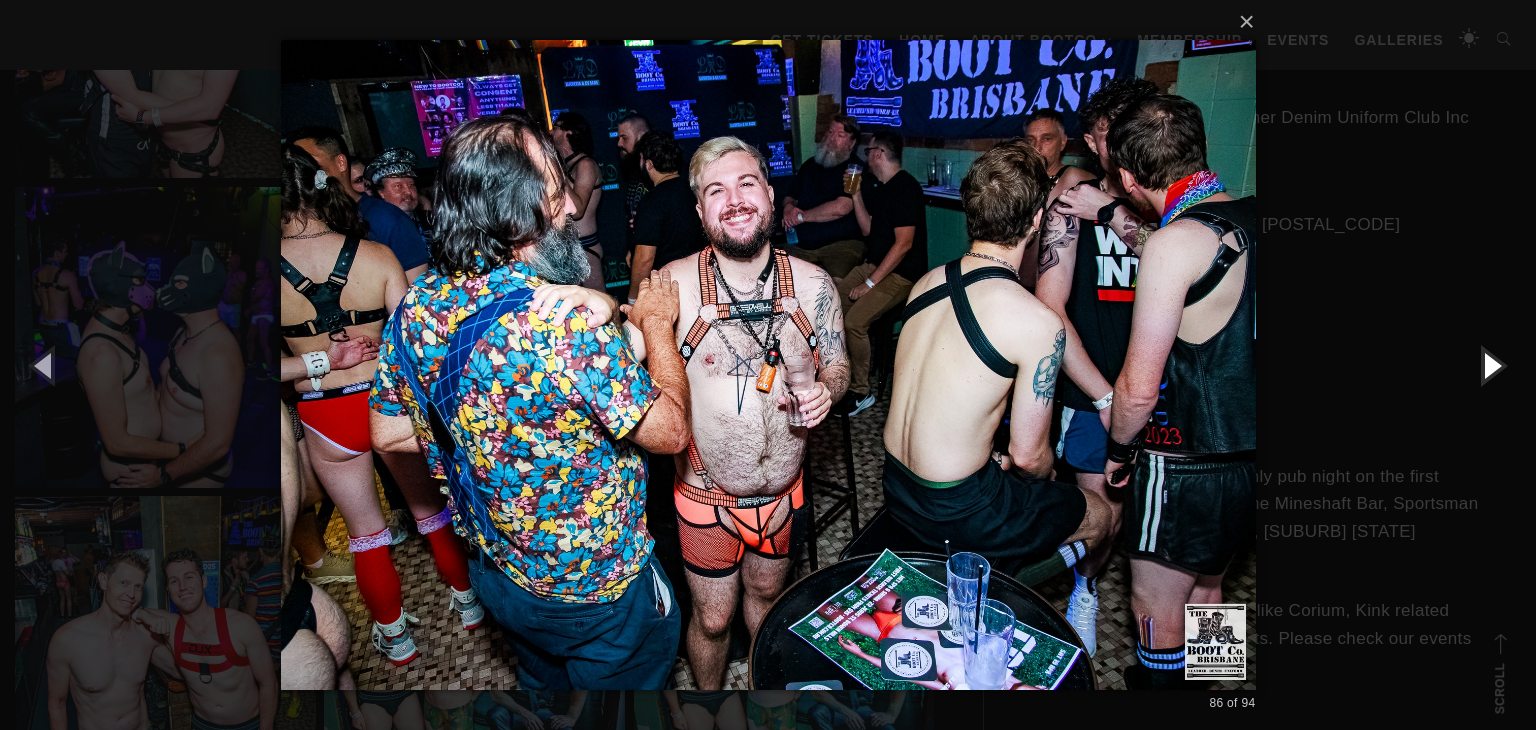 click at bounding box center [1491, 365] 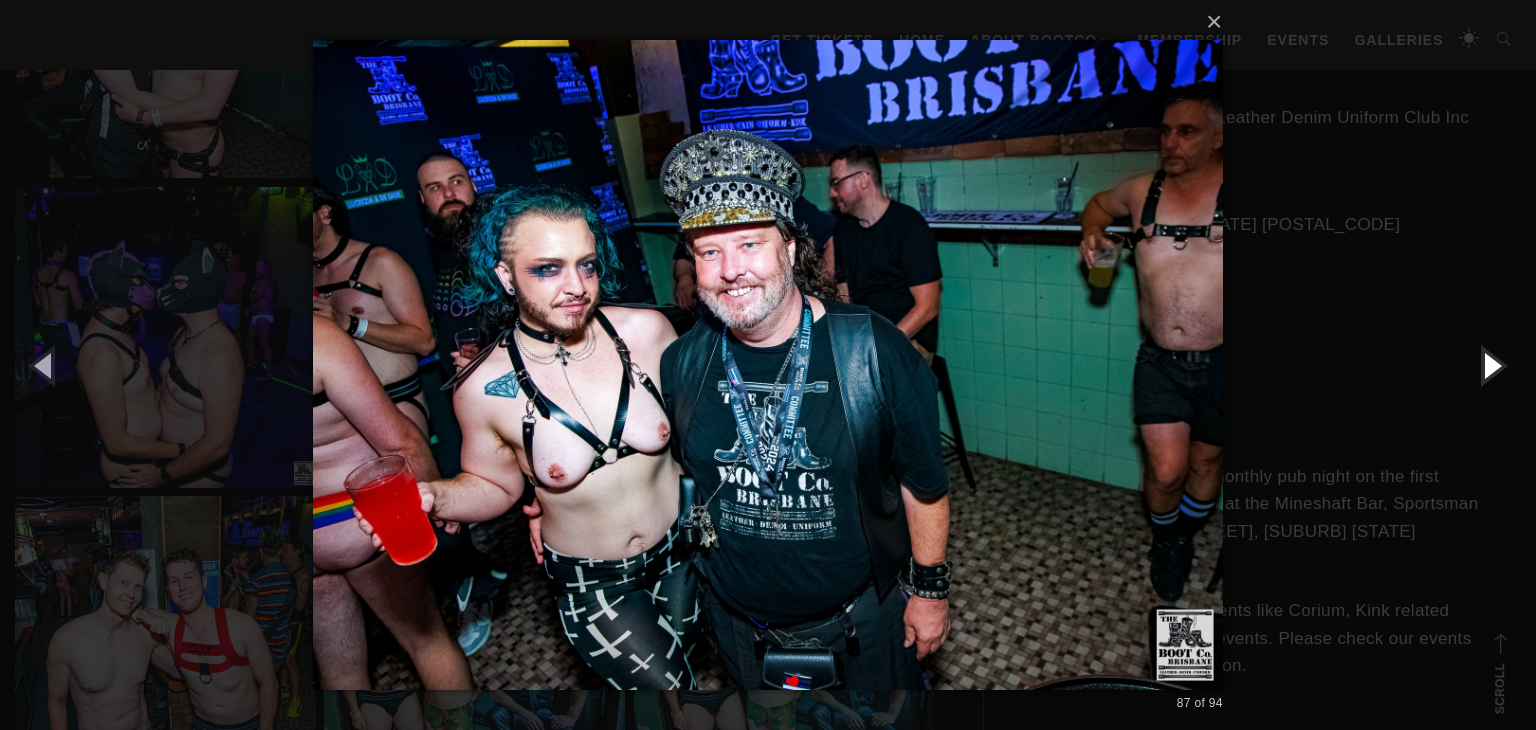 click at bounding box center [1491, 365] 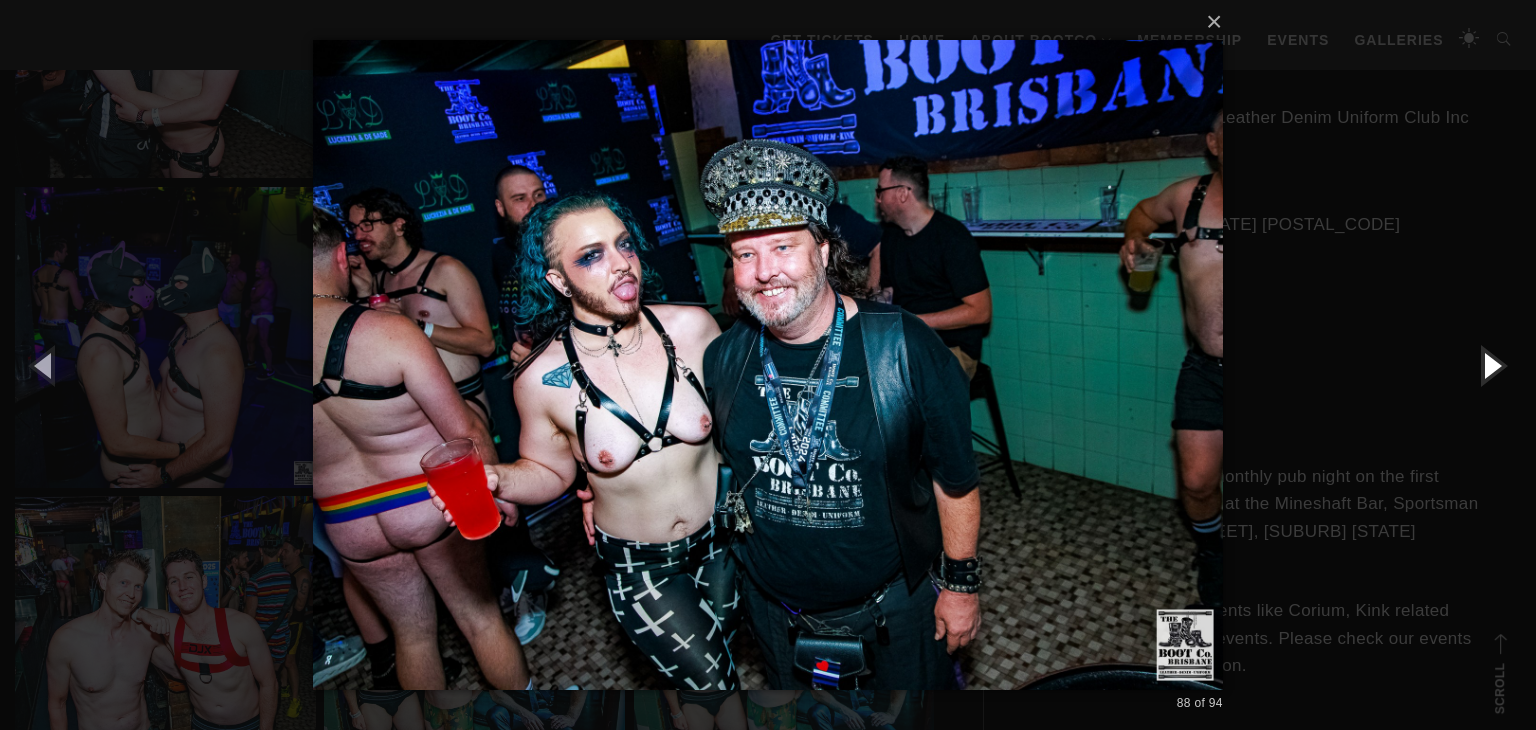 click at bounding box center (1491, 365) 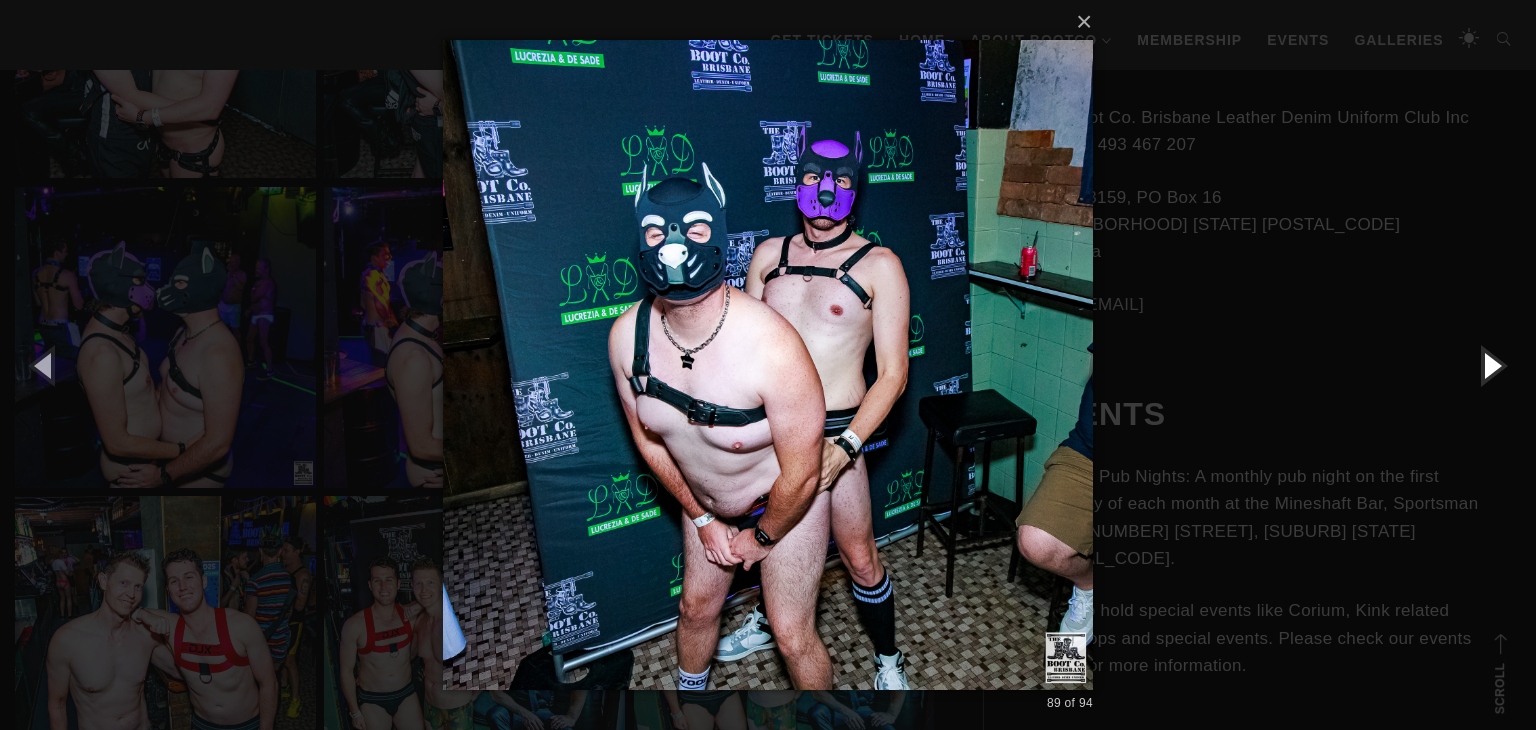 click at bounding box center [1491, 365] 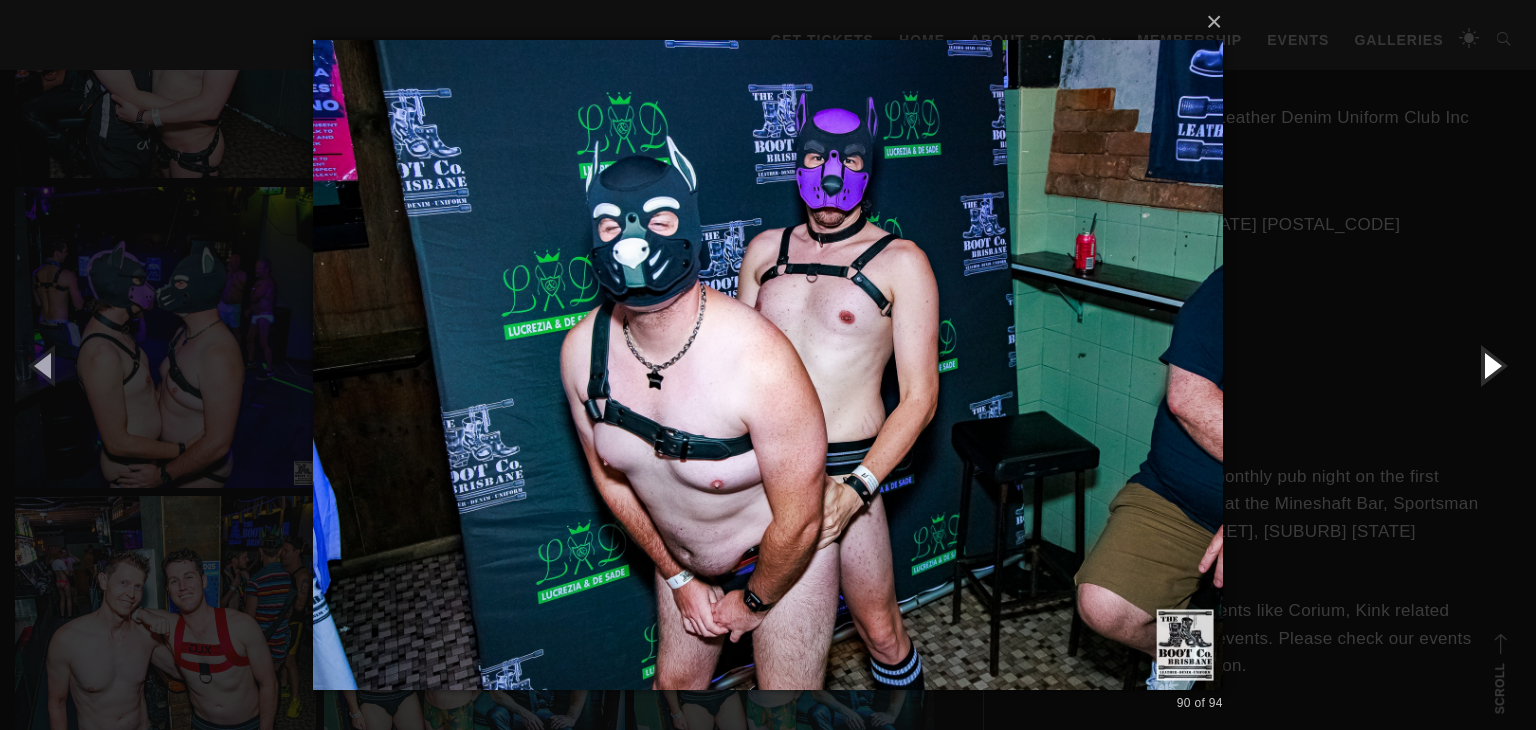 click at bounding box center [1491, 365] 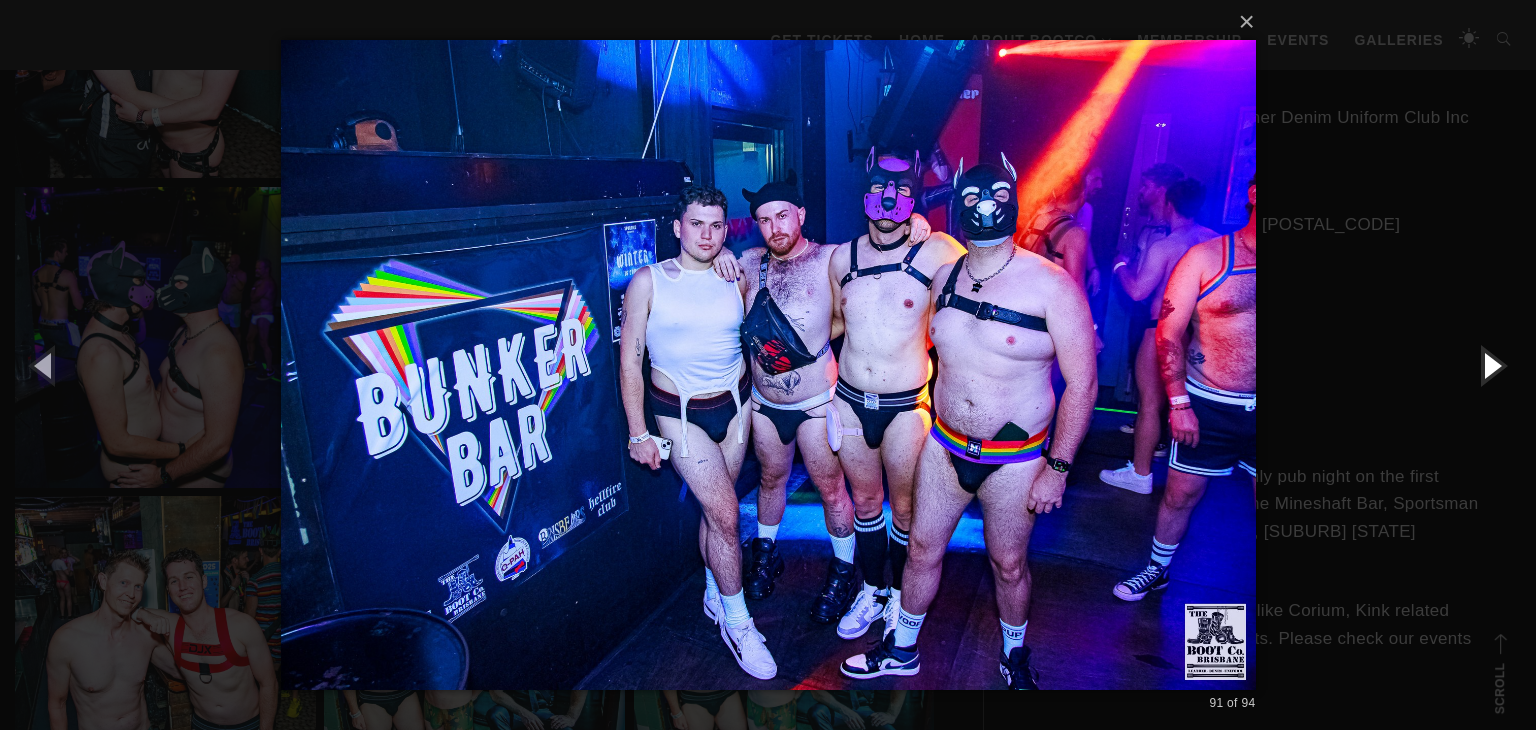 click at bounding box center [1491, 365] 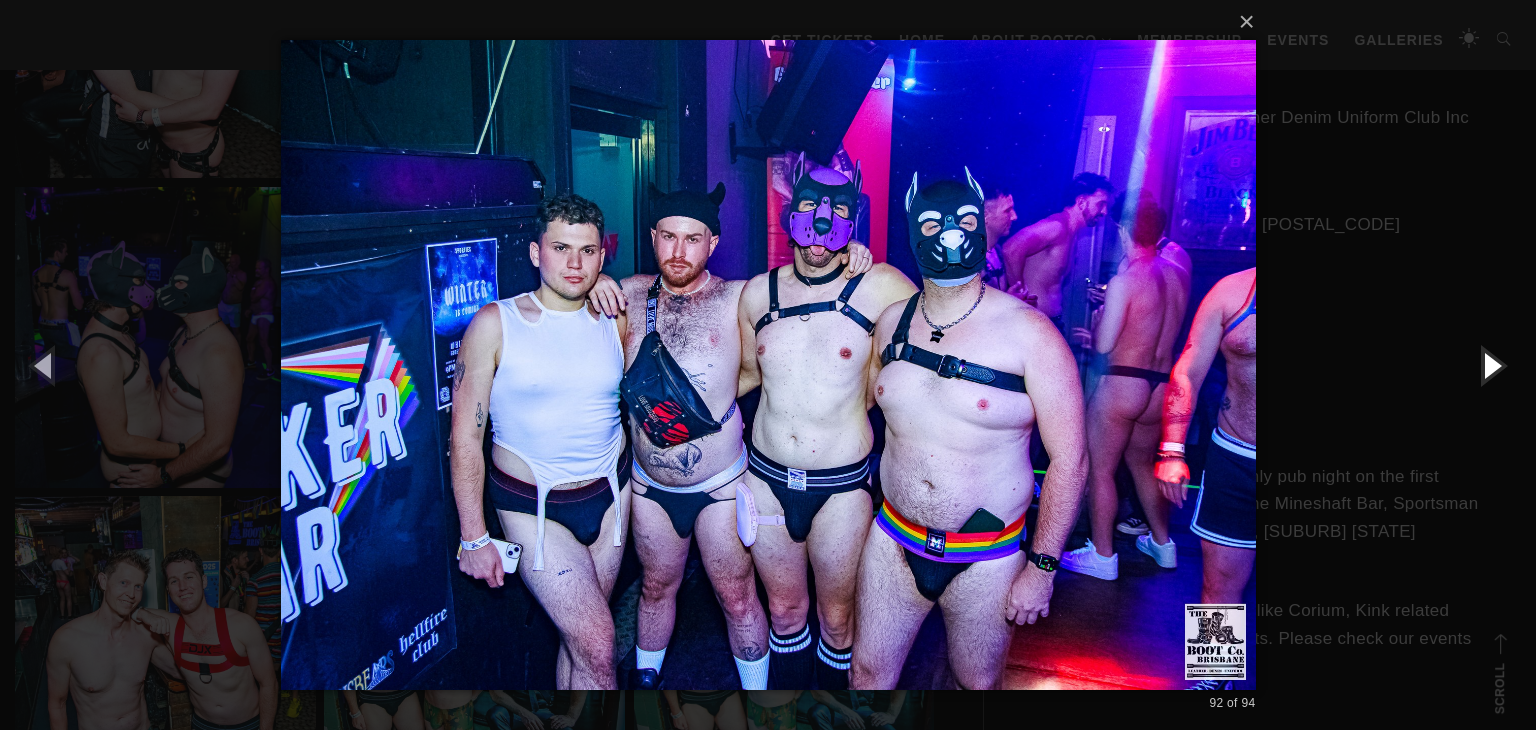 click at bounding box center (1491, 365) 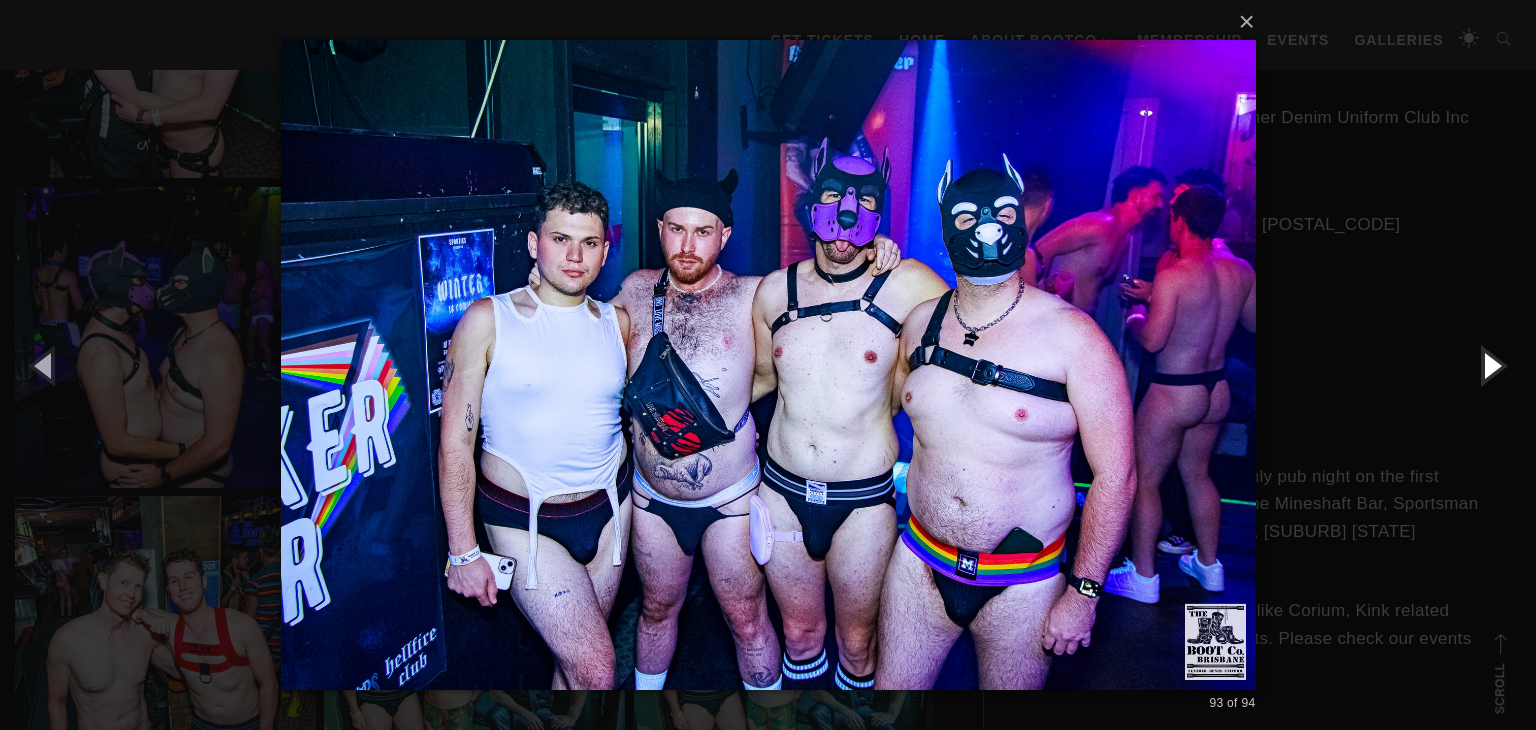 click at bounding box center (1491, 365) 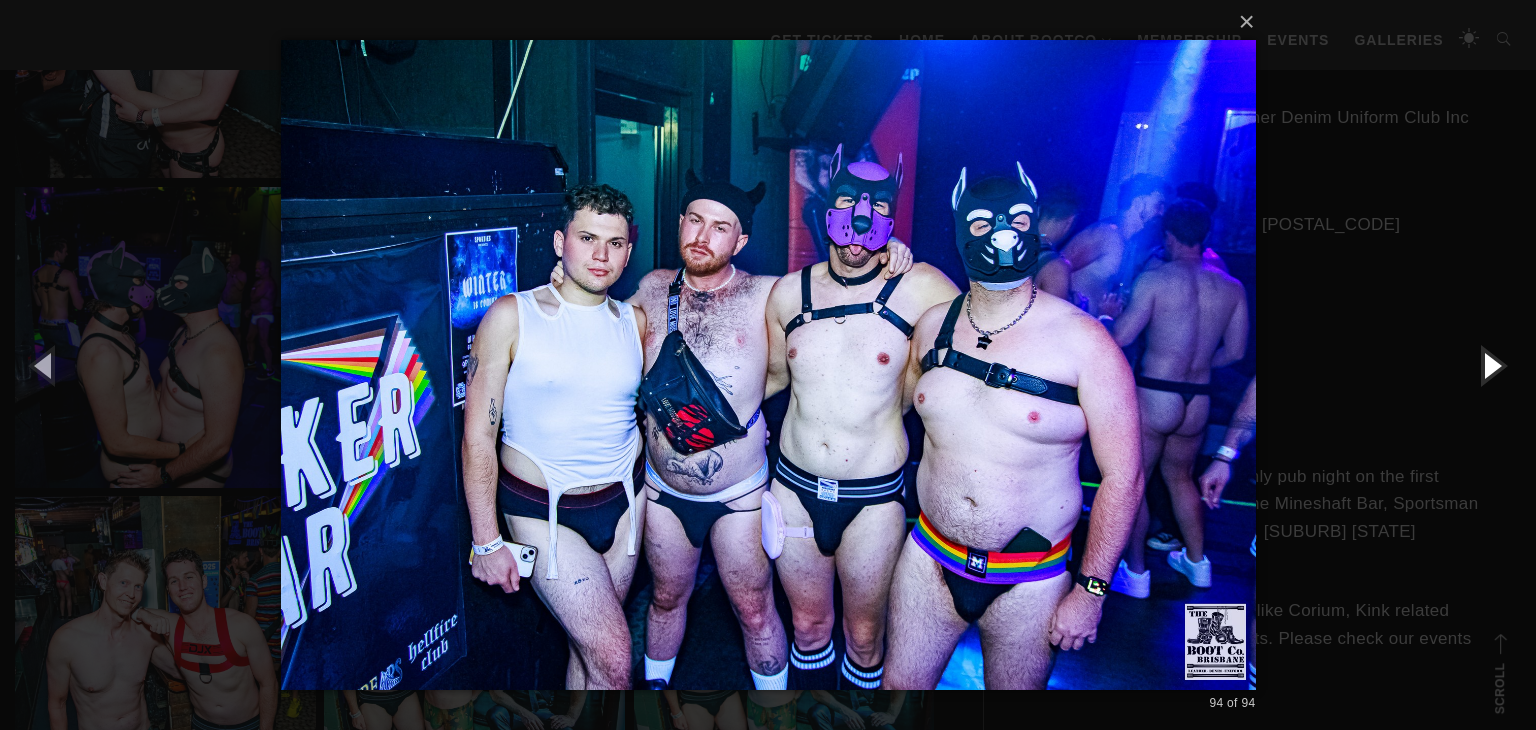 click at bounding box center [1491, 365] 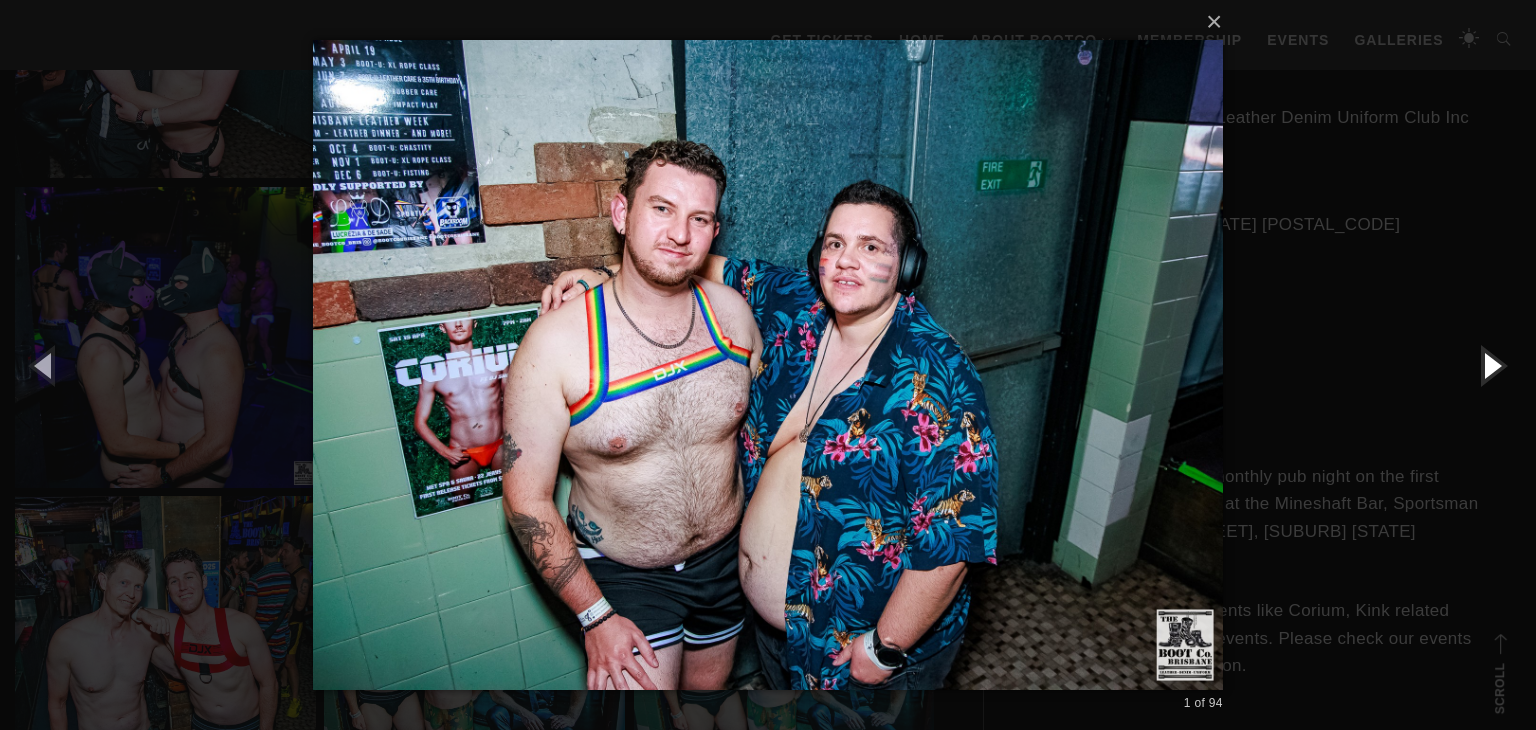 click at bounding box center (1491, 365) 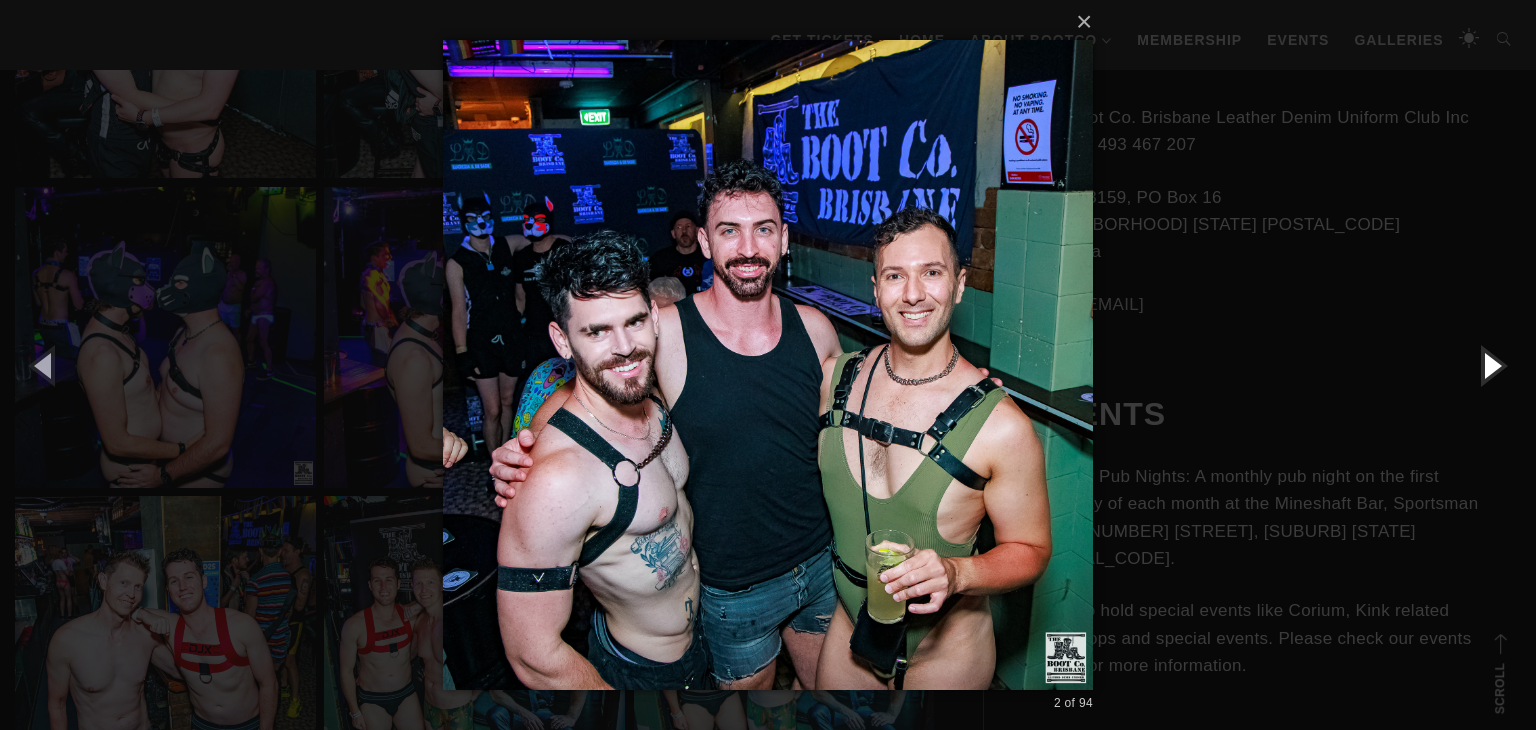 click at bounding box center (1491, 365) 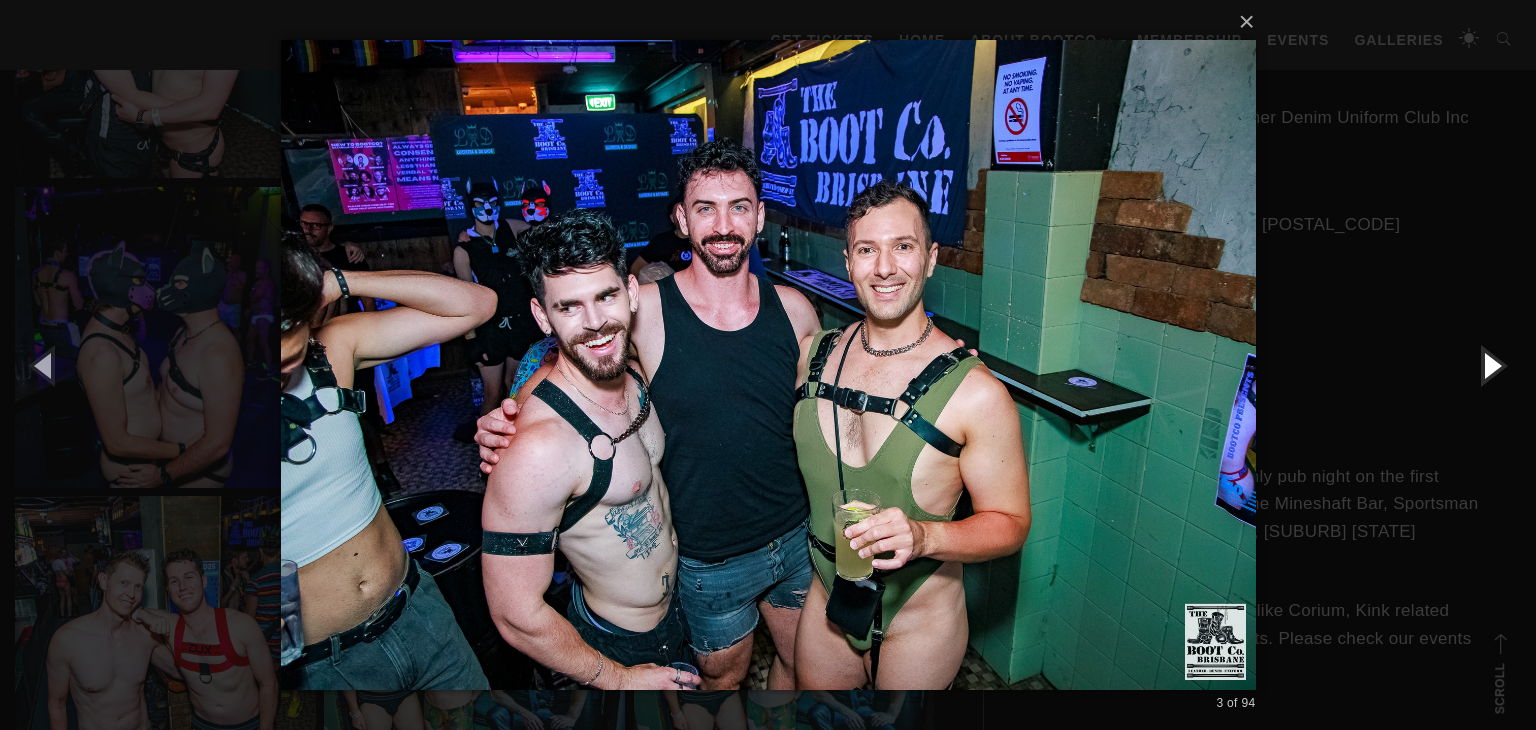 click at bounding box center (1491, 365) 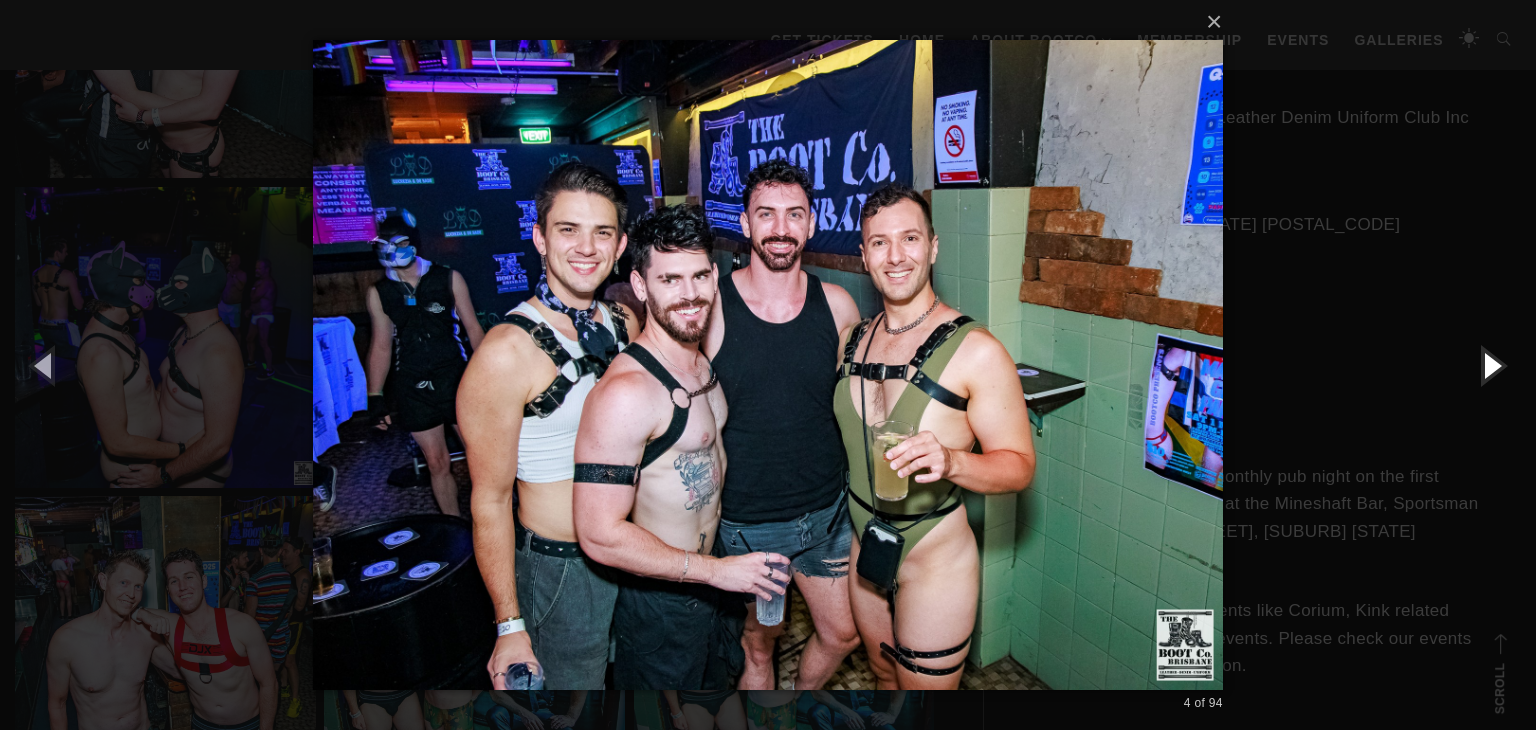 click at bounding box center [1491, 365] 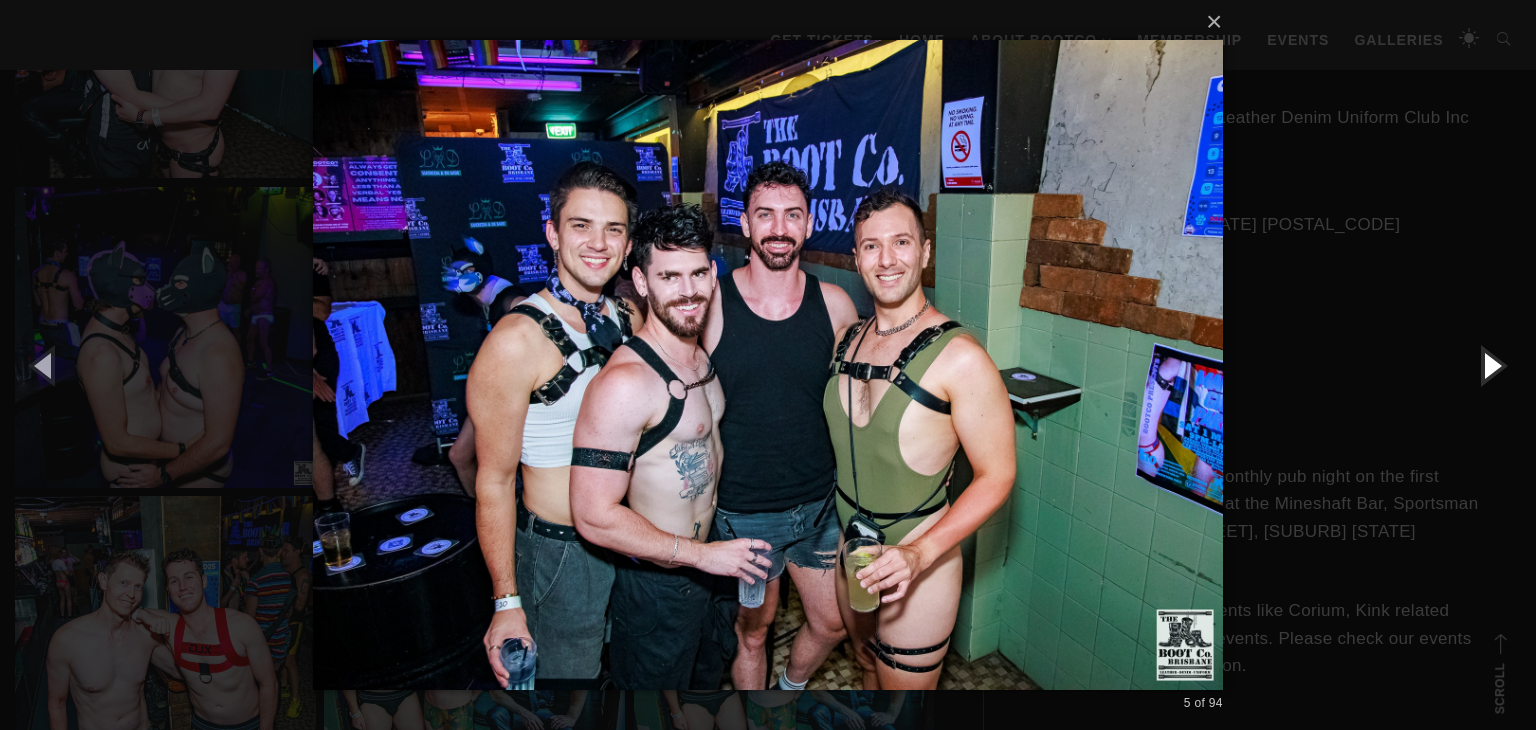 click at bounding box center (1491, 365) 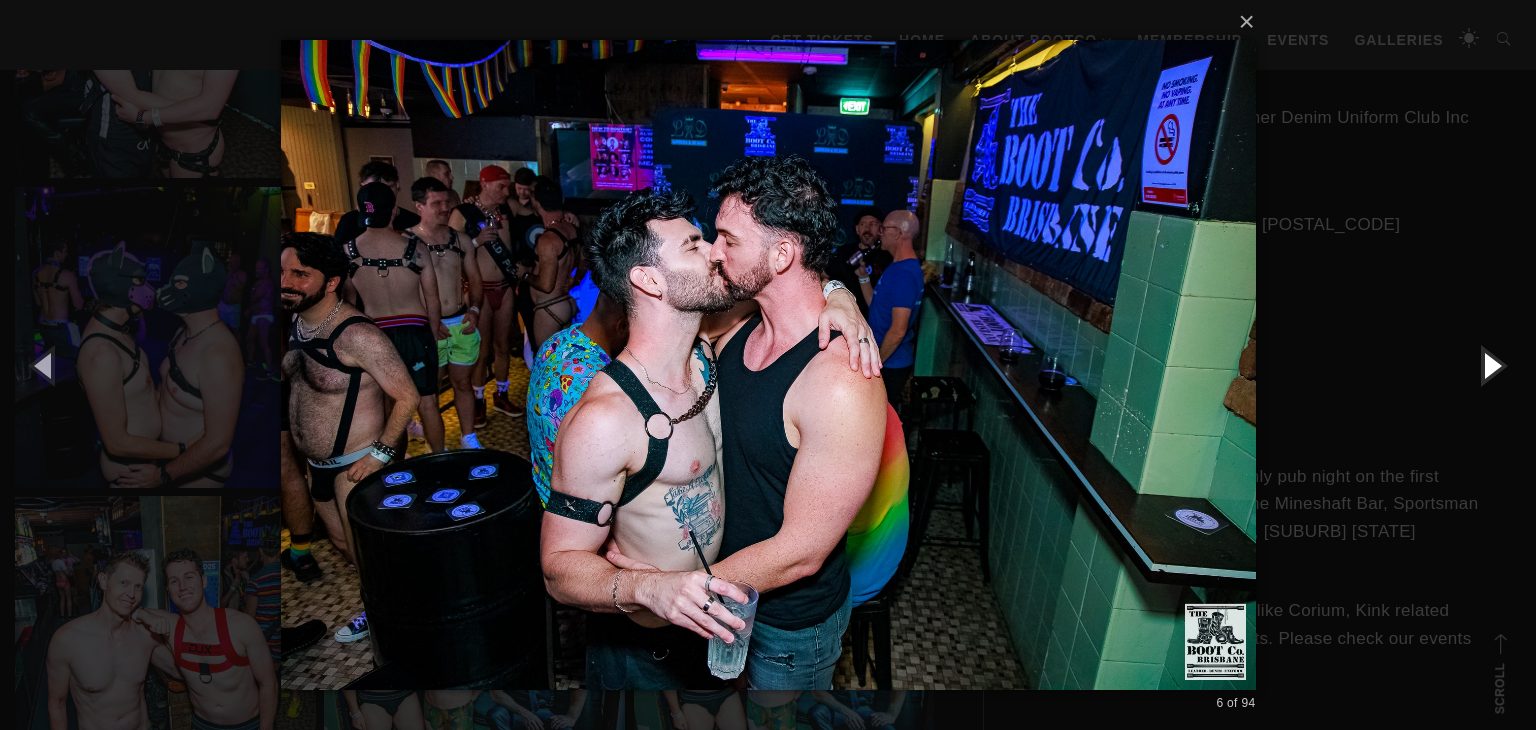 click at bounding box center (1491, 365) 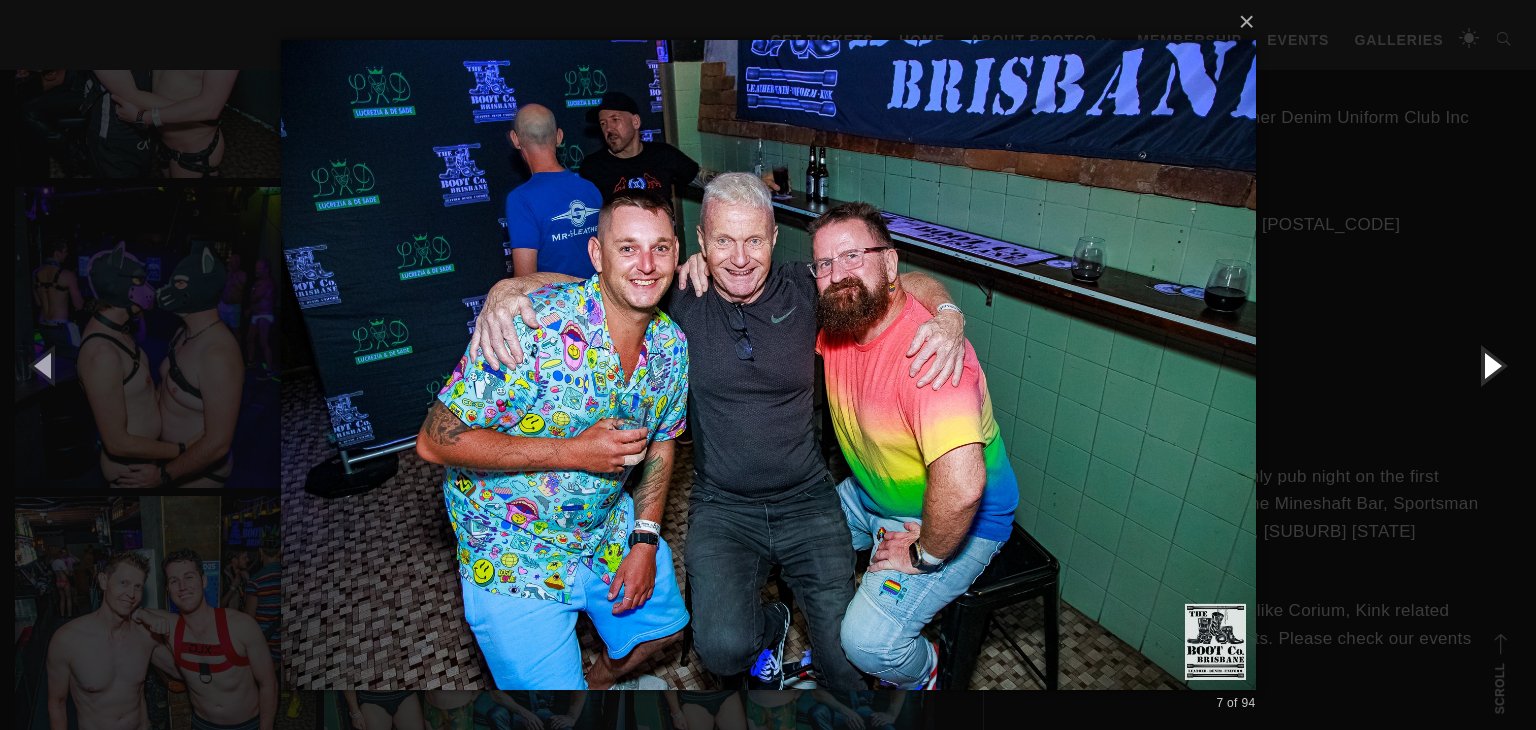 click at bounding box center (1491, 365) 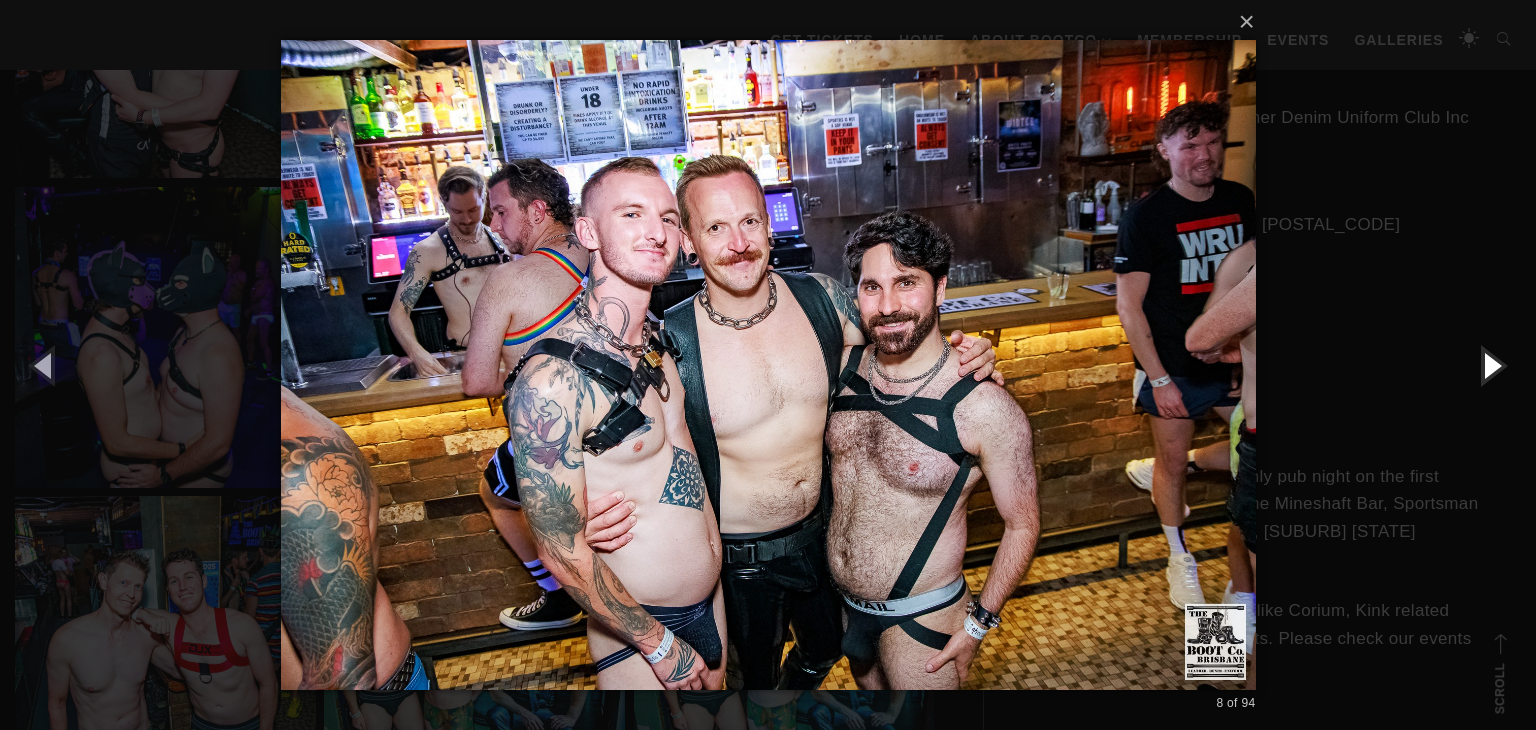 click at bounding box center [1491, 365] 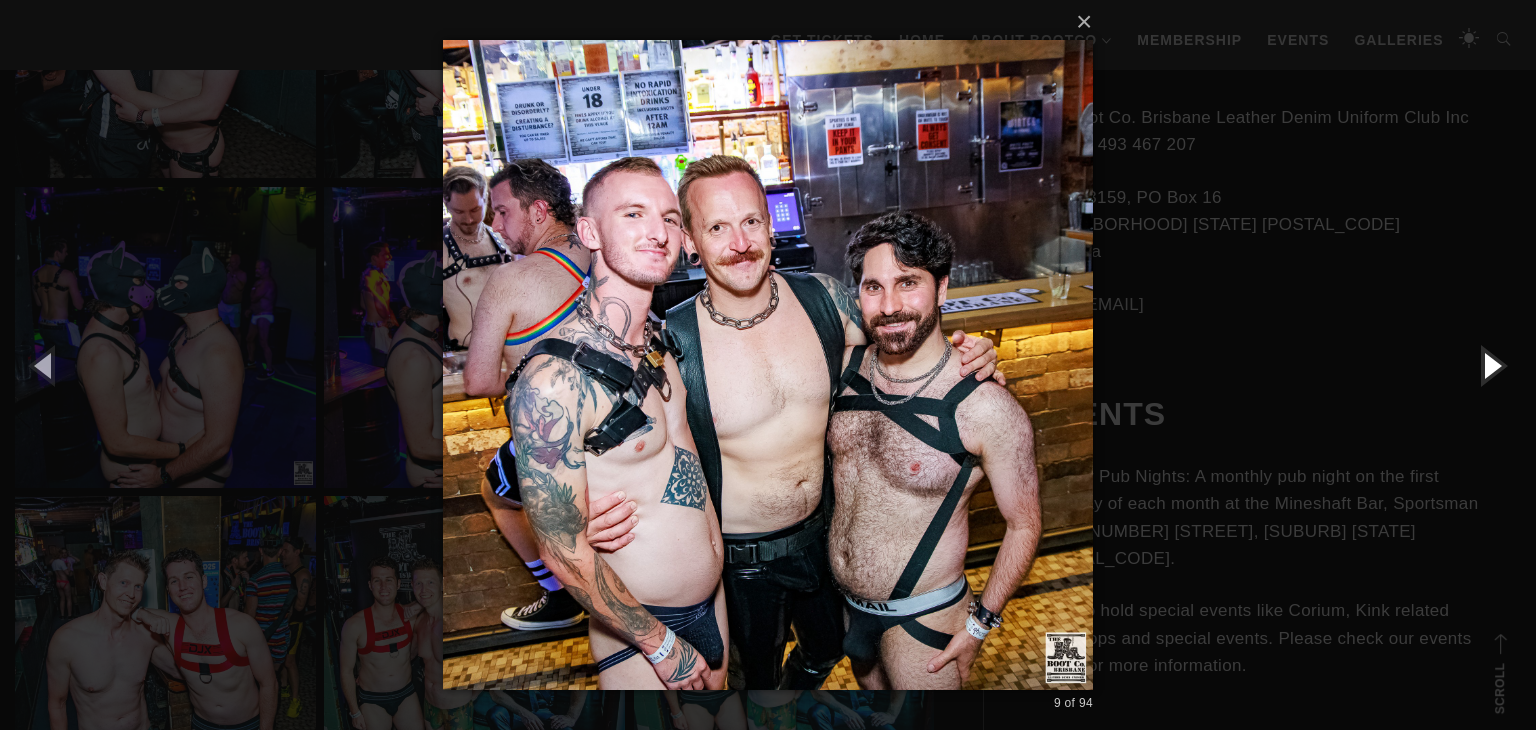 click at bounding box center [1491, 365] 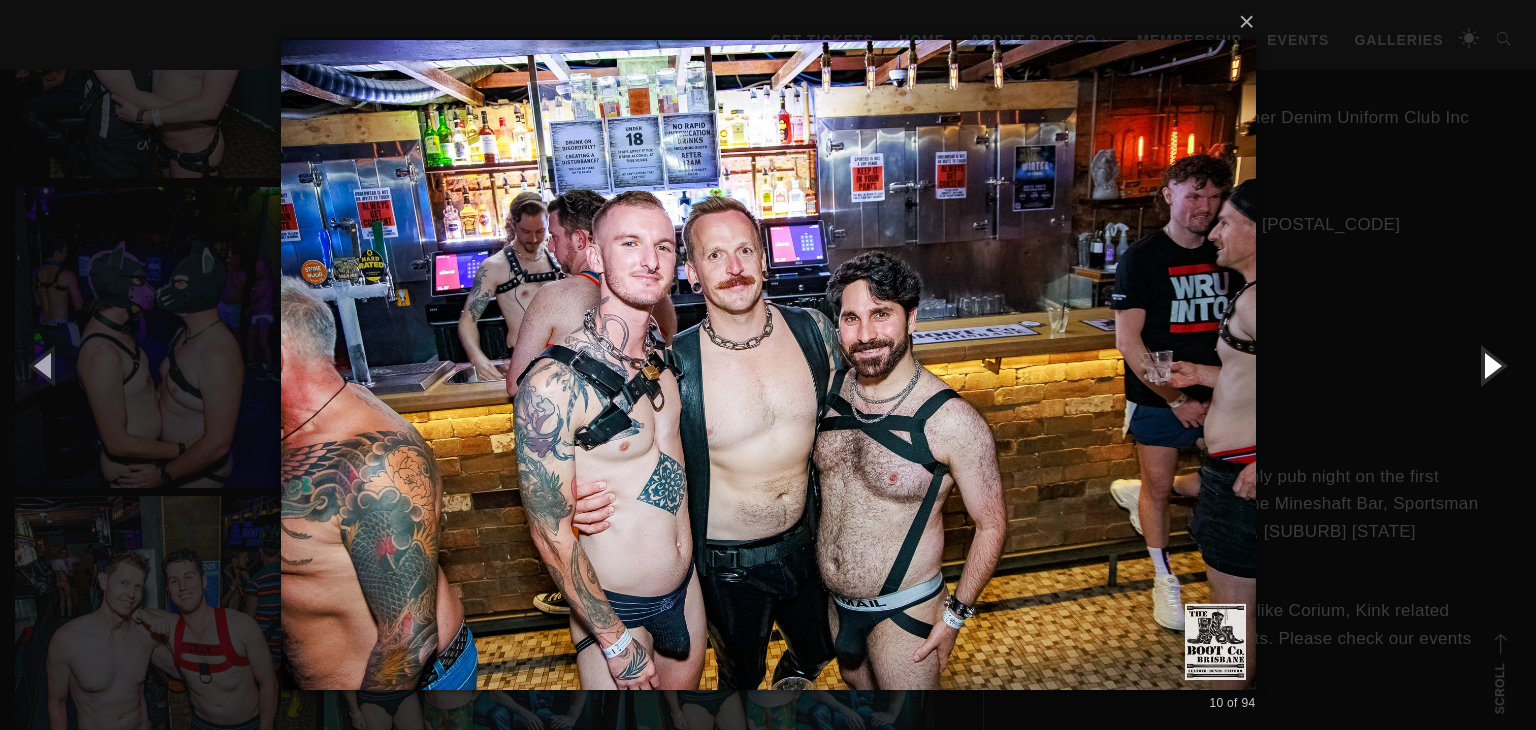 click at bounding box center [1491, 365] 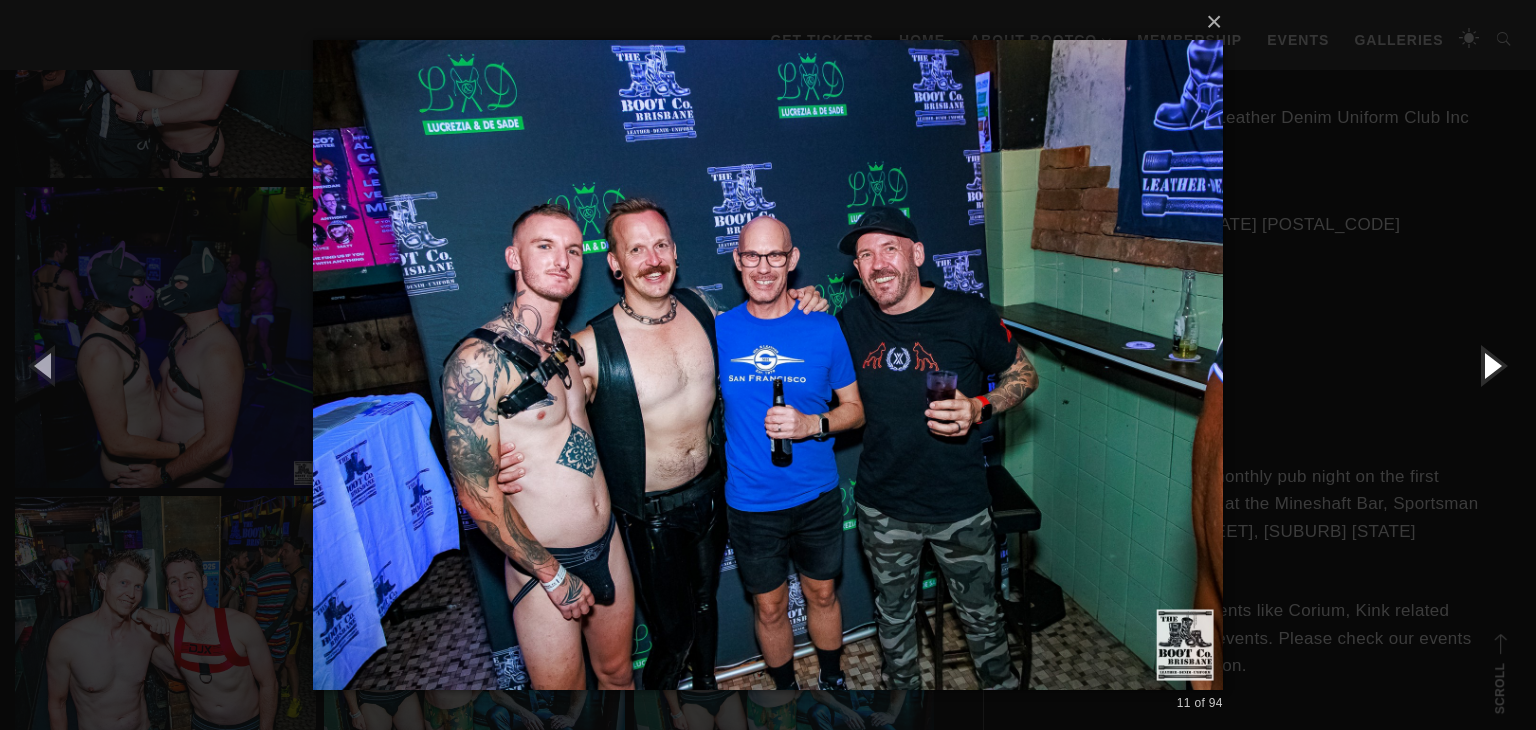 click at bounding box center [1491, 365] 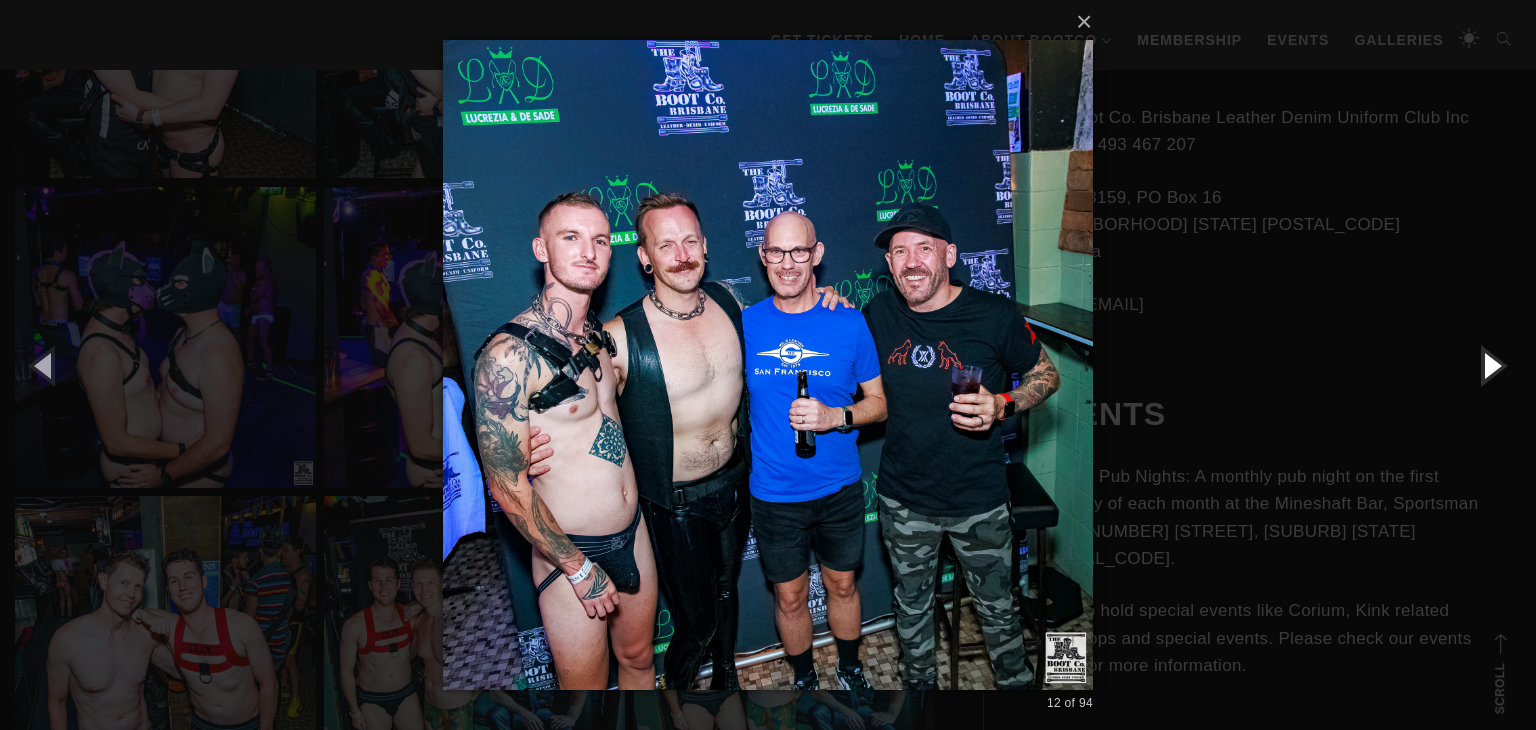 click at bounding box center (1491, 365) 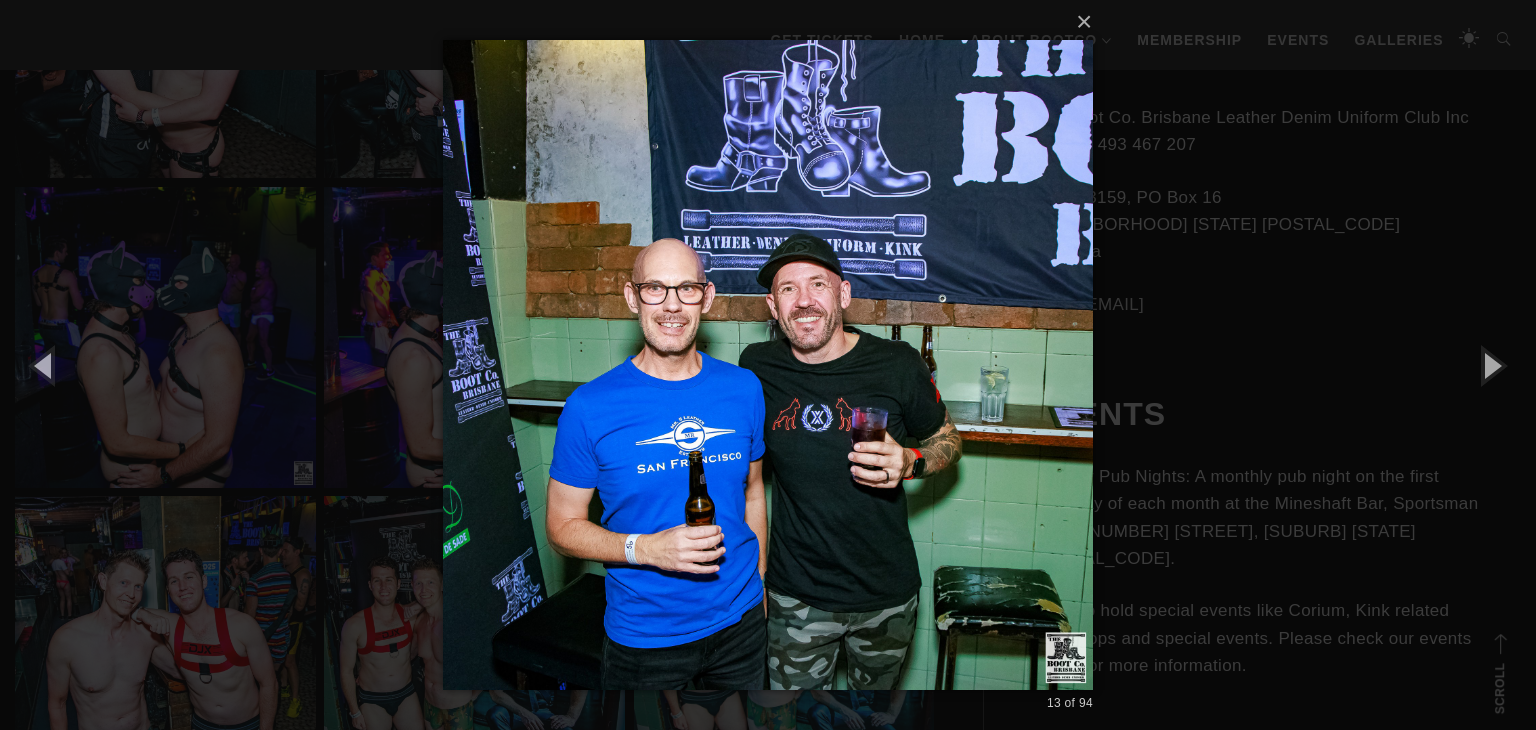 click on "× 13 of 94 Loading..." at bounding box center (768, 365) 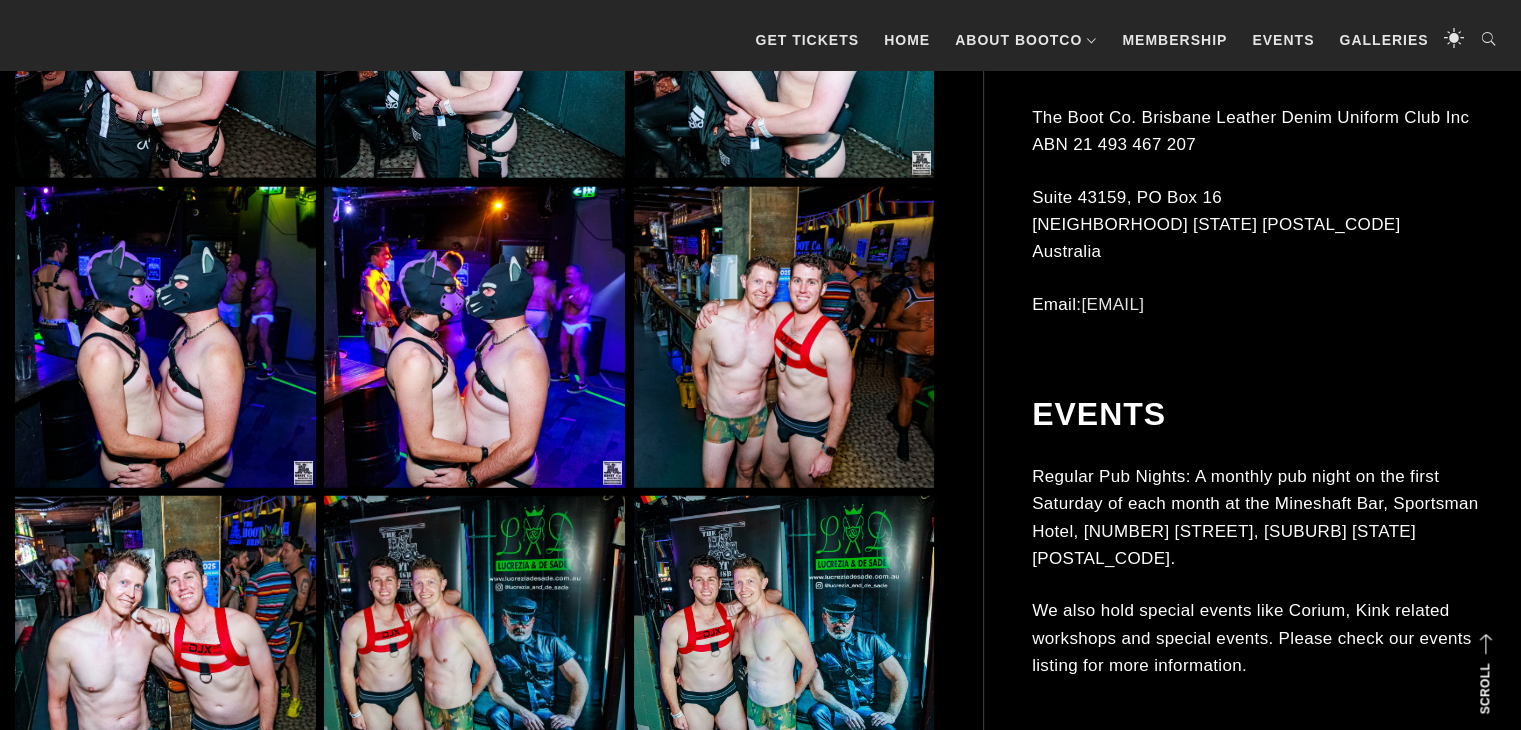 click at bounding box center [784, 337] 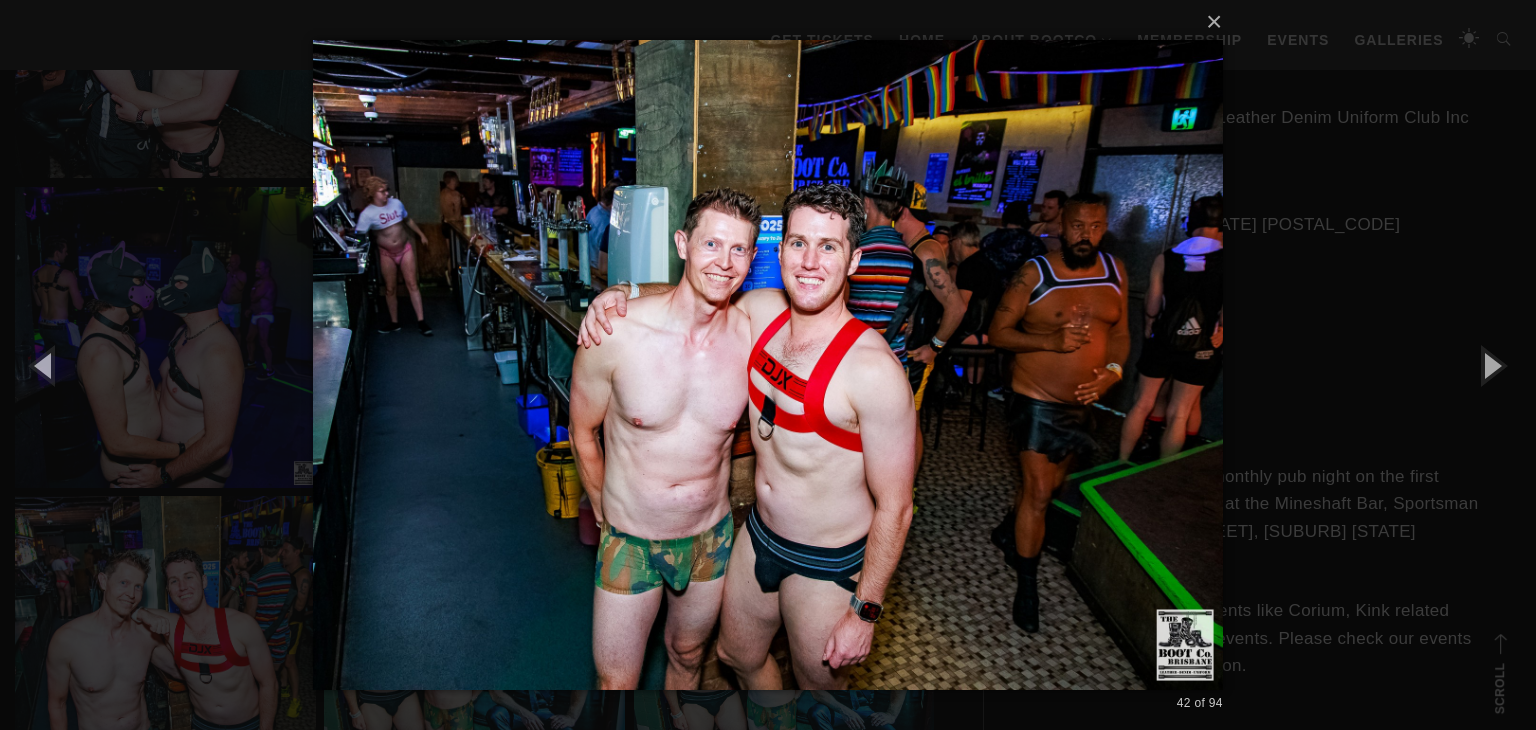 click on "× 42 of 94 Loading..." at bounding box center (768, 365) 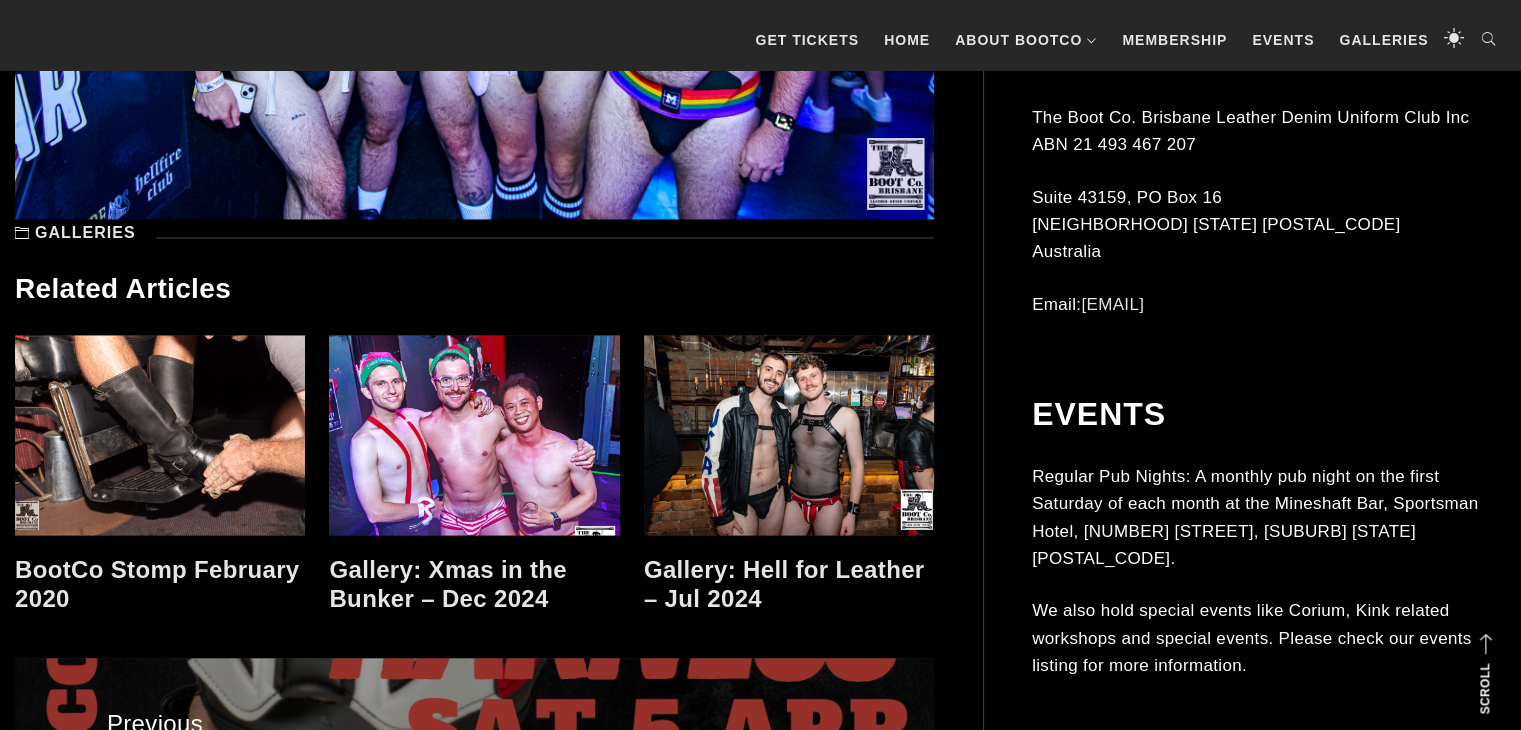 scroll, scrollTop: 10994, scrollLeft: 0, axis: vertical 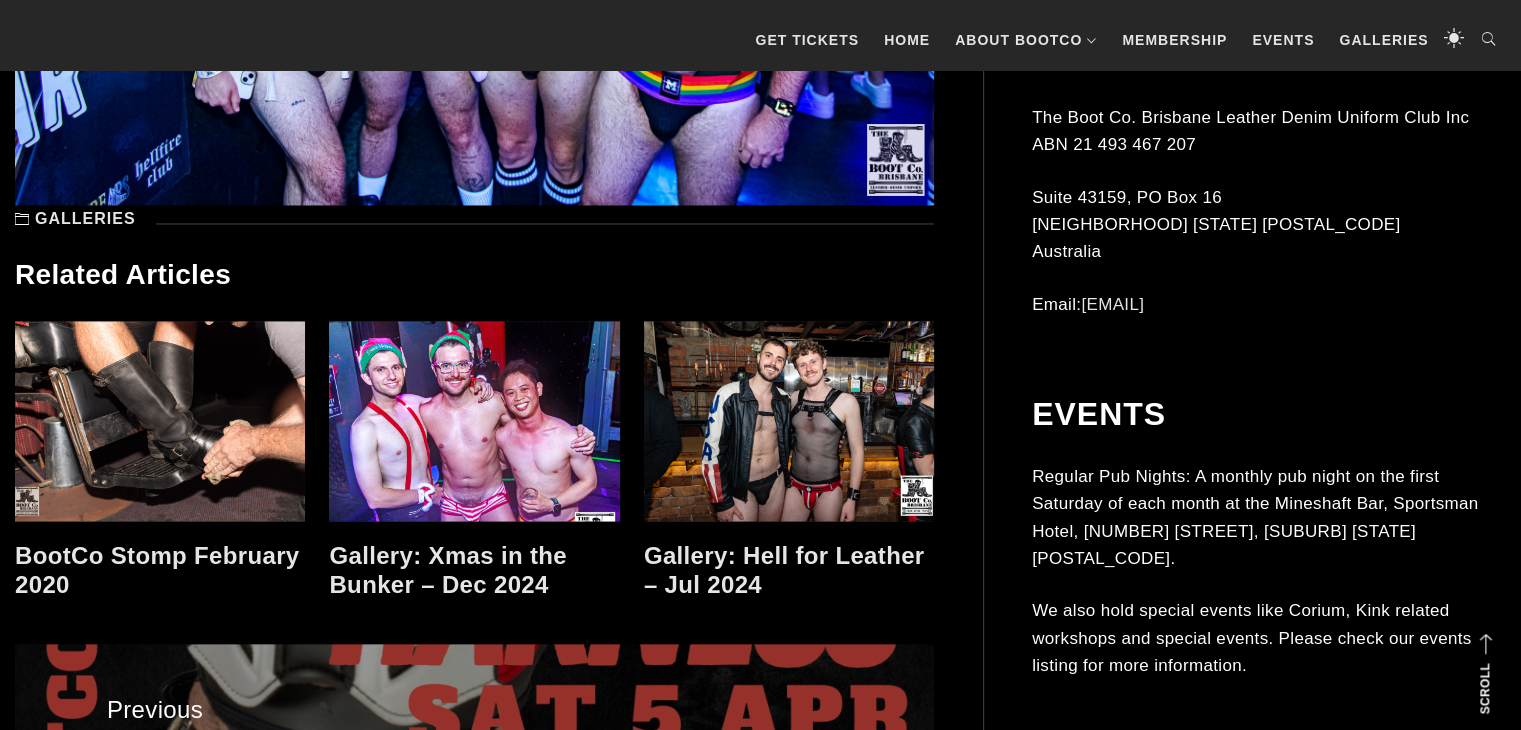 click at bounding box center (474, 421) 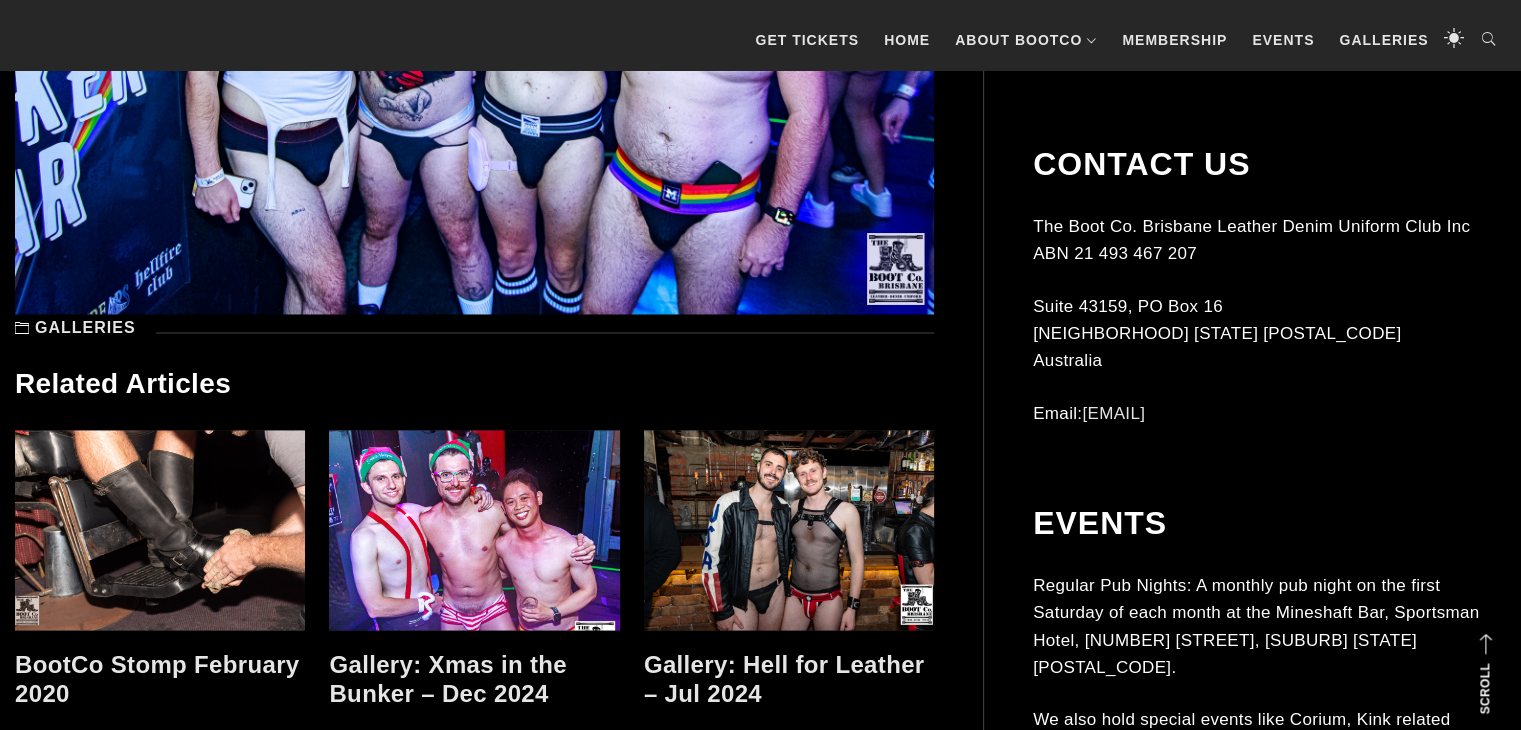 click at bounding box center [160, 530] 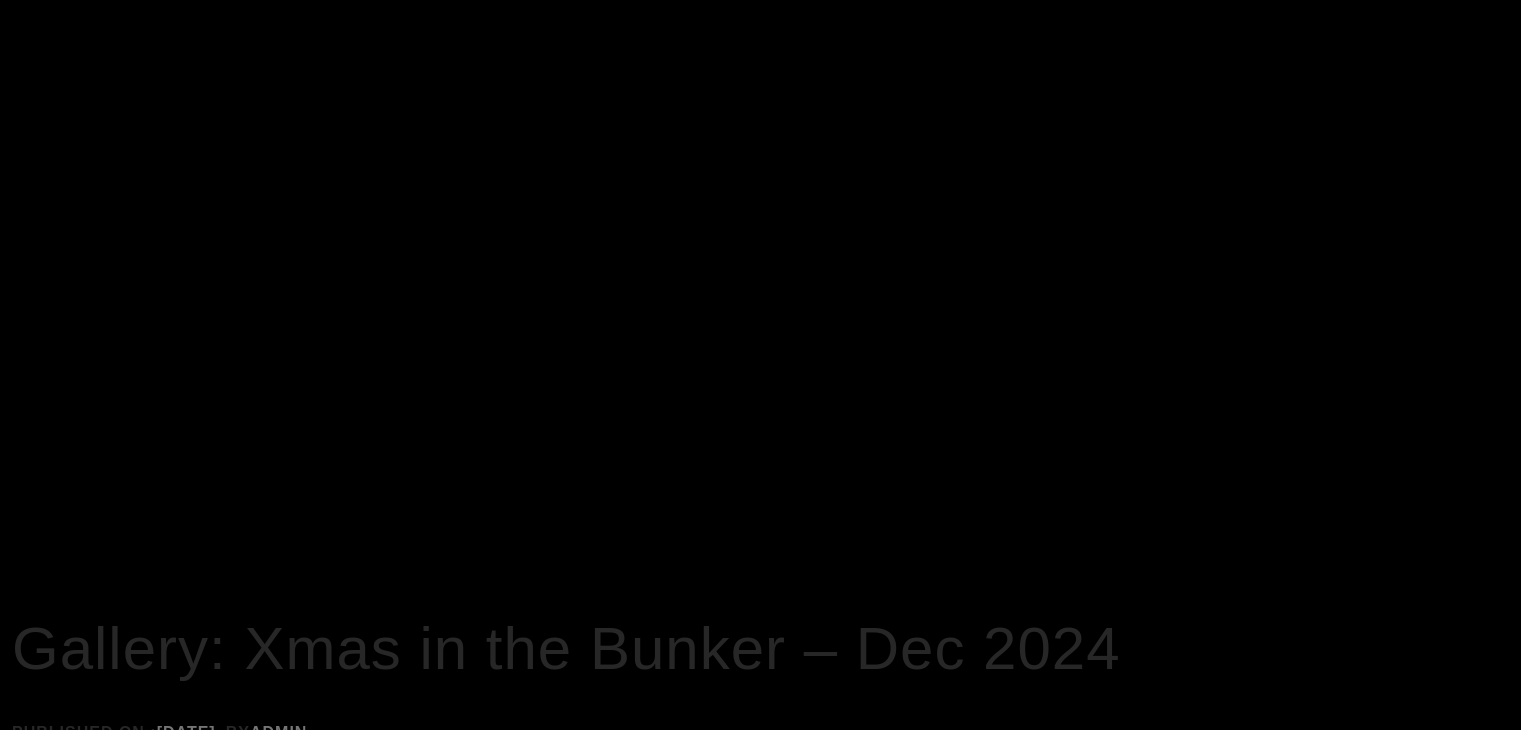 scroll, scrollTop: 0, scrollLeft: 0, axis: both 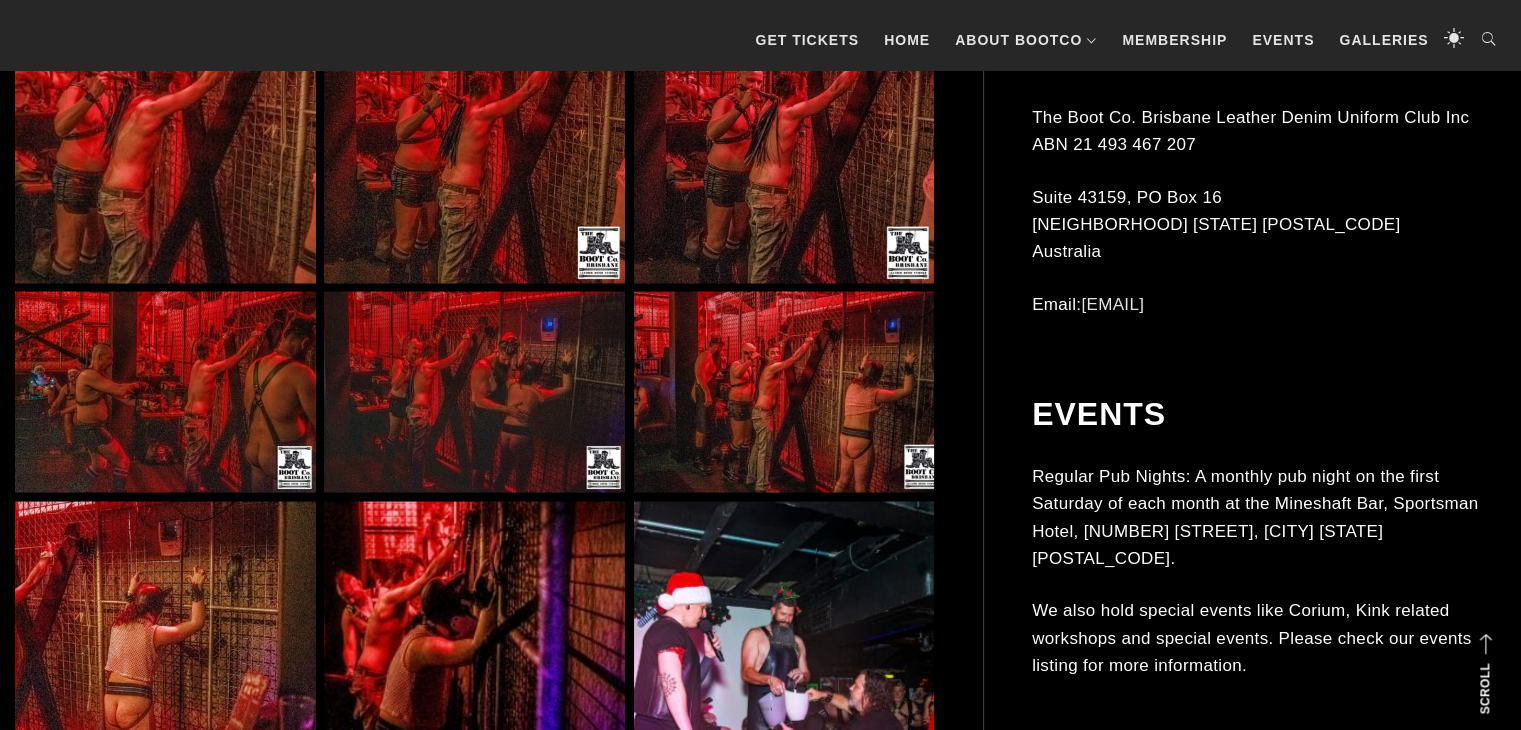 click at bounding box center (784, 392) 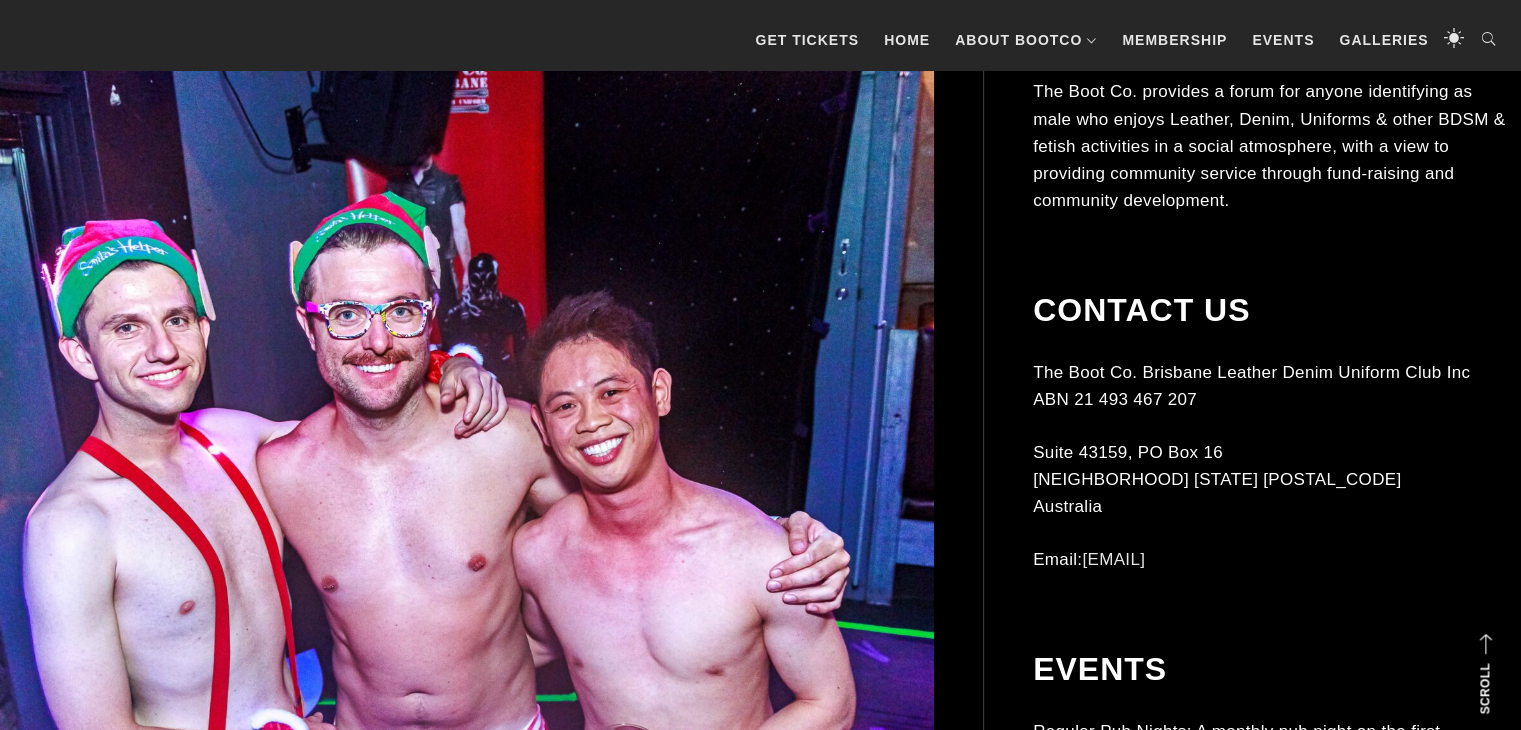 scroll, scrollTop: 559, scrollLeft: 0, axis: vertical 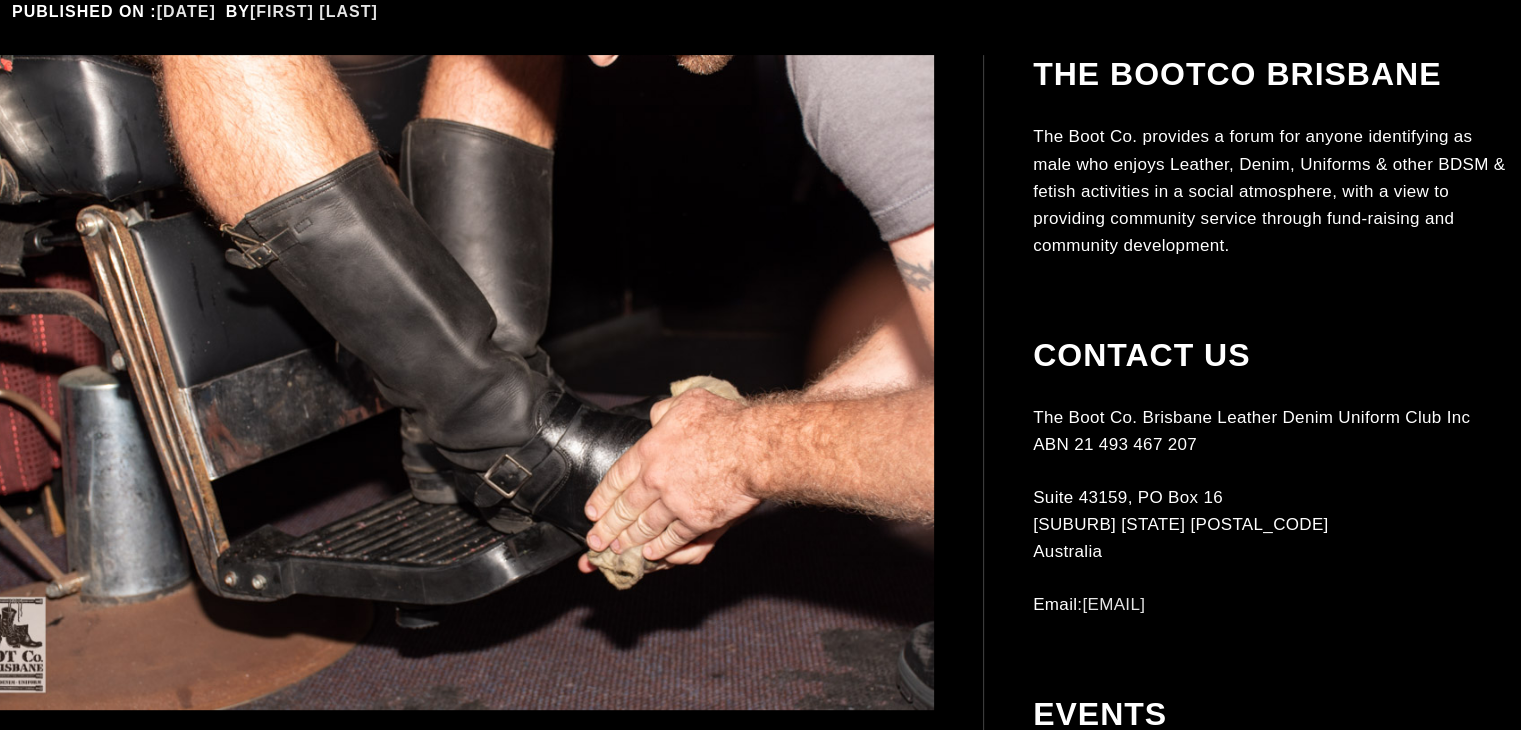 click on "banner1 banner3 banner4 banner5 banner6 ScottLG twitchbanner
Skip to content
The Boot Co Brisbane Leather Denim Uniform Club Incorporated
Men's Leather – Denim – Uniform – Kink Group
Primary Menu
Home" at bounding box center (760, 8613) 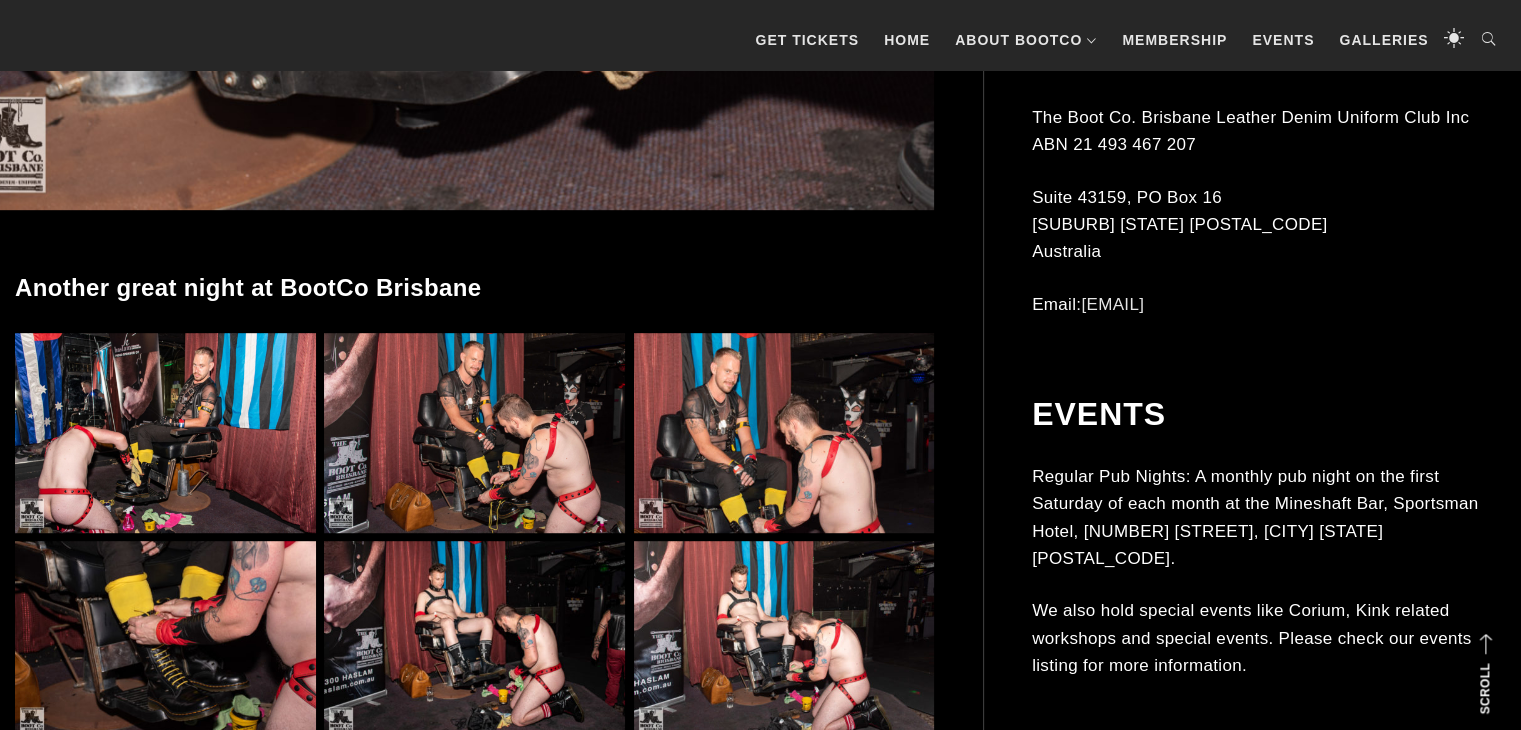 scroll, scrollTop: 1056, scrollLeft: 0, axis: vertical 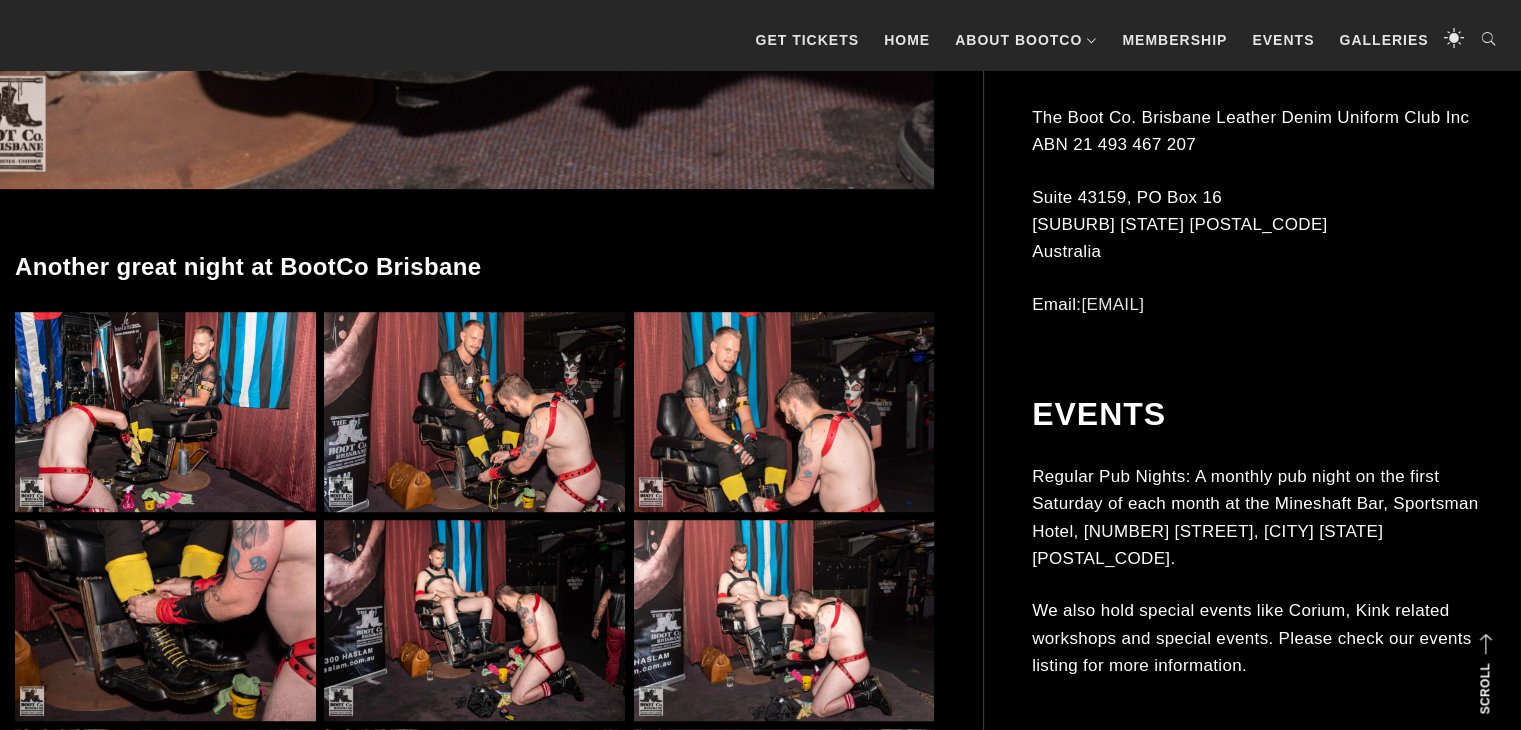 click at bounding box center (442, -139) 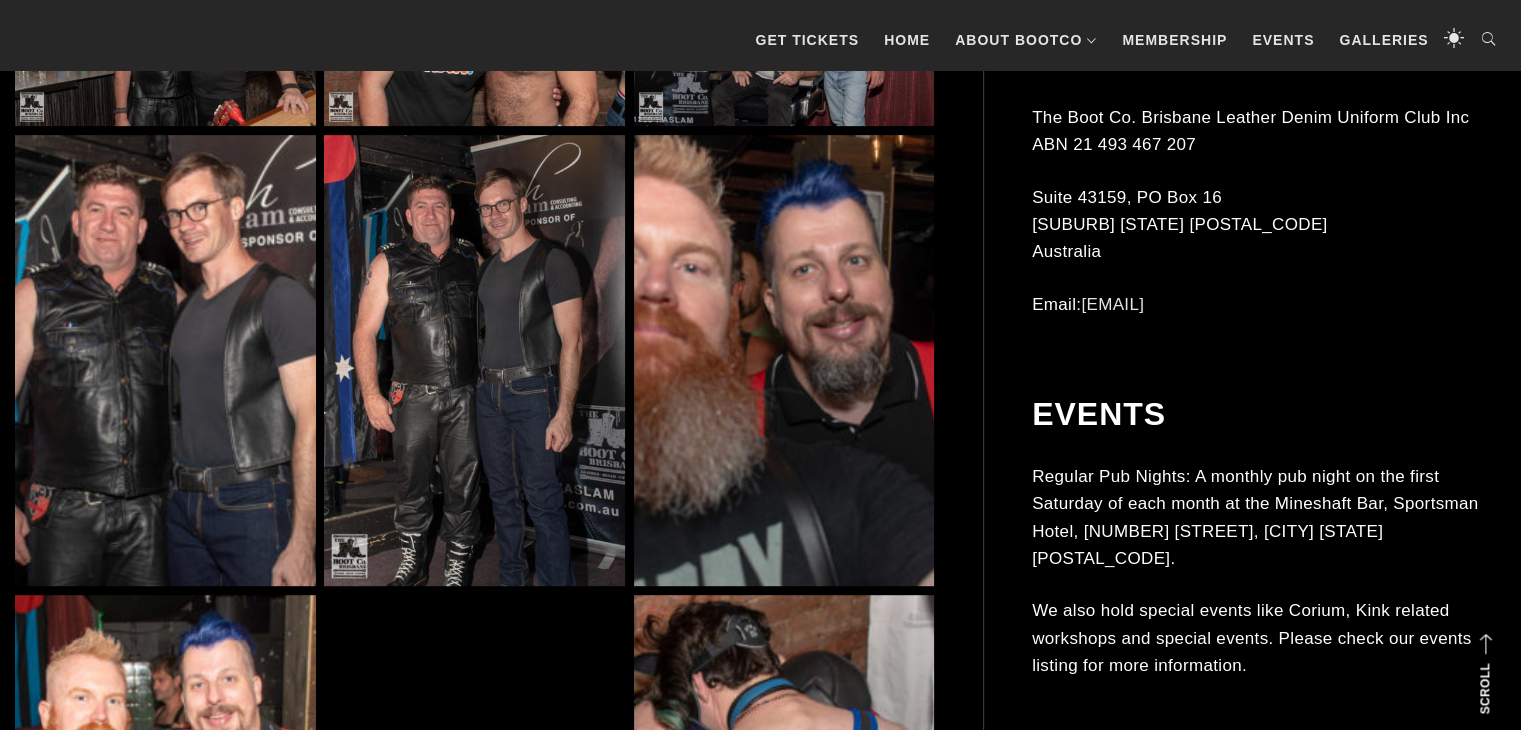 scroll, scrollTop: 16149, scrollLeft: 0, axis: vertical 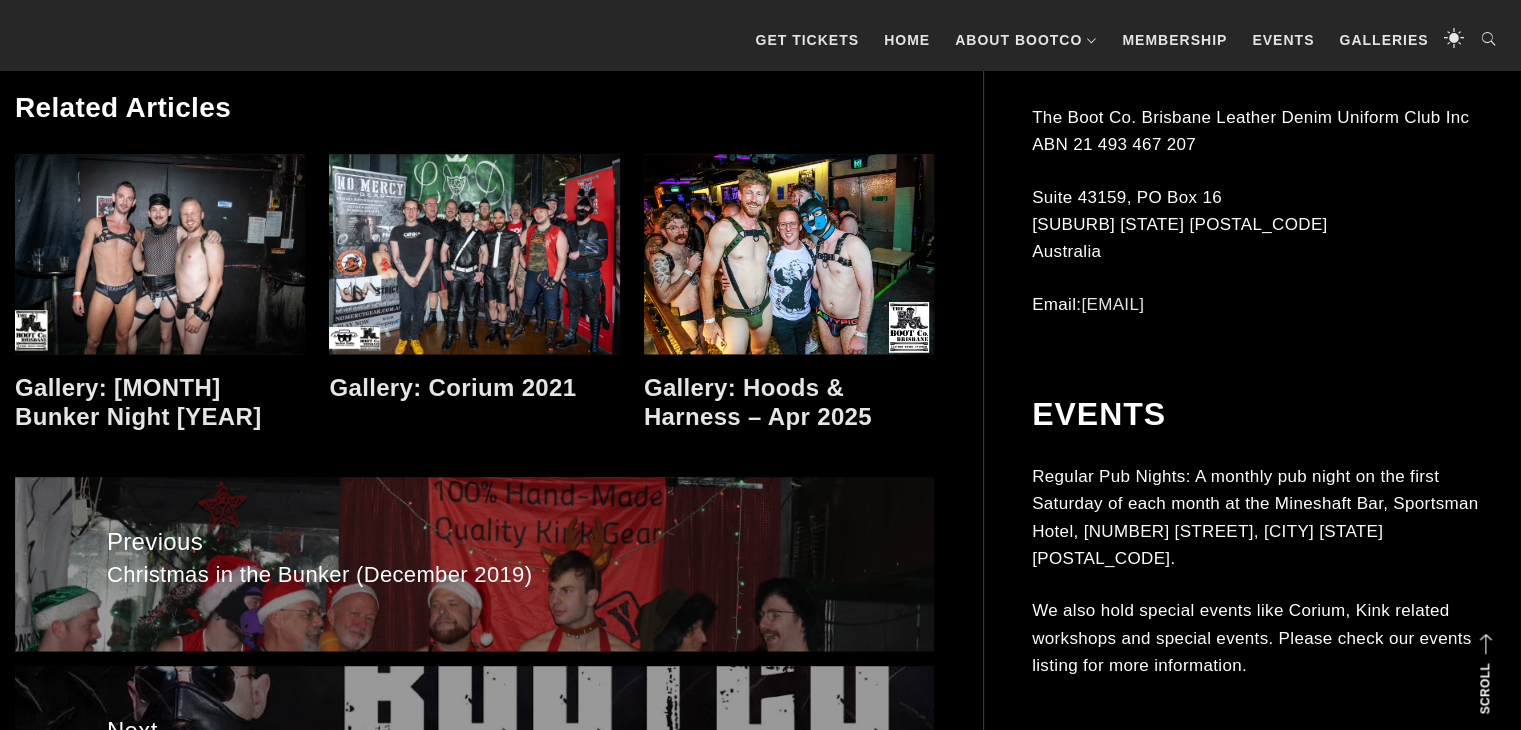 click at bounding box center [474, 254] 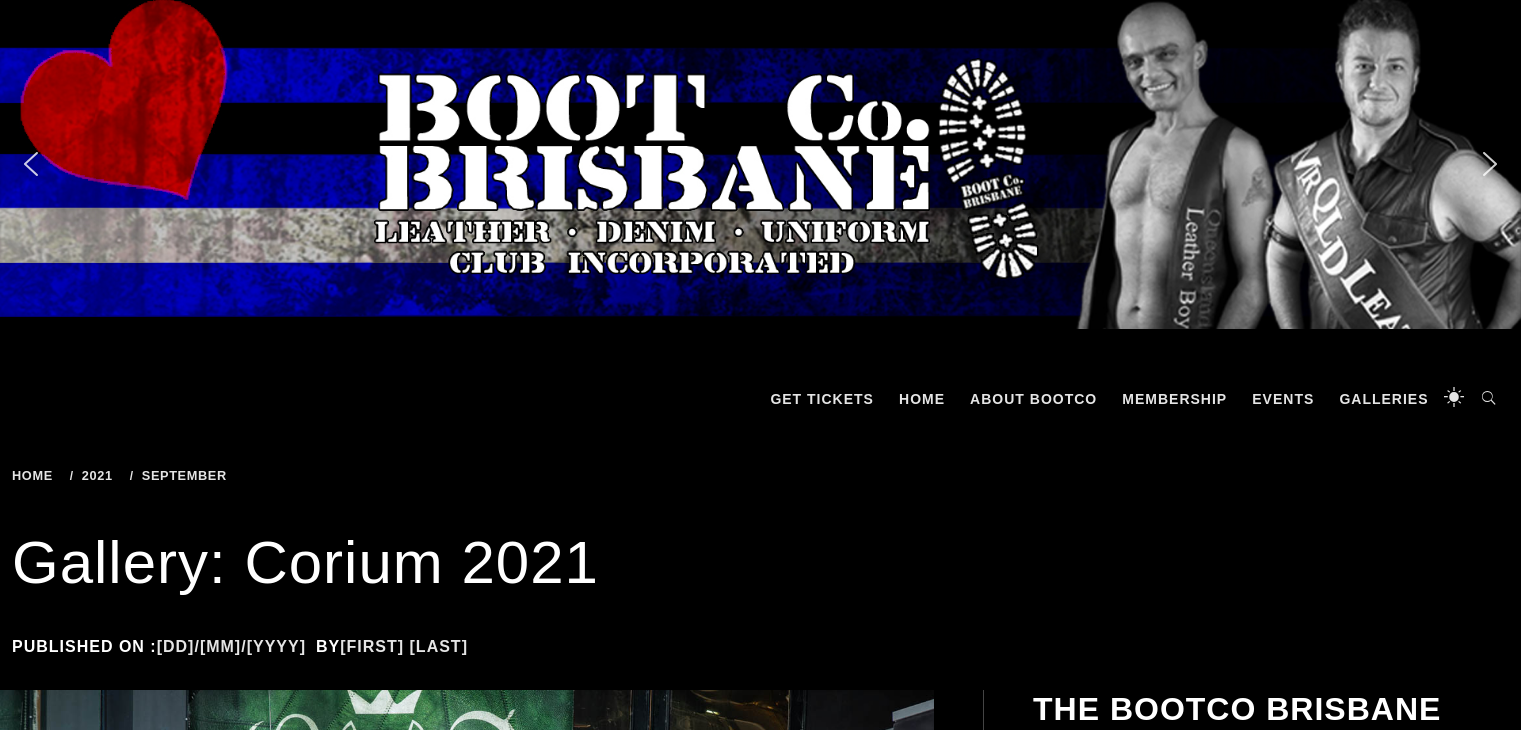 scroll, scrollTop: 0, scrollLeft: 0, axis: both 